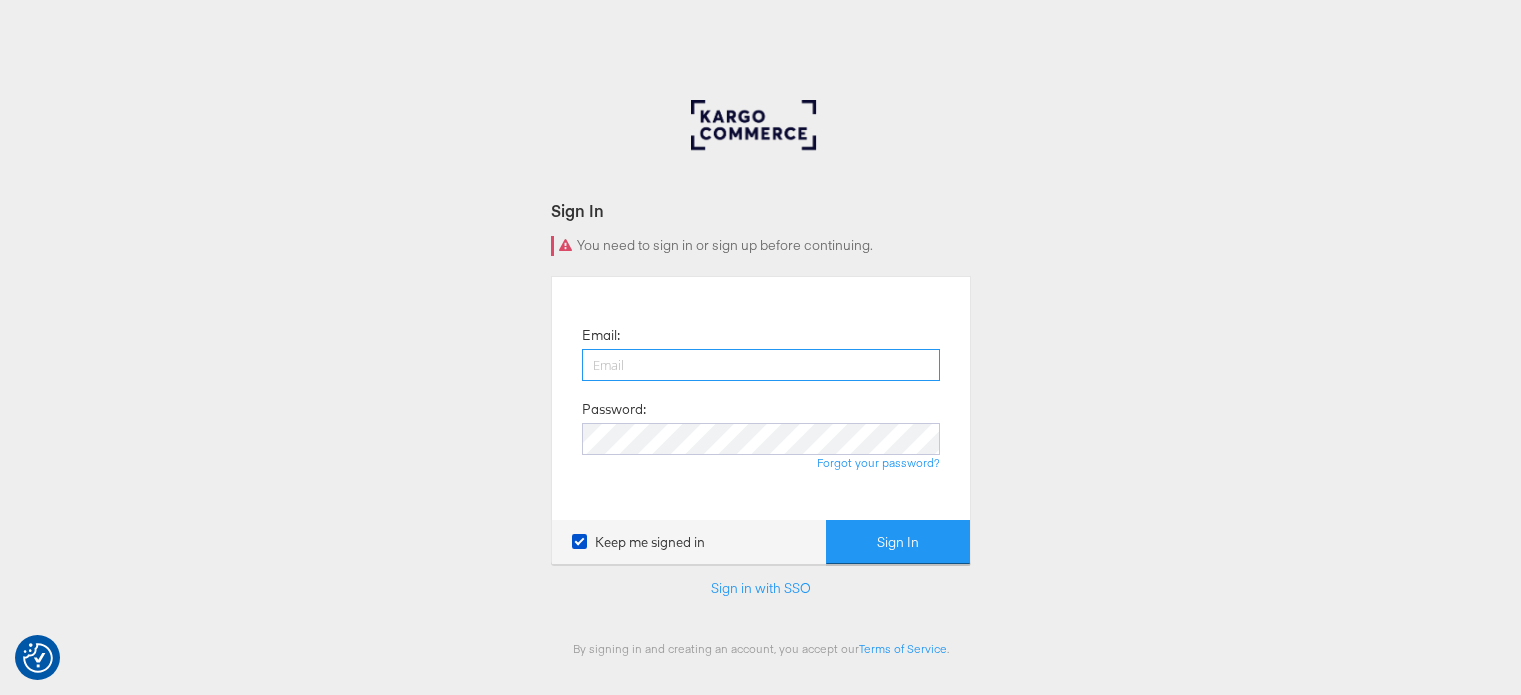 scroll, scrollTop: 0, scrollLeft: 0, axis: both 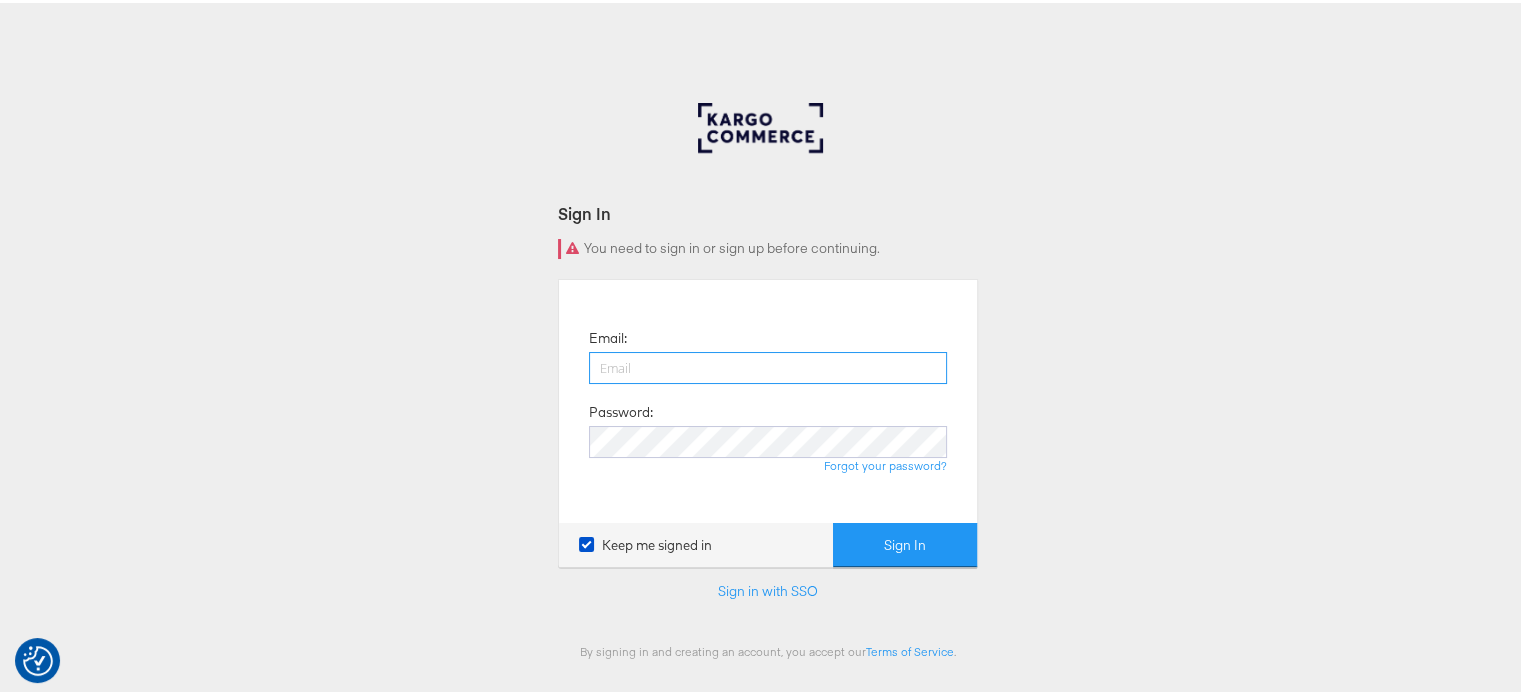 click at bounding box center [768, 365] 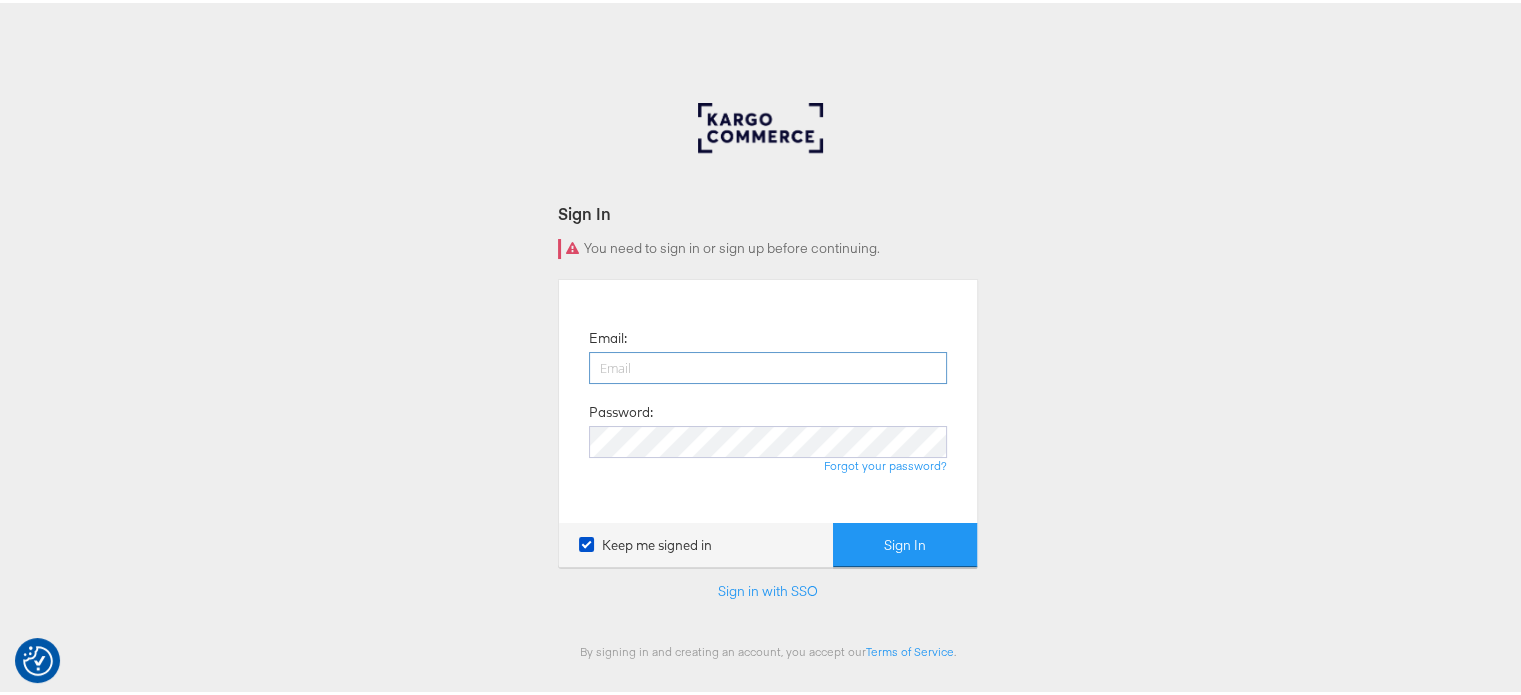 drag, startPoint x: 814, startPoint y: 346, endPoint x: 804, endPoint y: 370, distance: 26 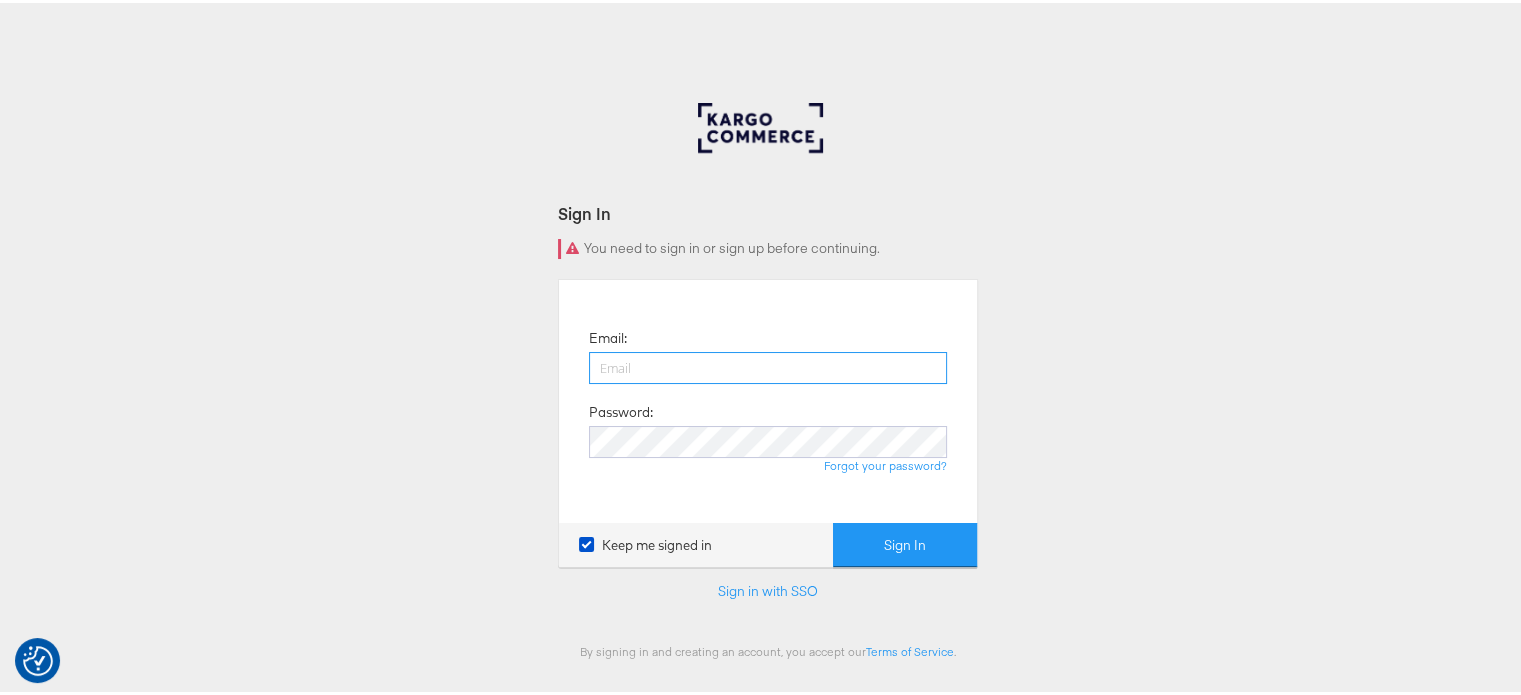 click at bounding box center (768, 365) 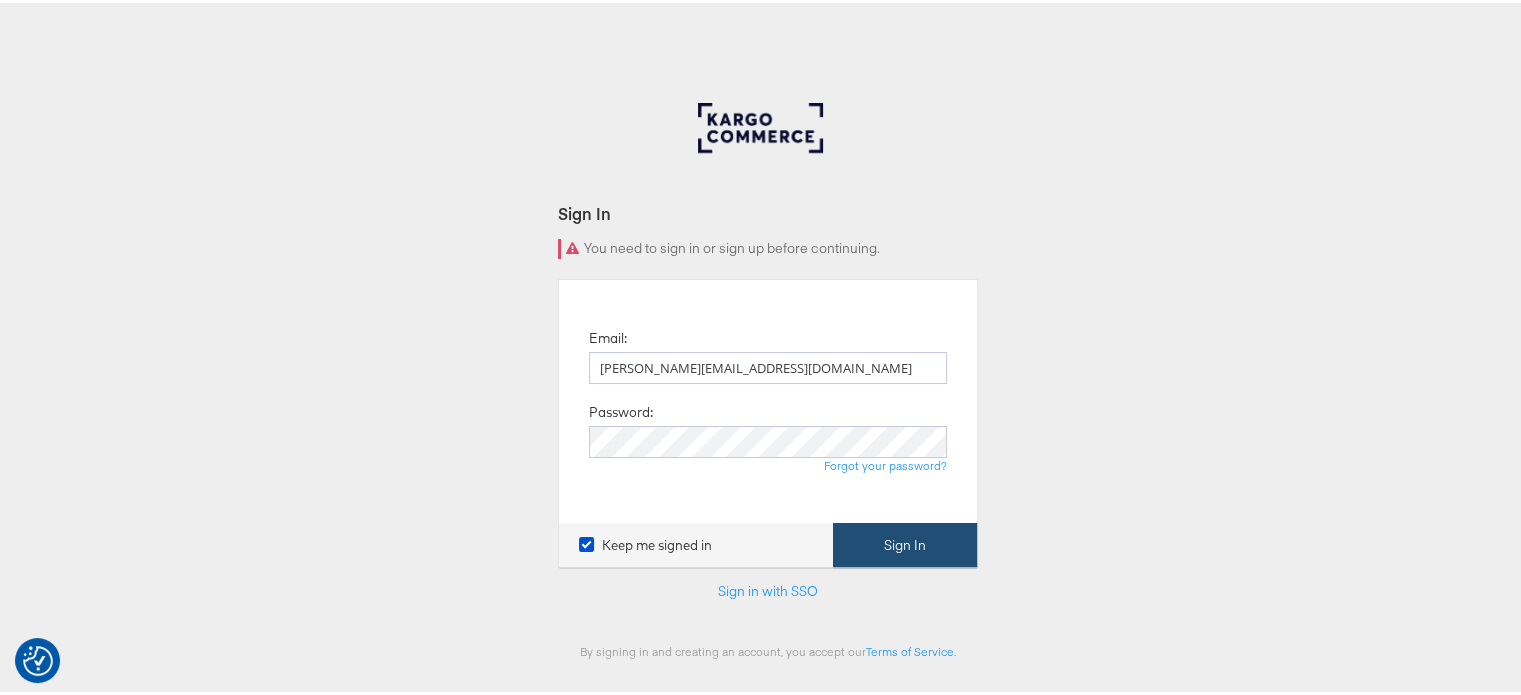 click on "Sign In" at bounding box center (905, 542) 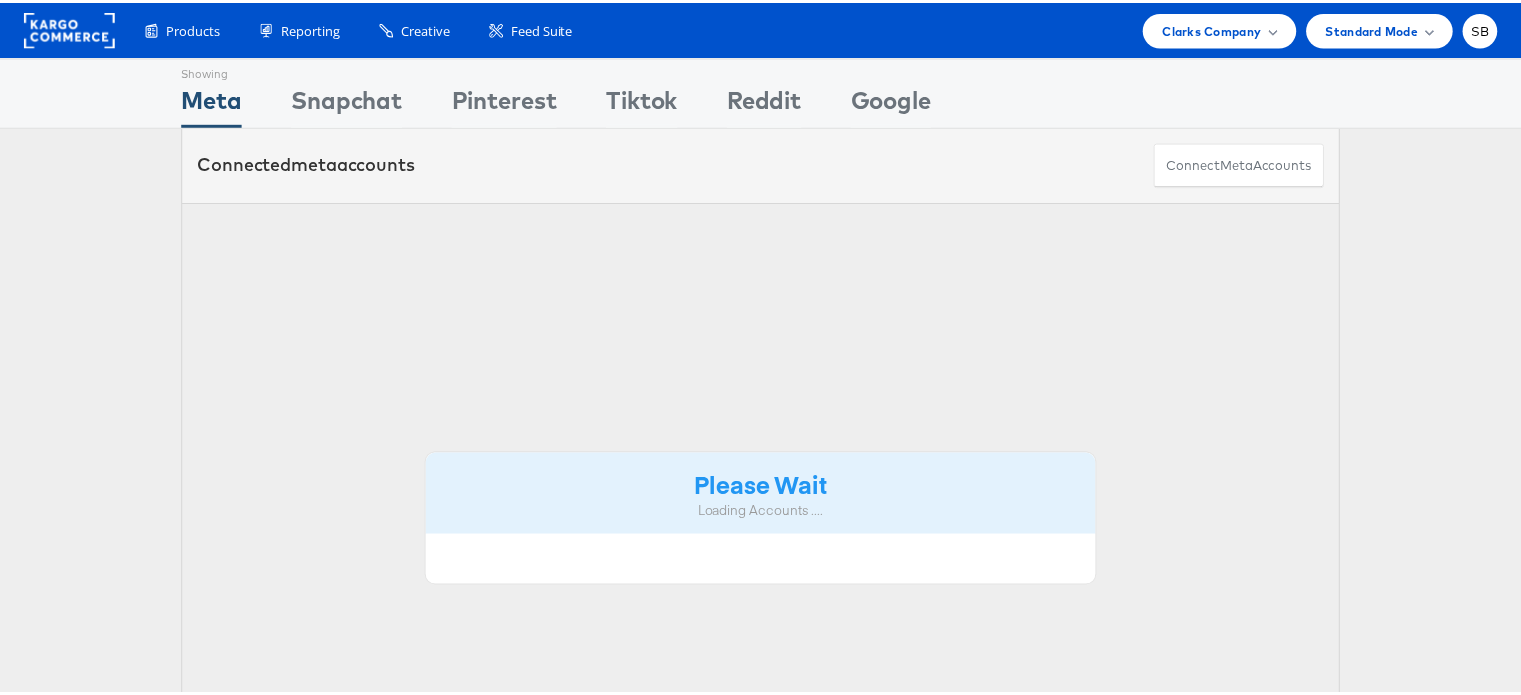 scroll, scrollTop: 0, scrollLeft: 0, axis: both 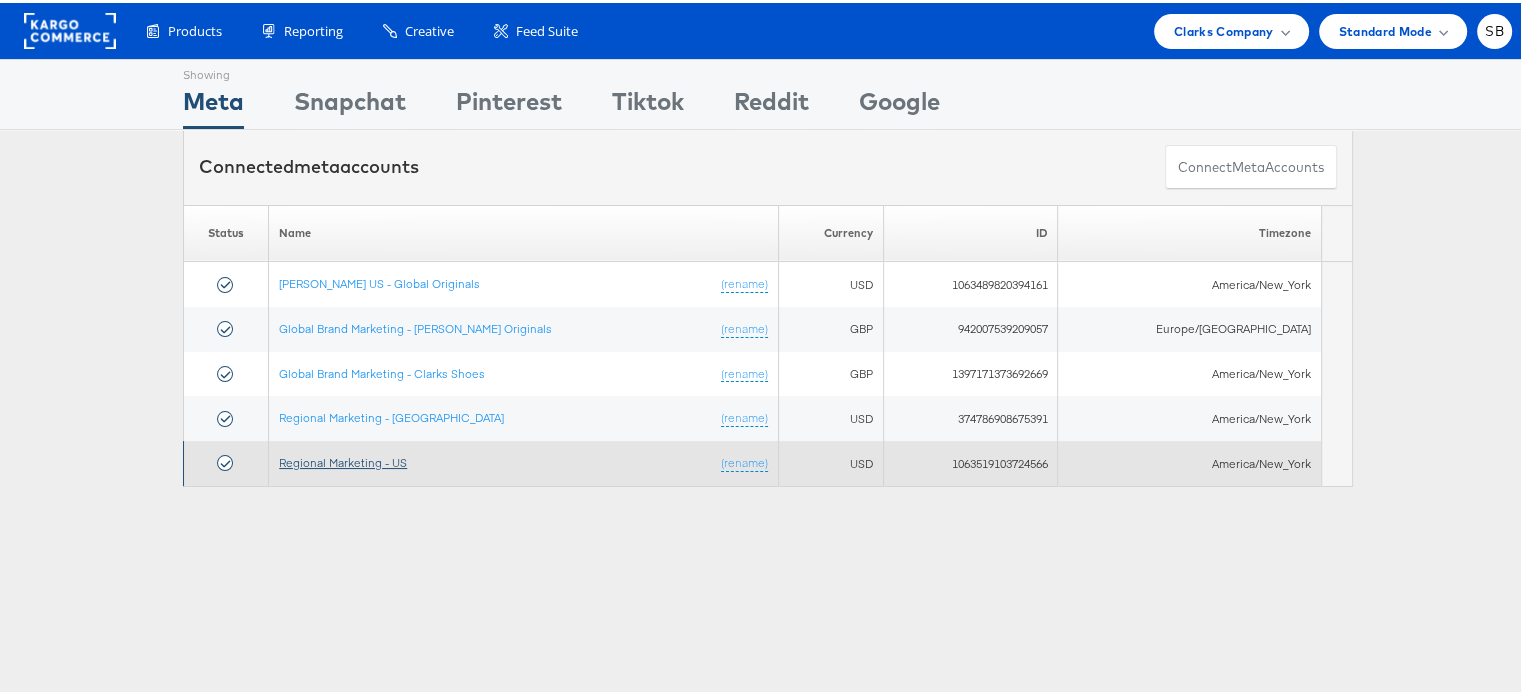 click on "Regional Marketing - US" at bounding box center [343, 459] 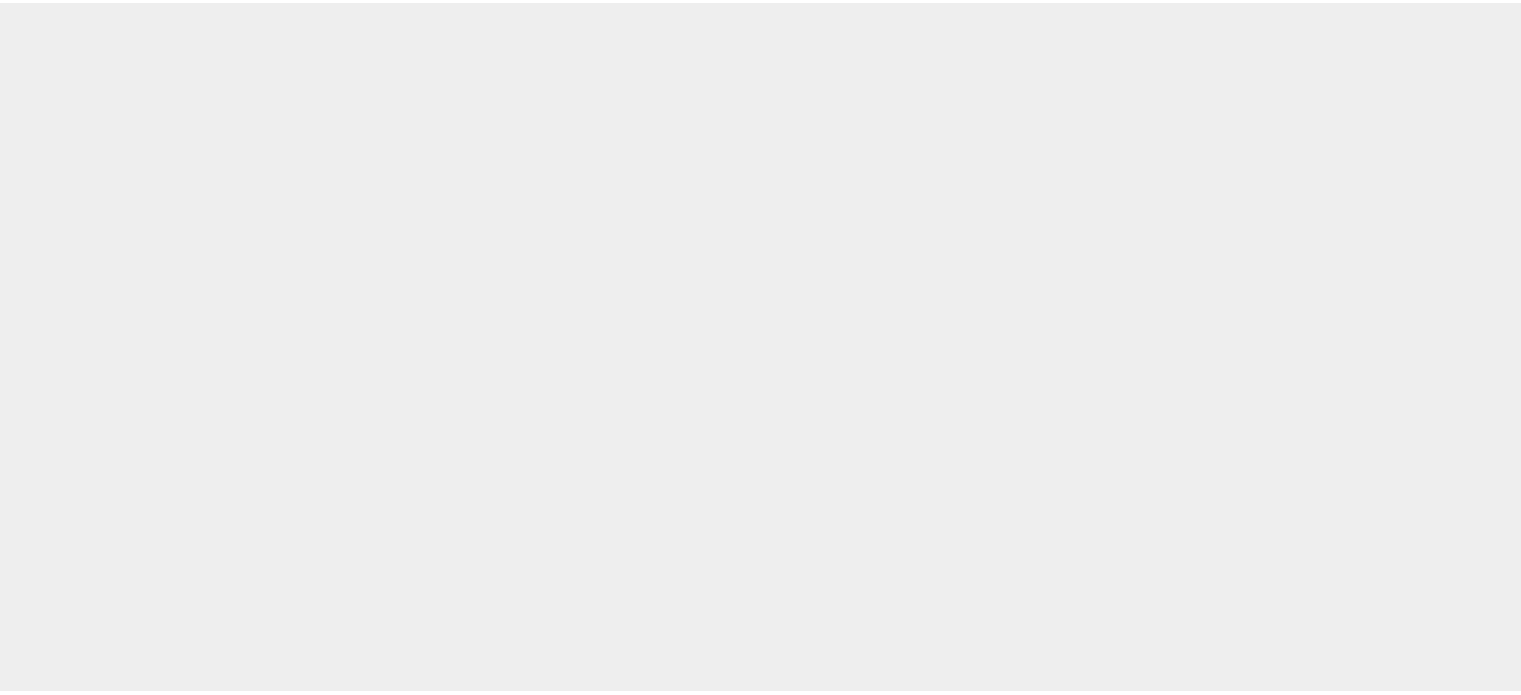 scroll, scrollTop: 0, scrollLeft: 0, axis: both 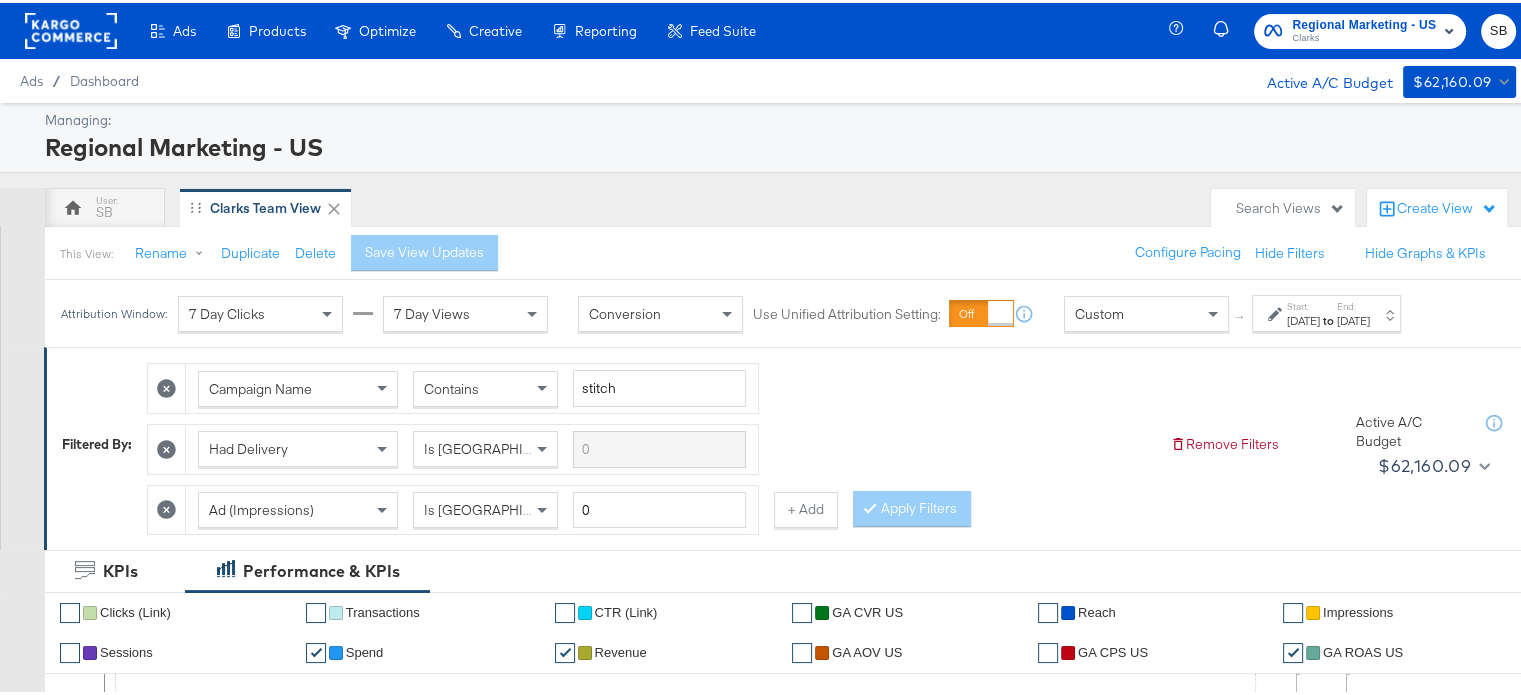 click on "[DATE]" at bounding box center (1303, 318) 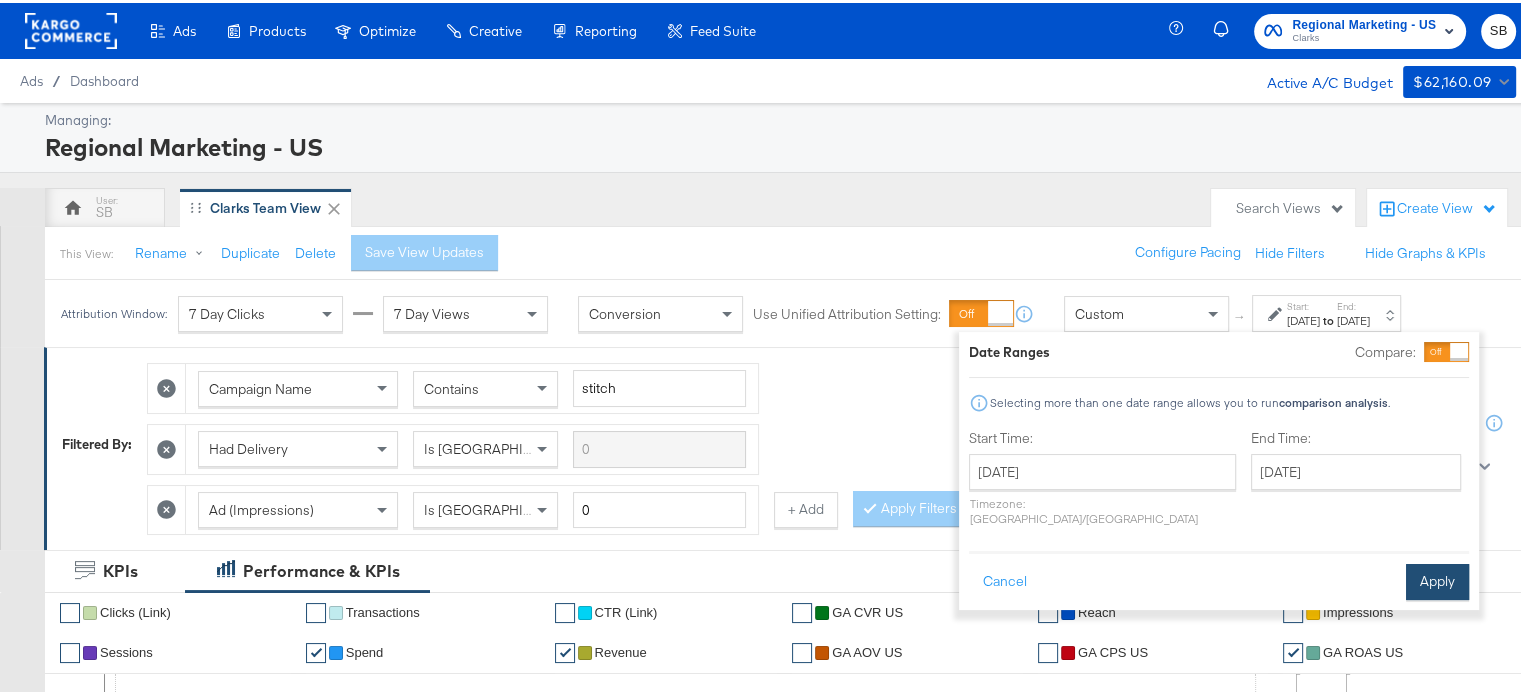 click on "Apply" at bounding box center (1437, 579) 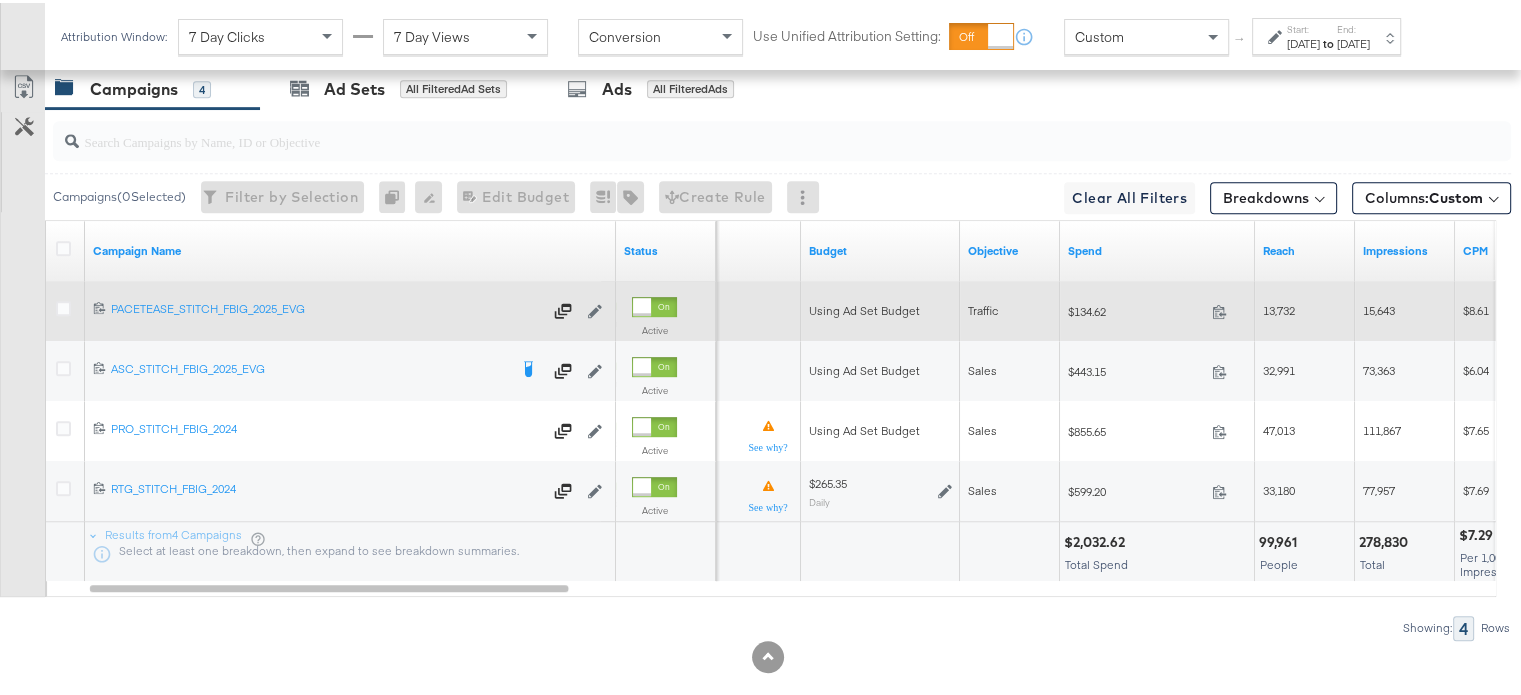 scroll, scrollTop: 1145, scrollLeft: 0, axis: vertical 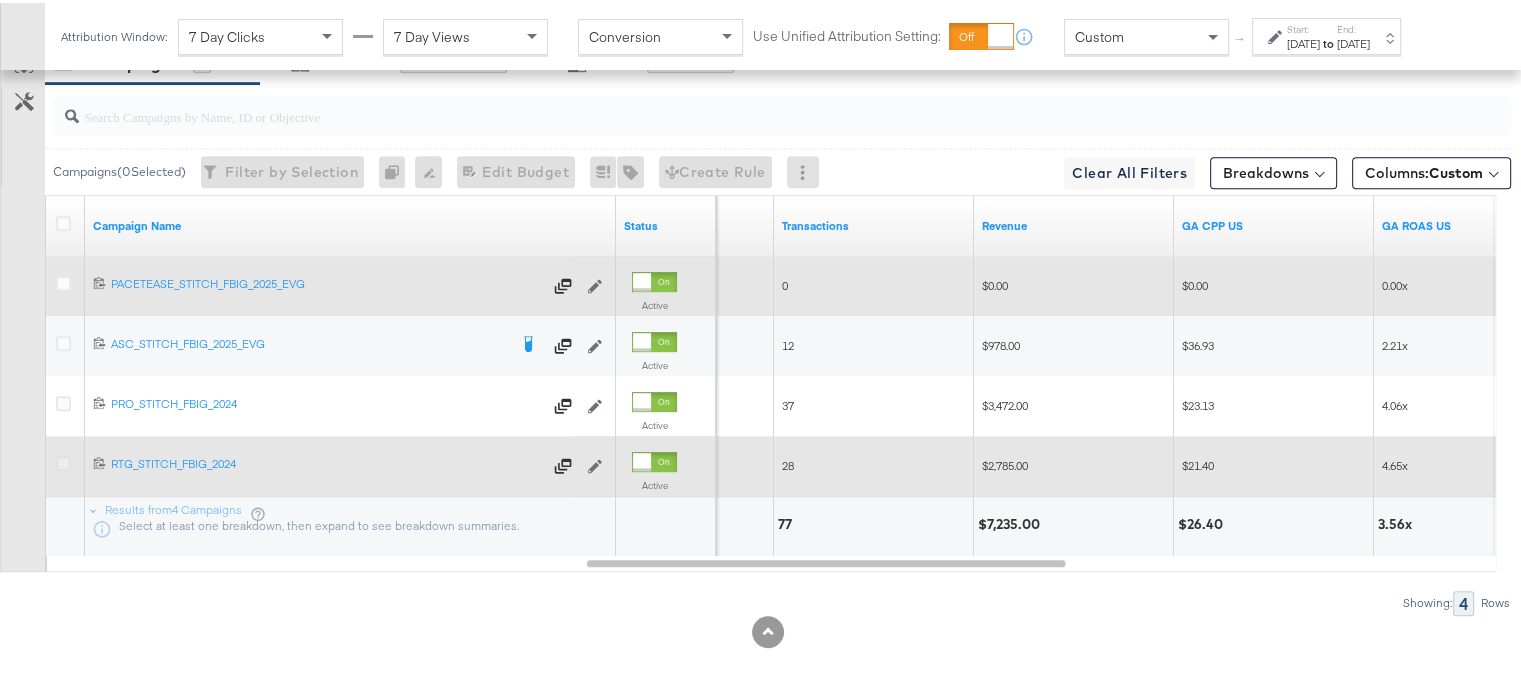 click at bounding box center [63, 460] 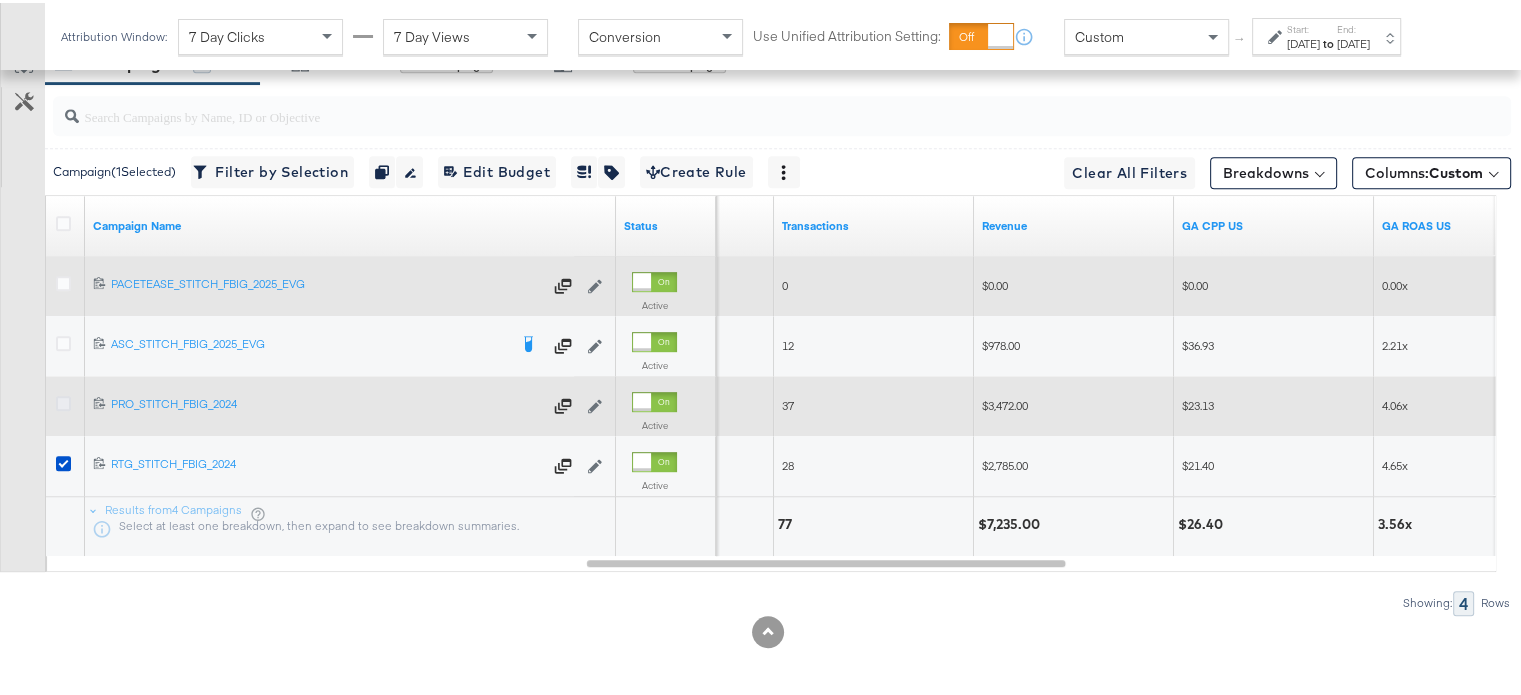 click at bounding box center (63, 400) 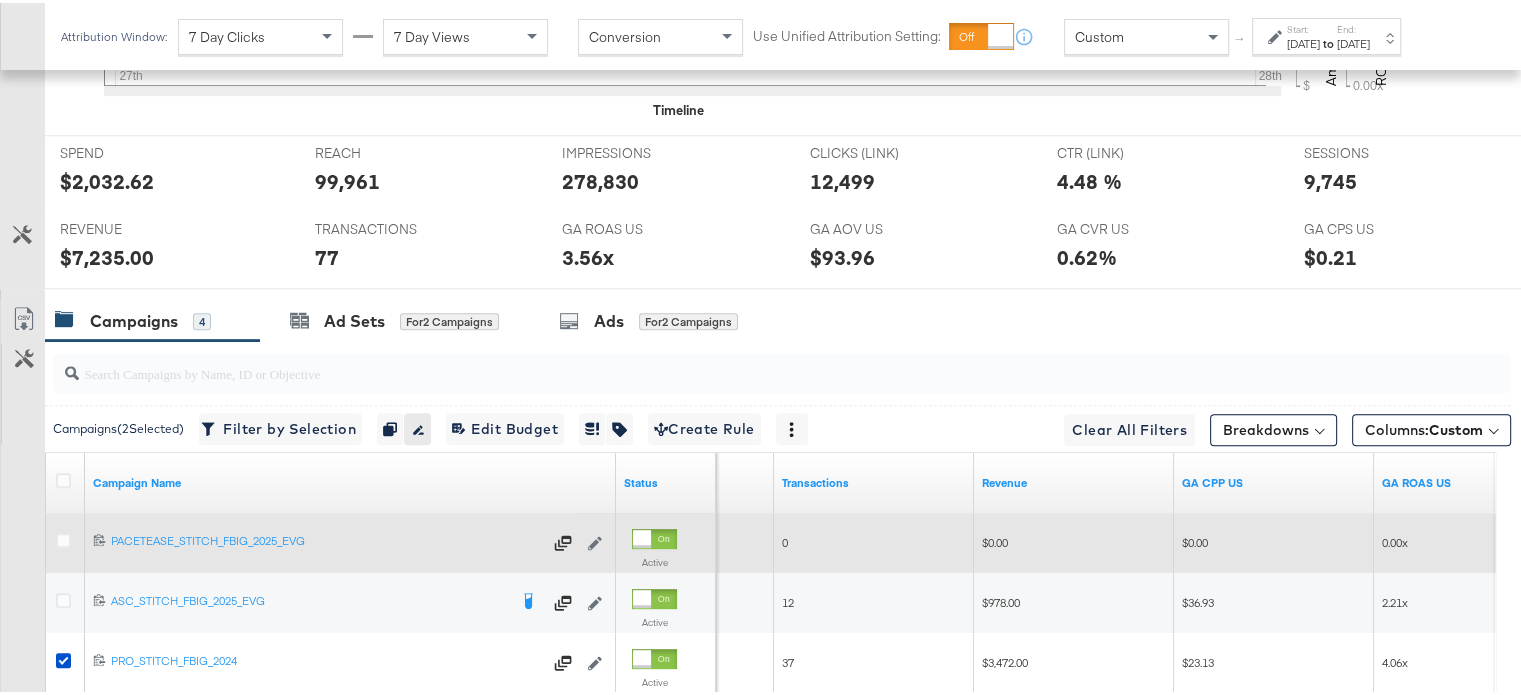 scroll, scrollTop: 833, scrollLeft: 0, axis: vertical 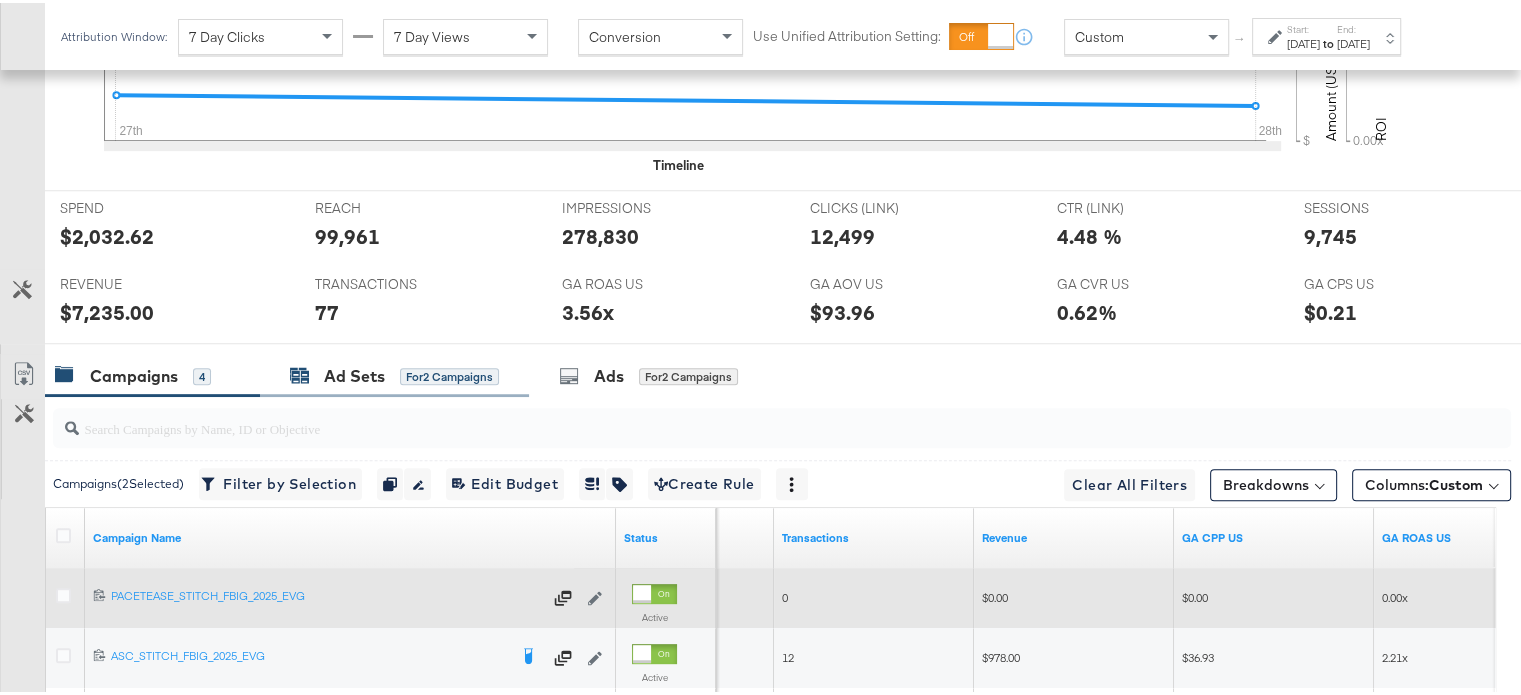 click on "Ad Sets" at bounding box center [354, 373] 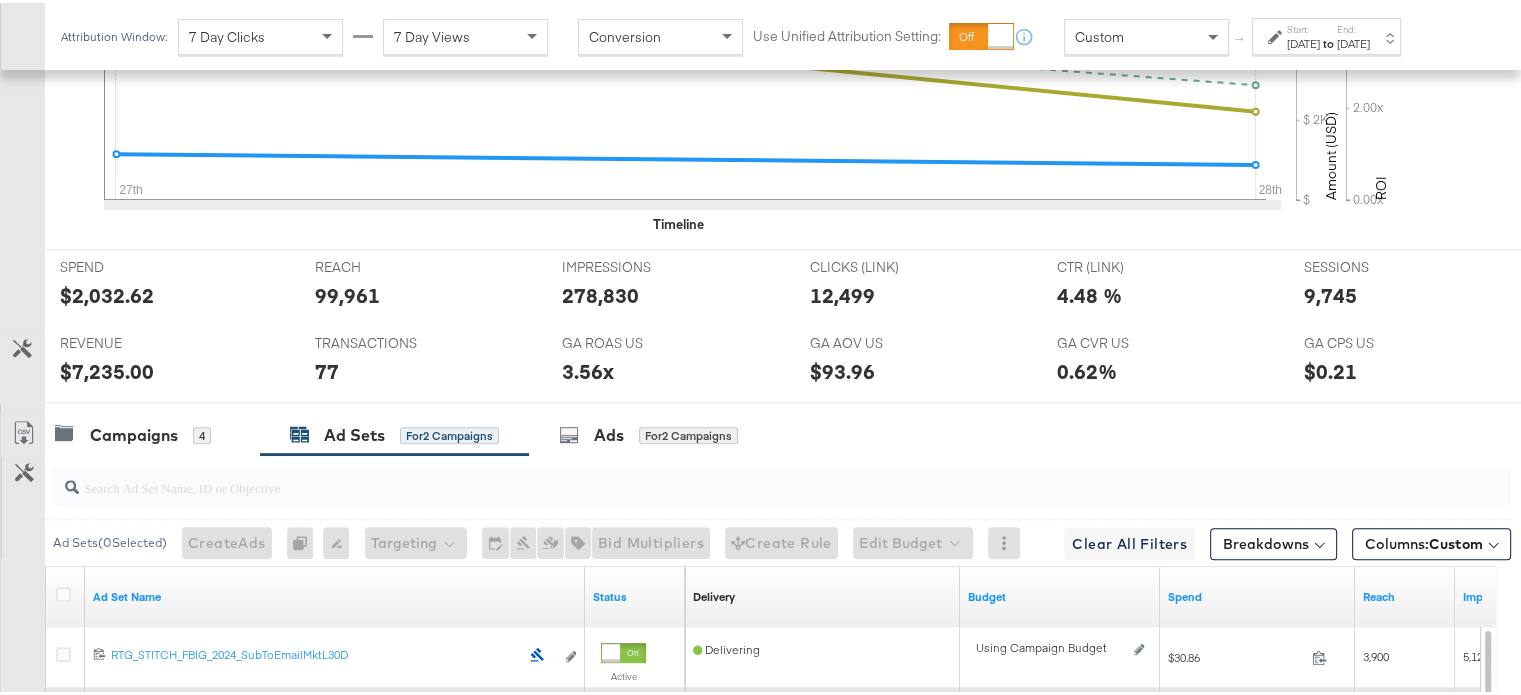 scroll, scrollTop: 1101, scrollLeft: 0, axis: vertical 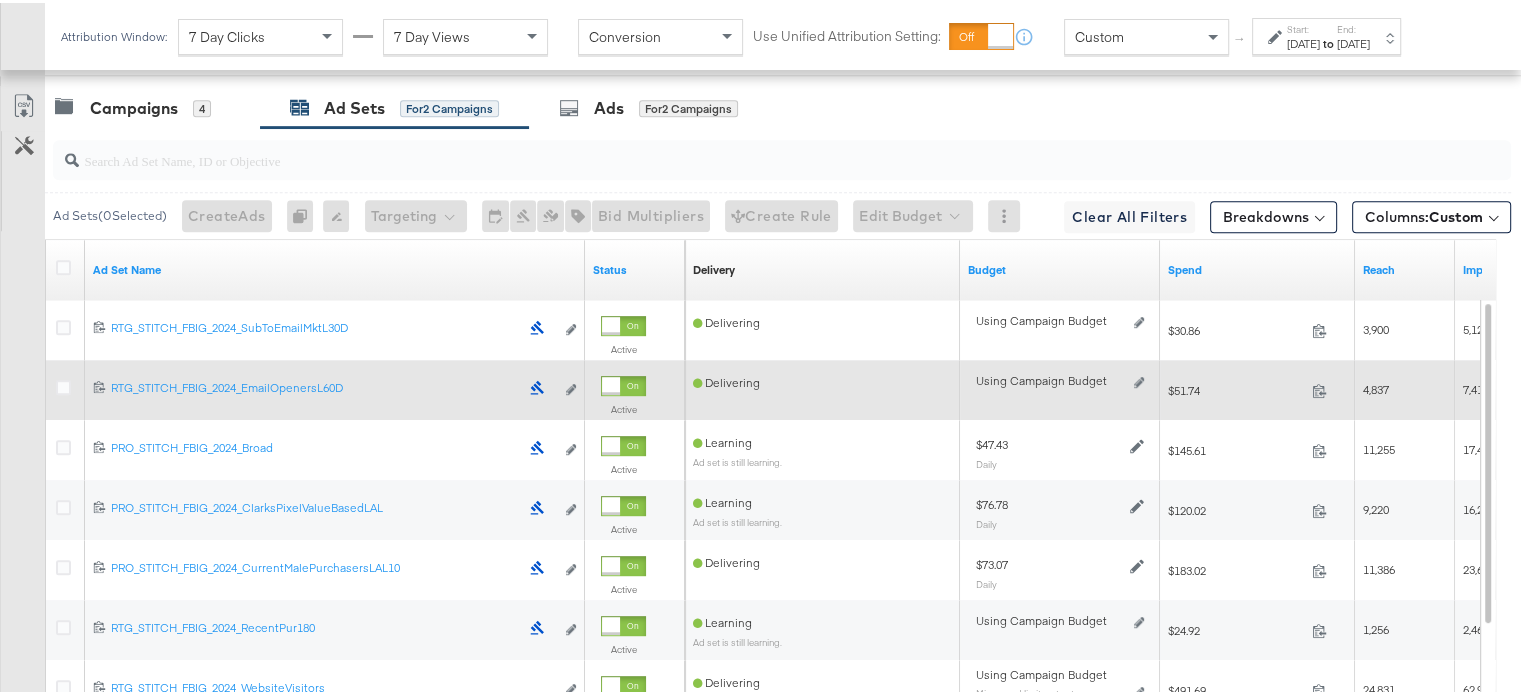 click on "Delivering" at bounding box center (822, 387) 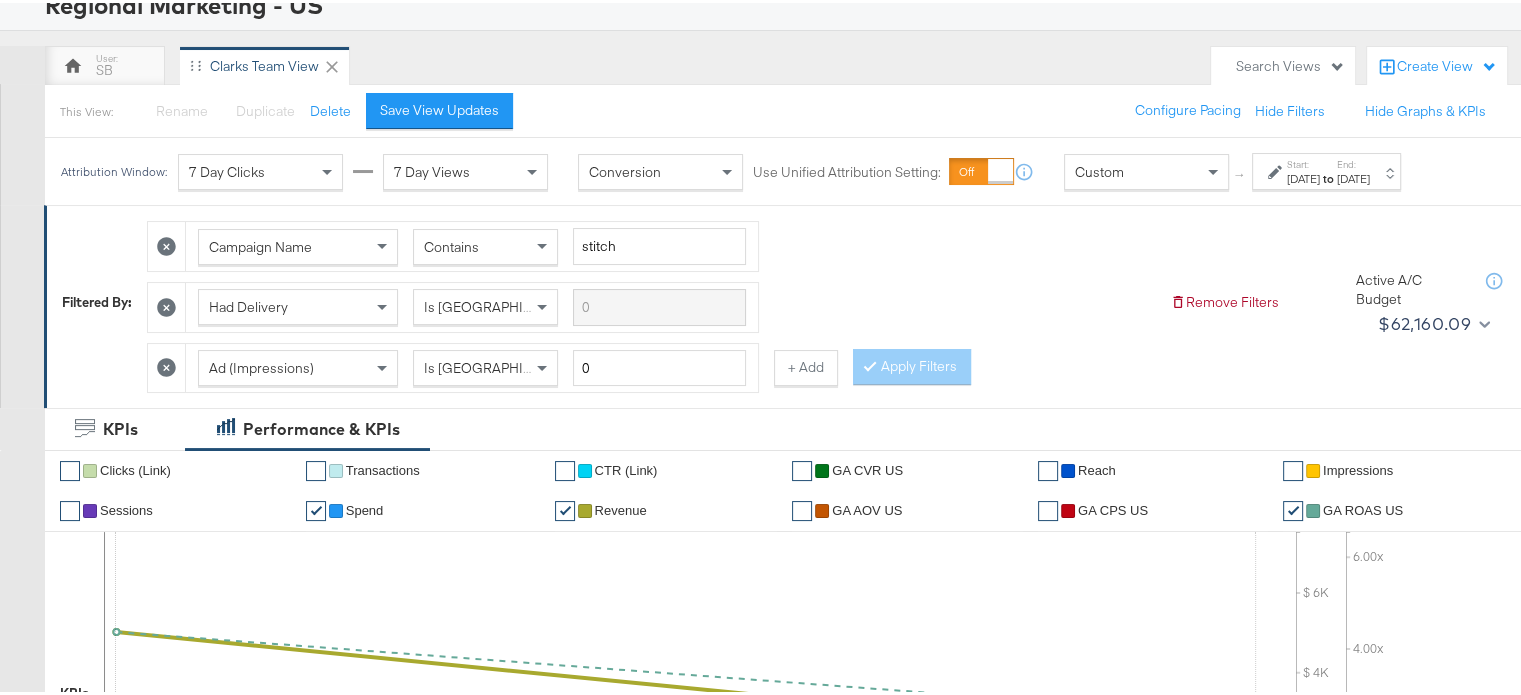 scroll, scrollTop: 0, scrollLeft: 0, axis: both 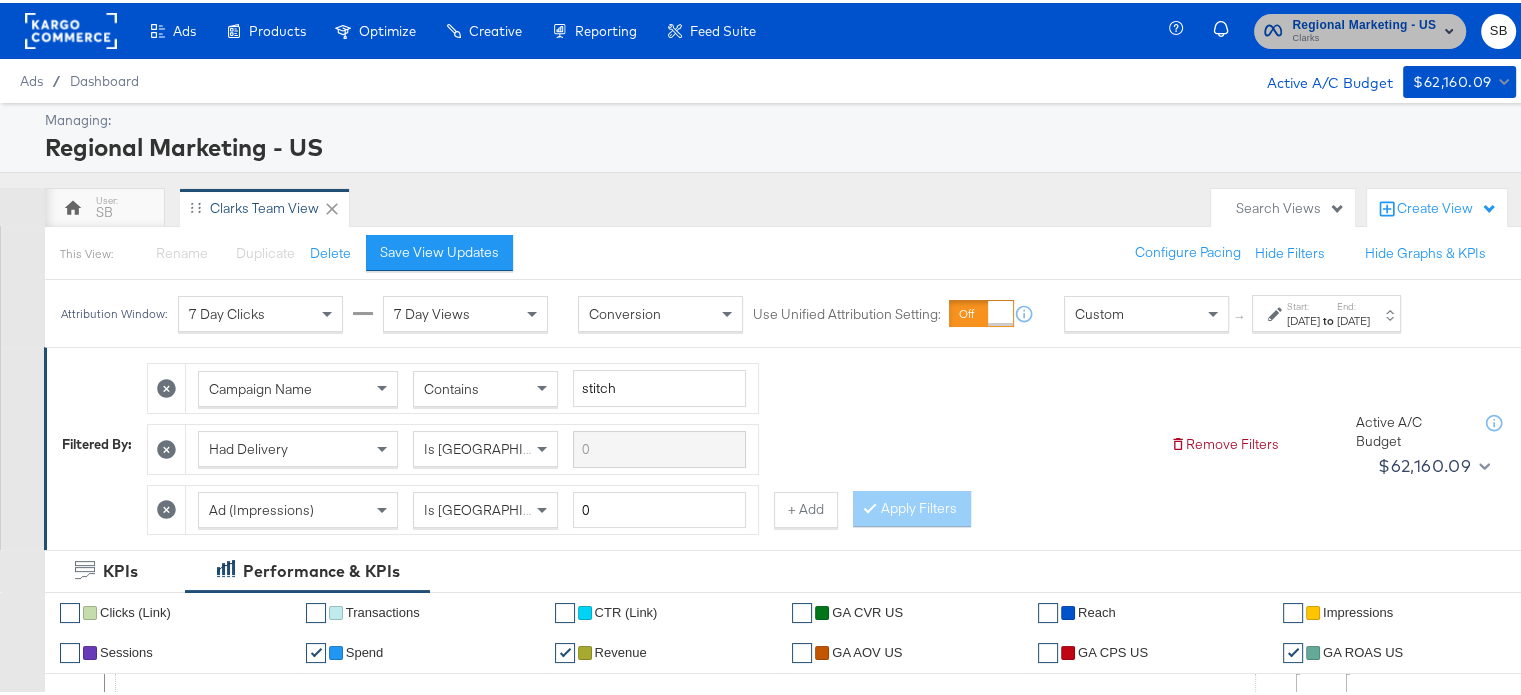 click on "Regional Marketing - US" at bounding box center (1364, 22) 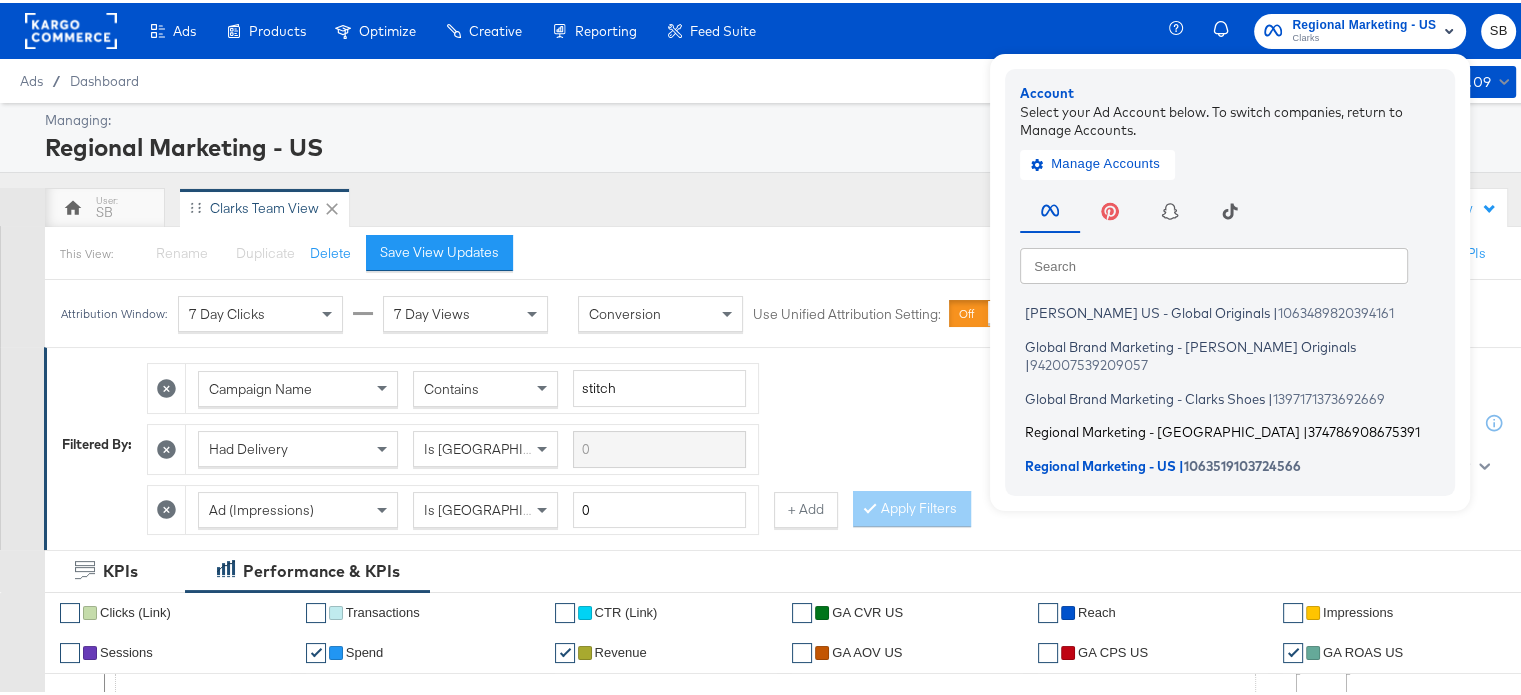 click on "Regional Marketing - [GEOGRAPHIC_DATA]" at bounding box center (1162, 429) 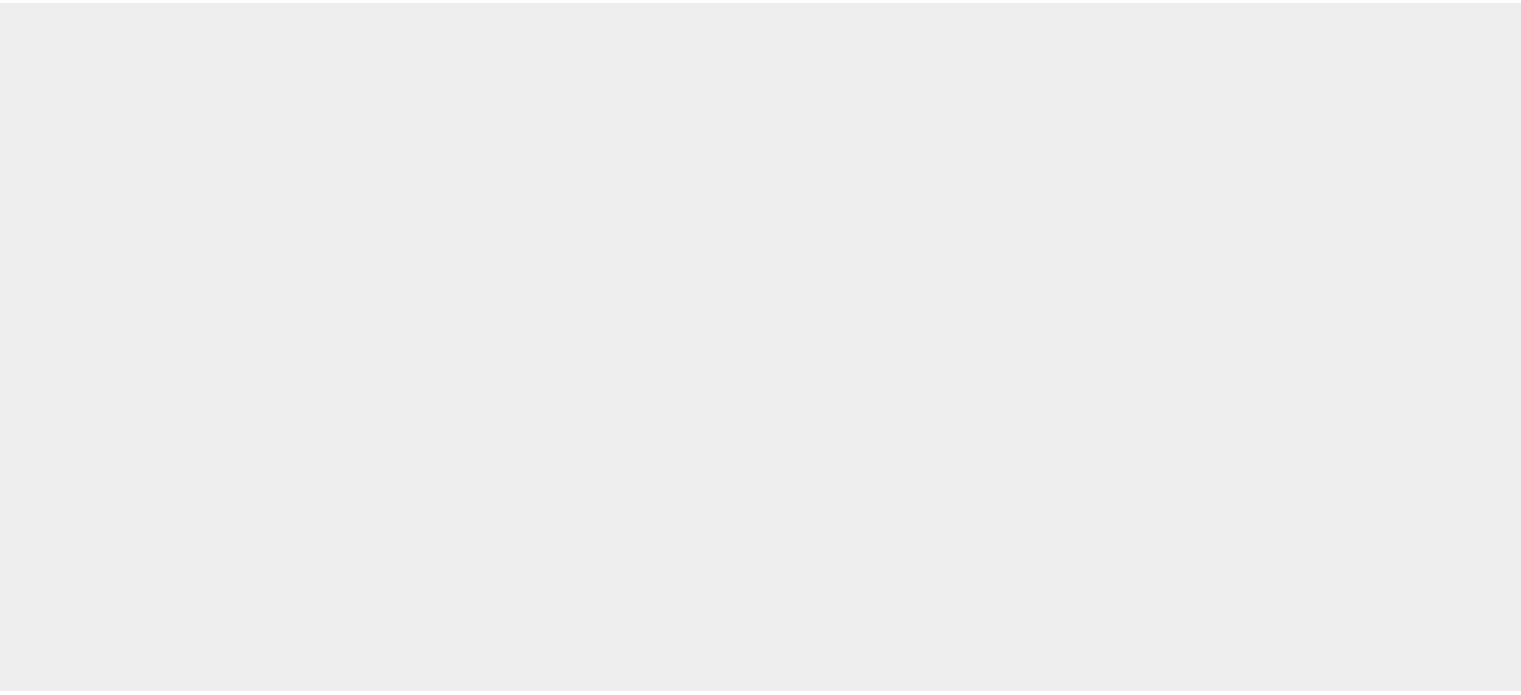 scroll, scrollTop: 0, scrollLeft: 0, axis: both 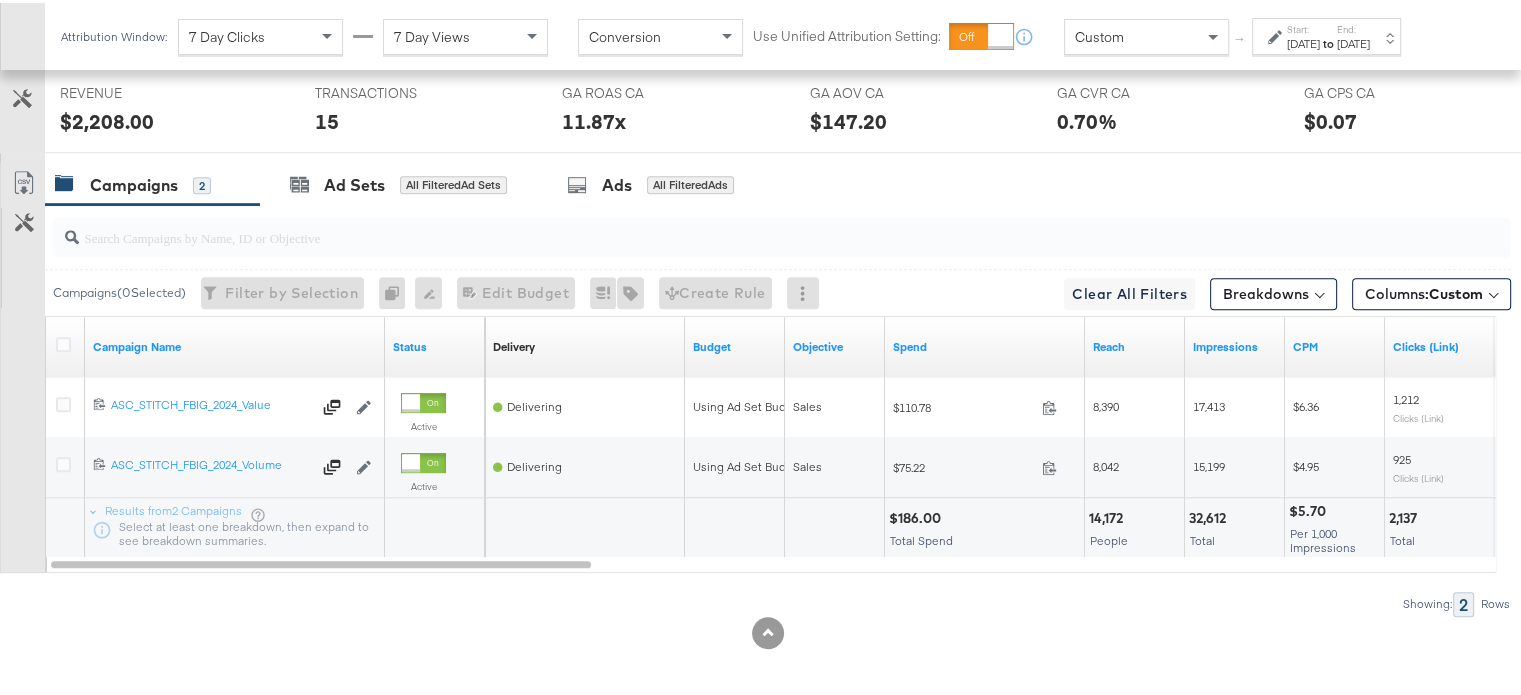 click on "to" at bounding box center [1328, 40] 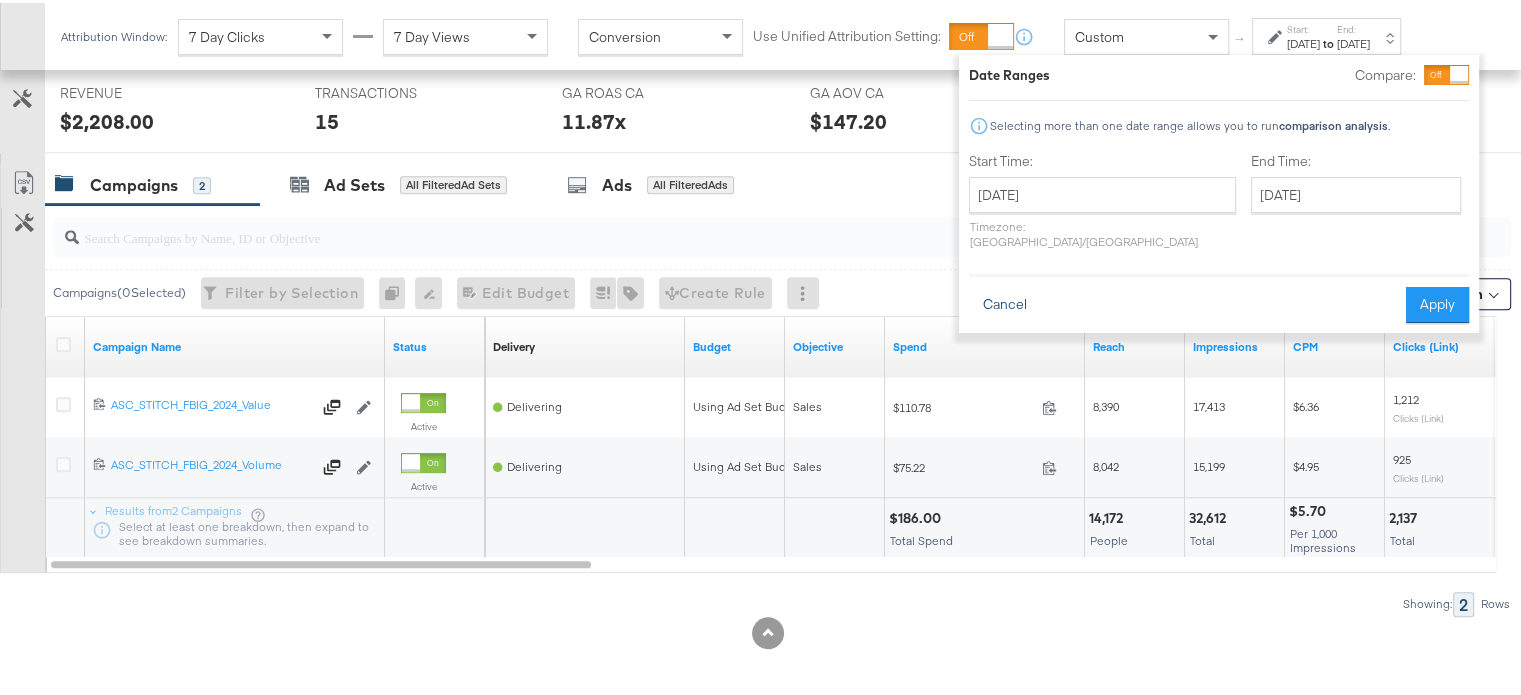 click on "Cancel" at bounding box center [1005, 302] 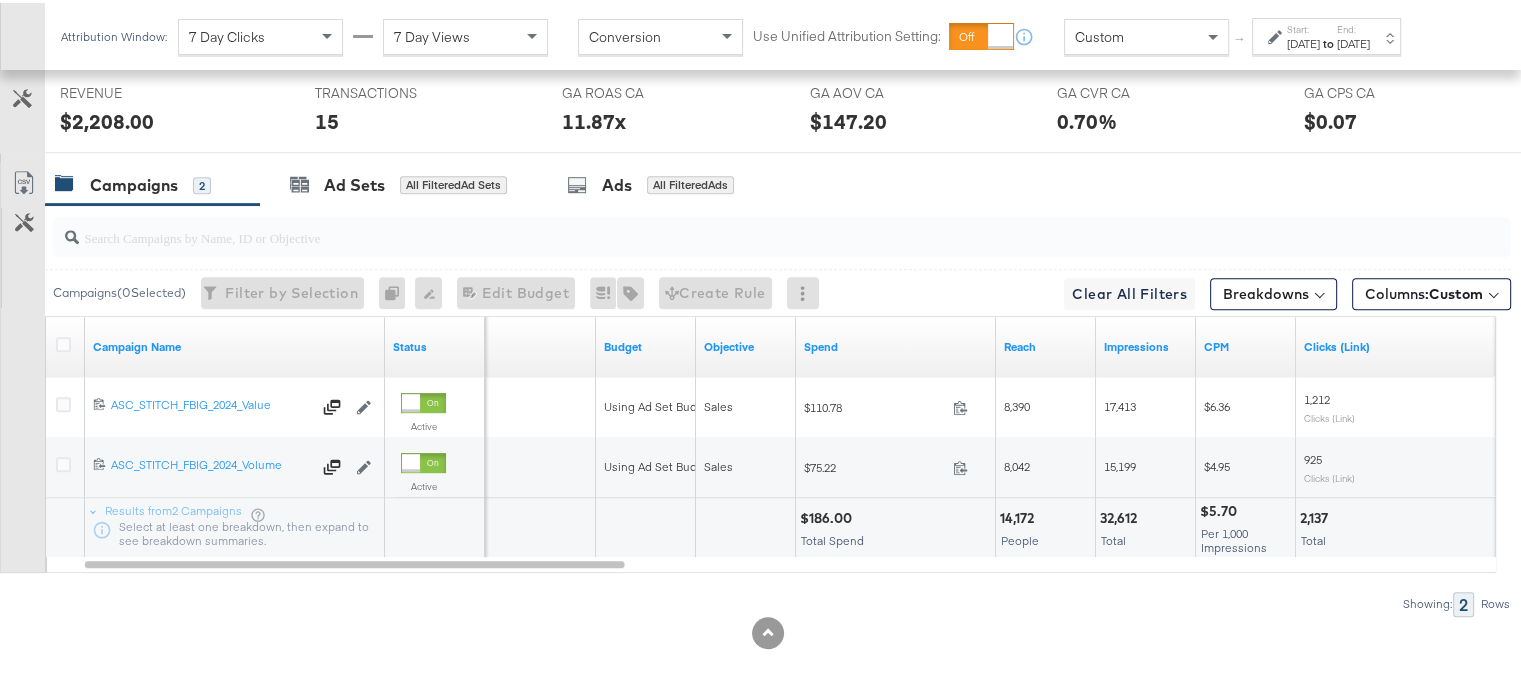 click on "Start:  Jul 27th 2025    to     End:  Jul 28th 2025" at bounding box center (1328, 34) 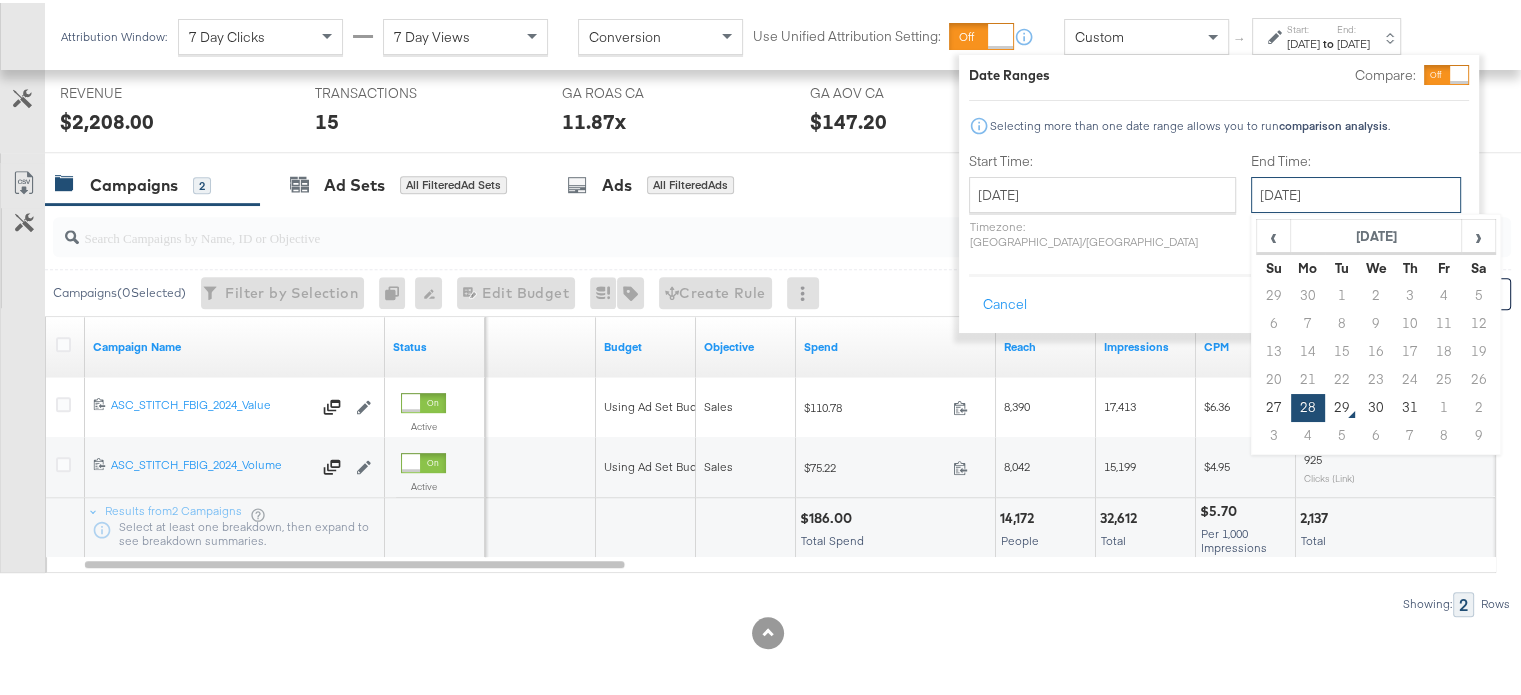 click on "[DATE]" at bounding box center [1356, 192] 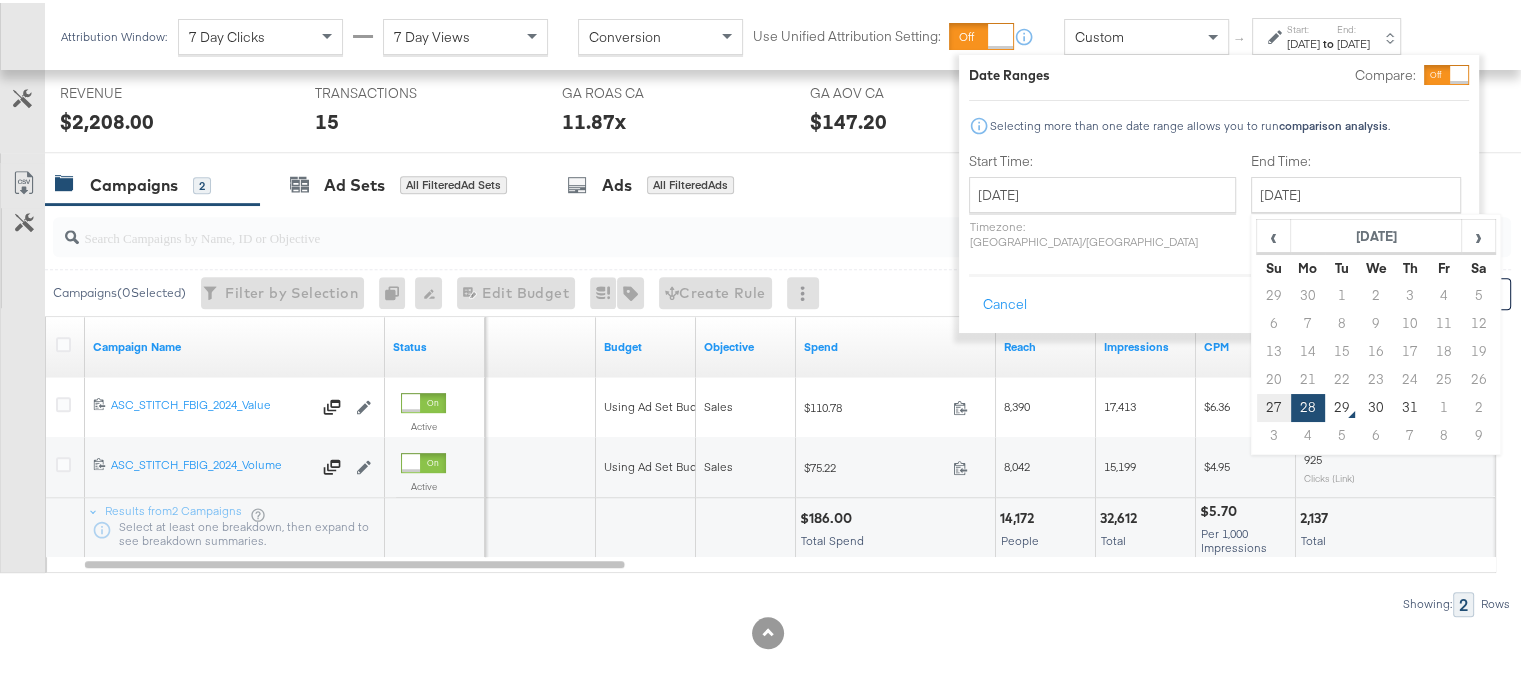 click on "27" at bounding box center (1274, 405) 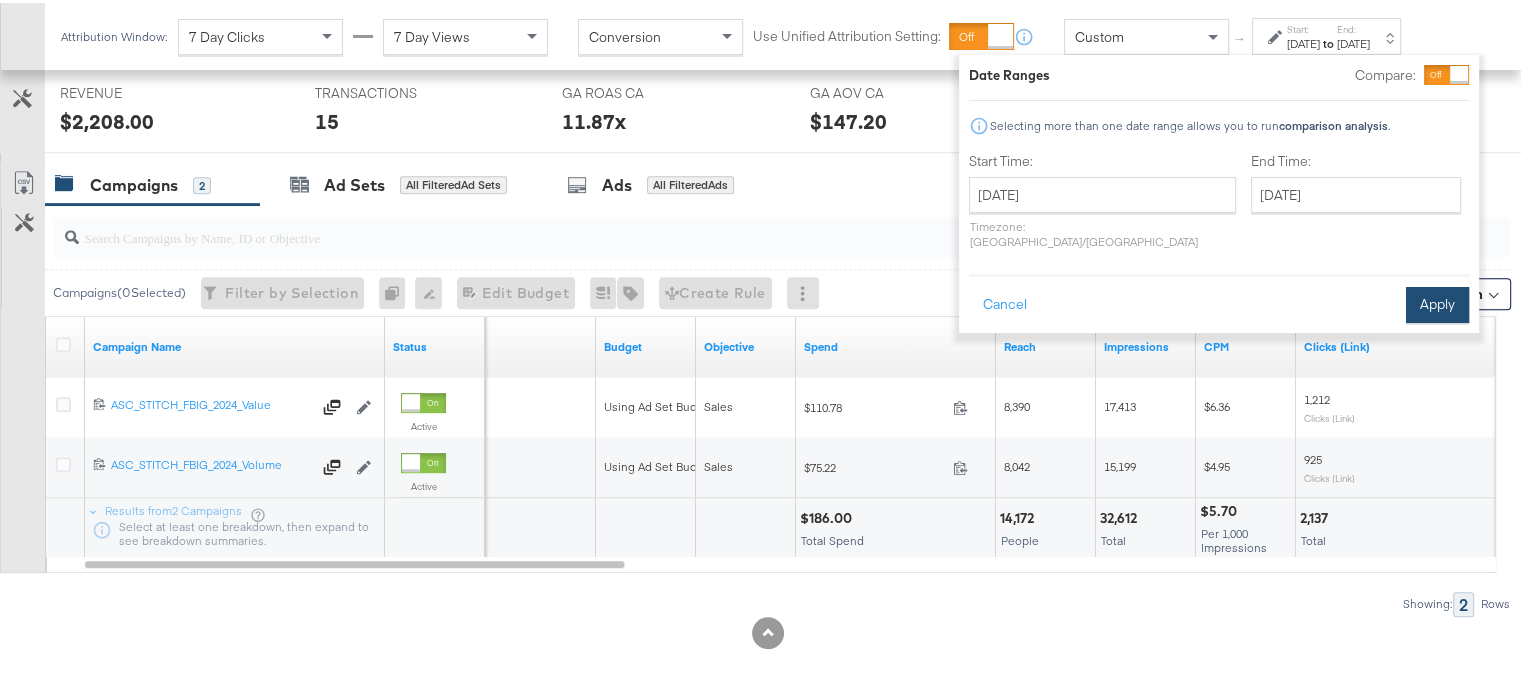 click on "Apply" at bounding box center (1437, 302) 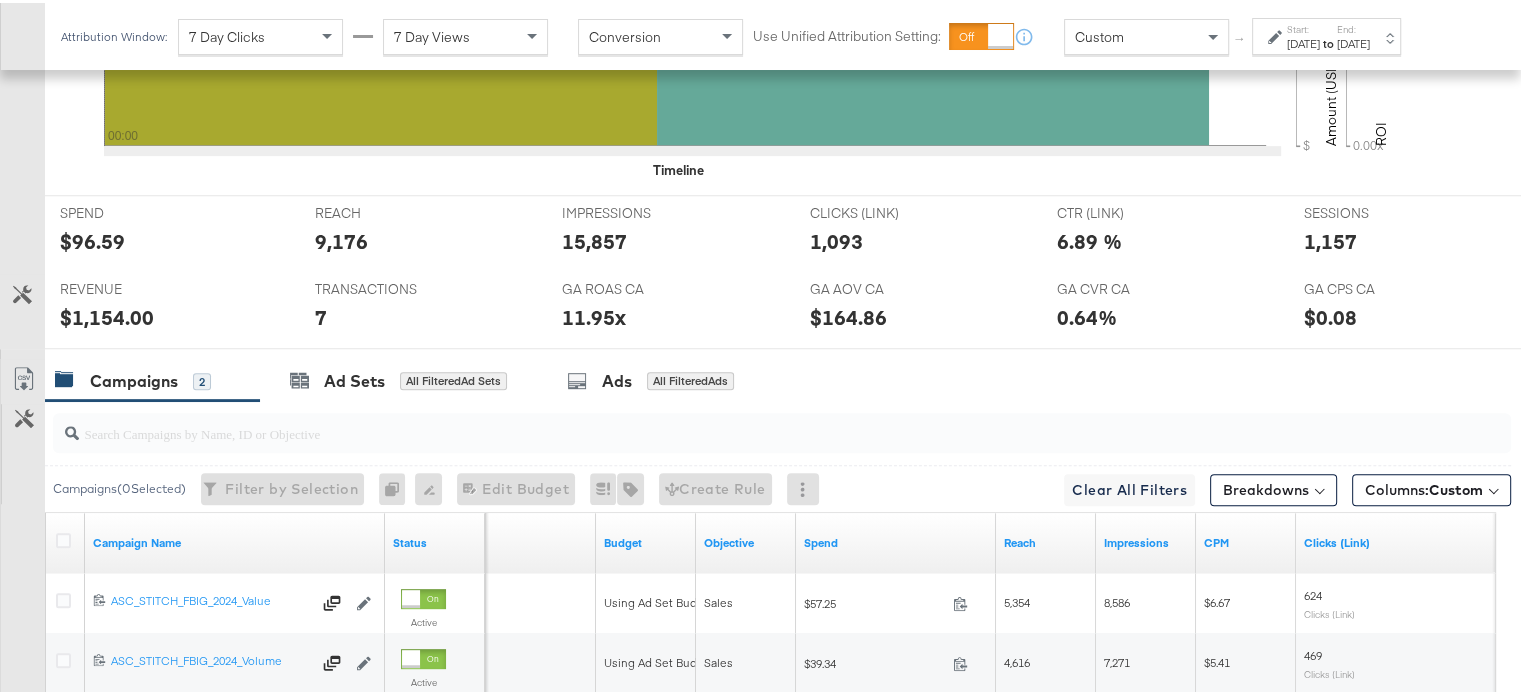 scroll, scrollTop: 1024, scrollLeft: 0, axis: vertical 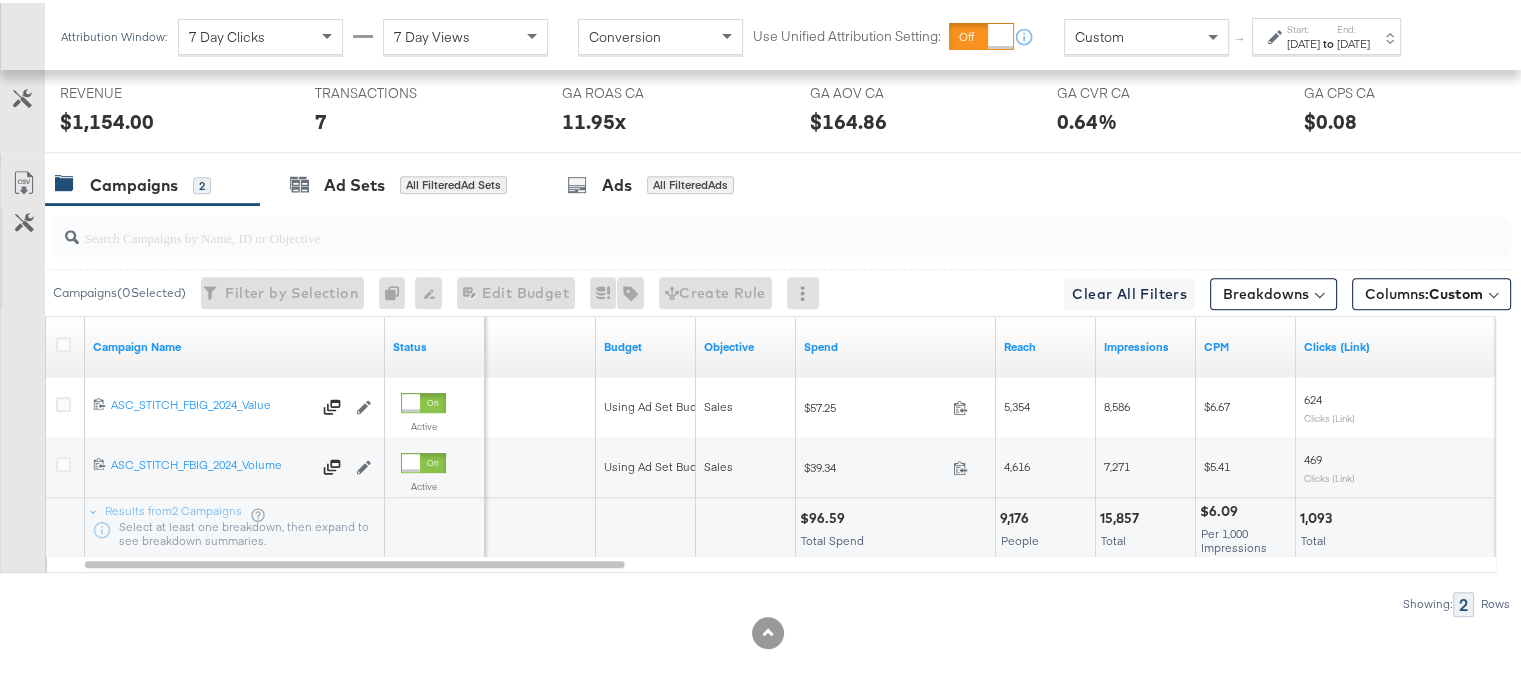 click on "[DATE]" at bounding box center (1303, 41) 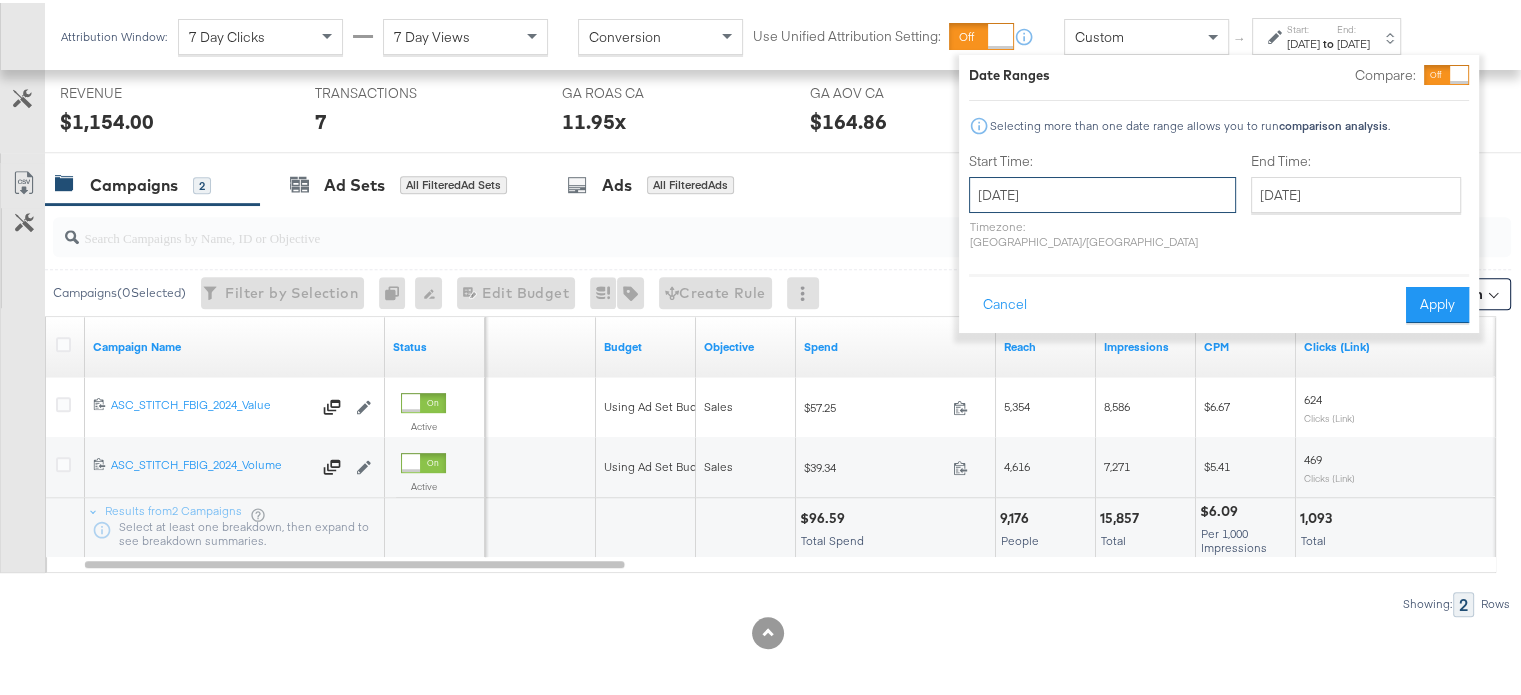 click on "[DATE]" at bounding box center [1102, 192] 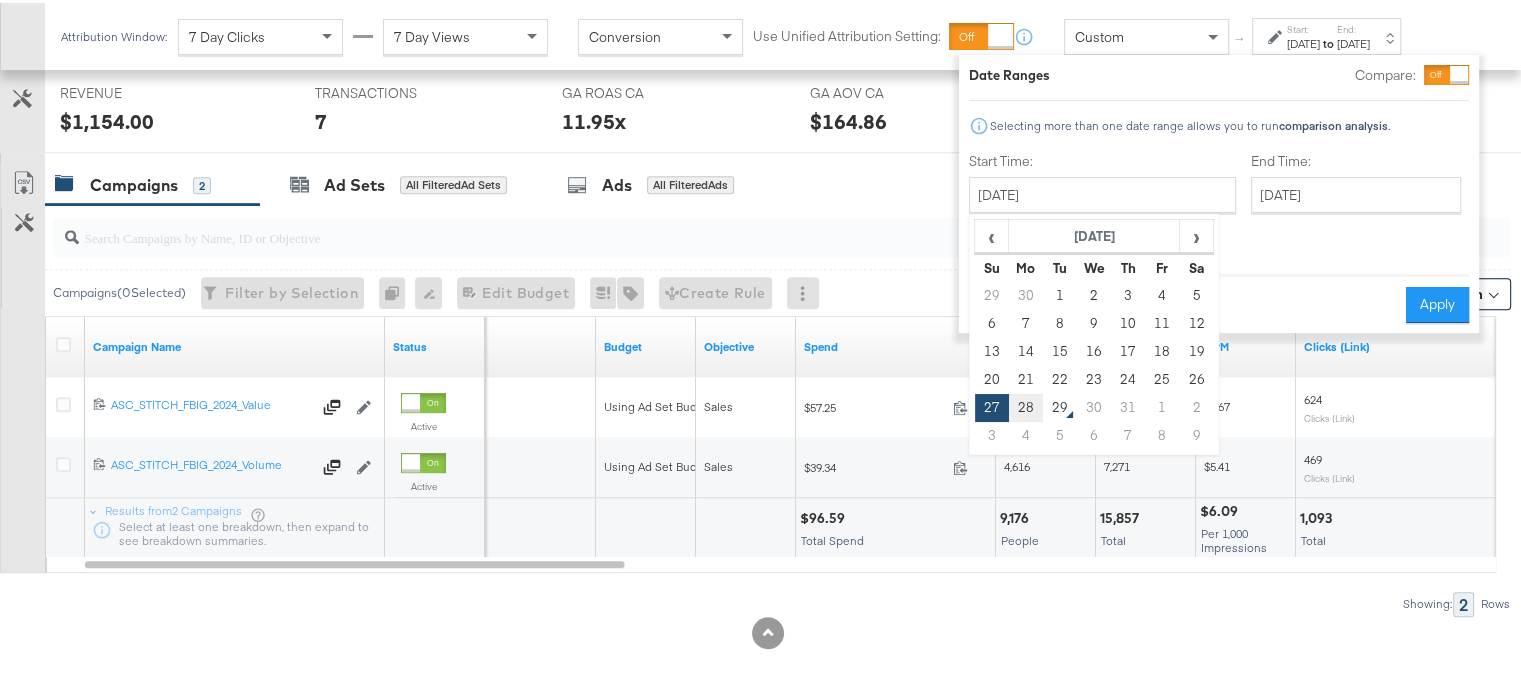 click on "28" at bounding box center [1026, 405] 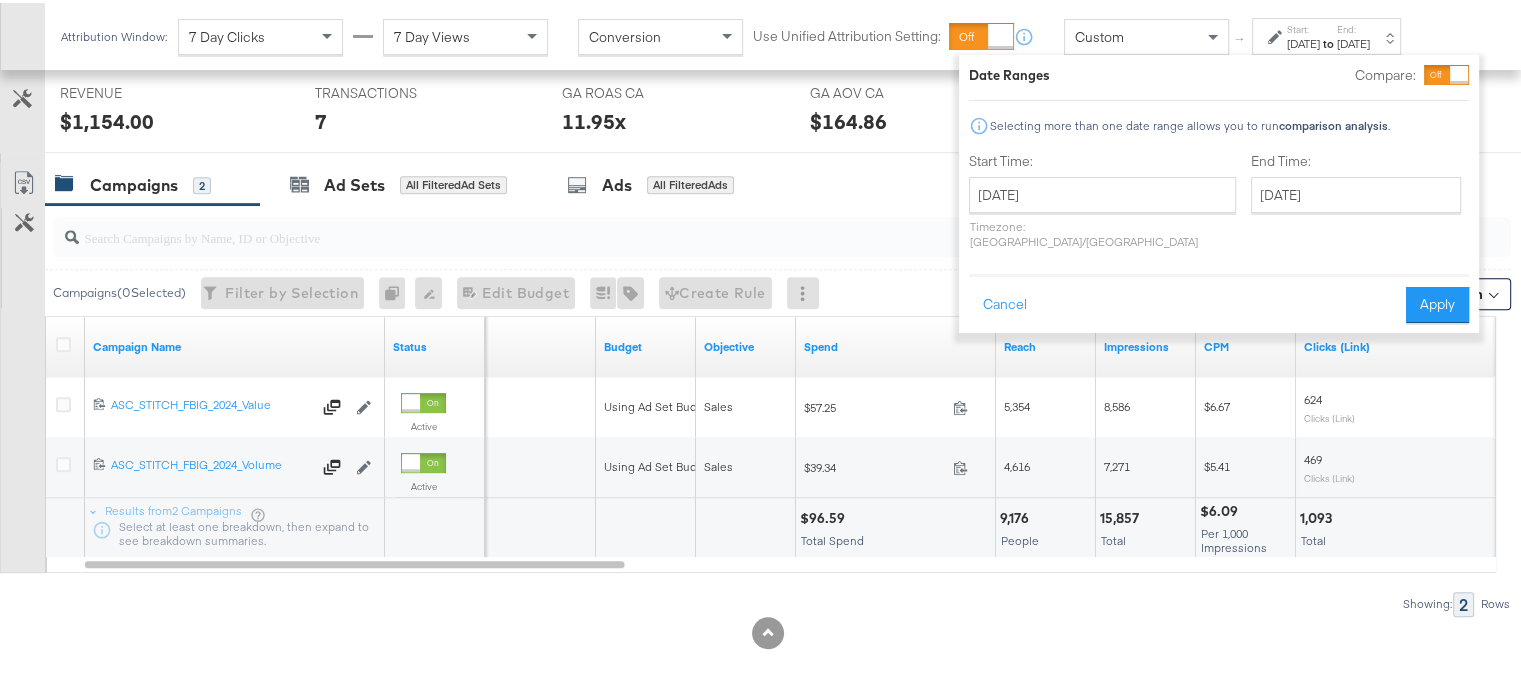 type on "[DATE]" 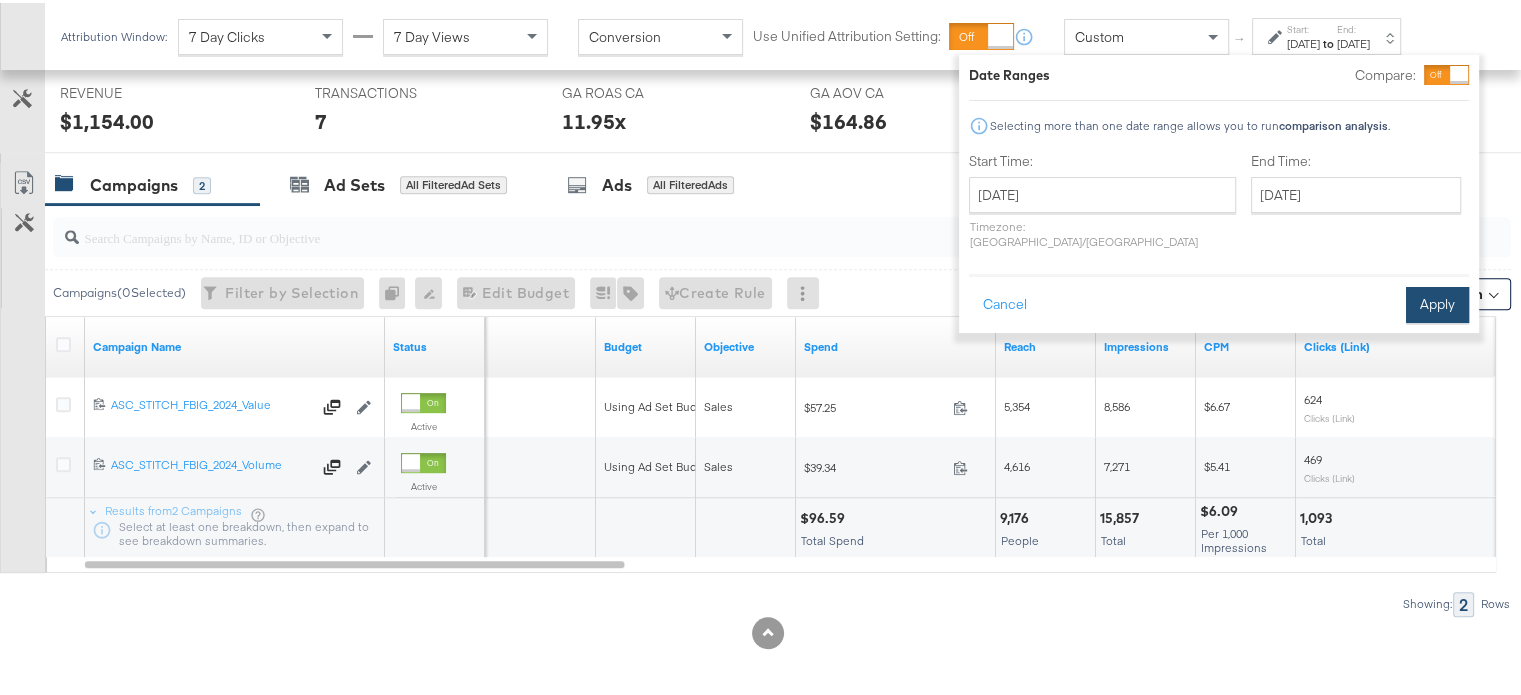 click on "Apply" at bounding box center (1437, 302) 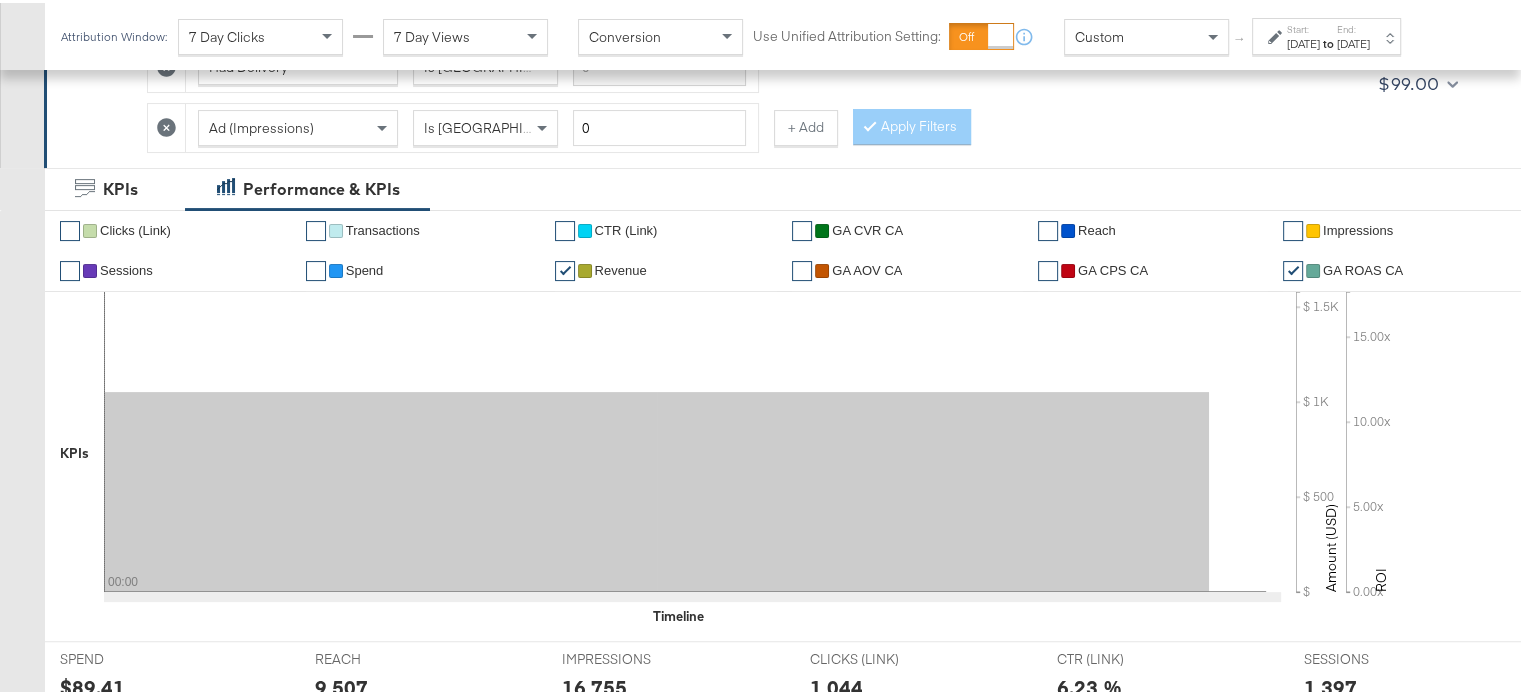 scroll, scrollTop: 372, scrollLeft: 0, axis: vertical 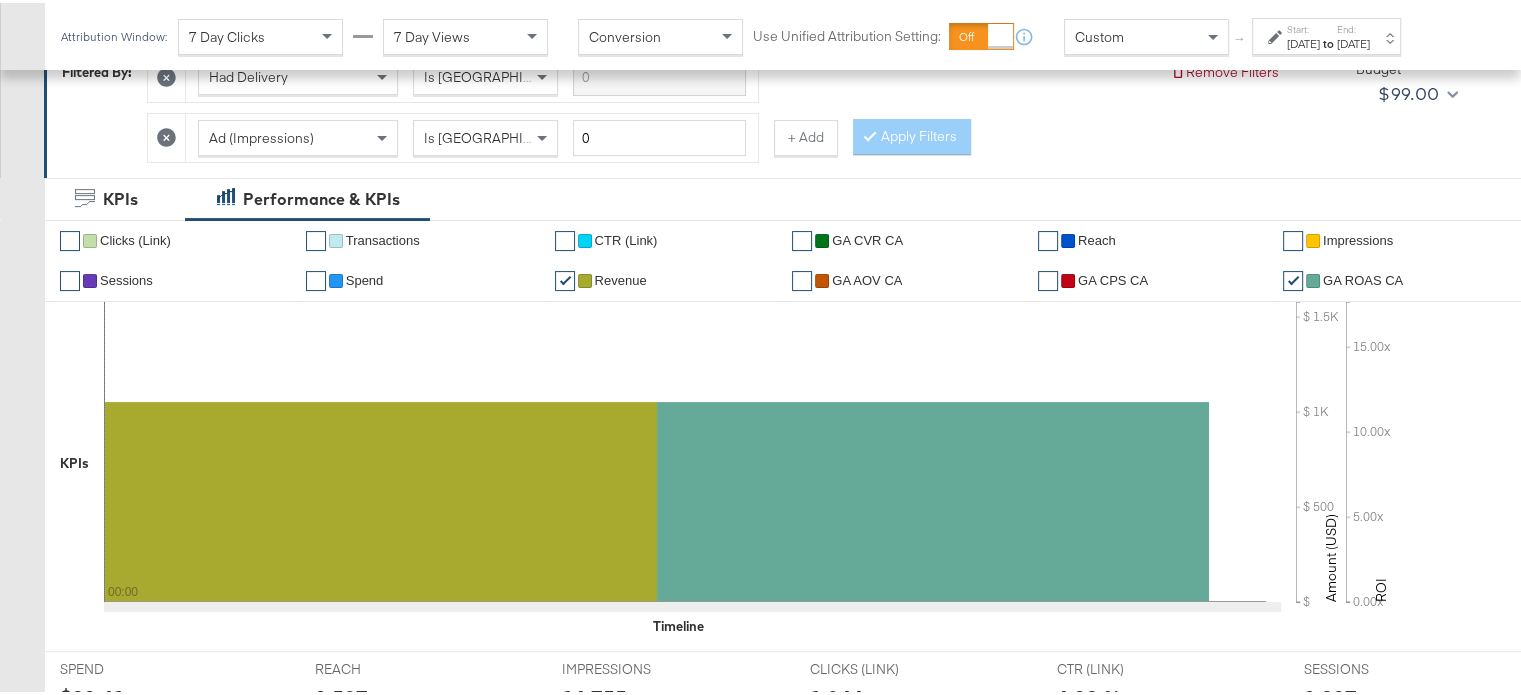 click on "[DATE]" at bounding box center [1303, 41] 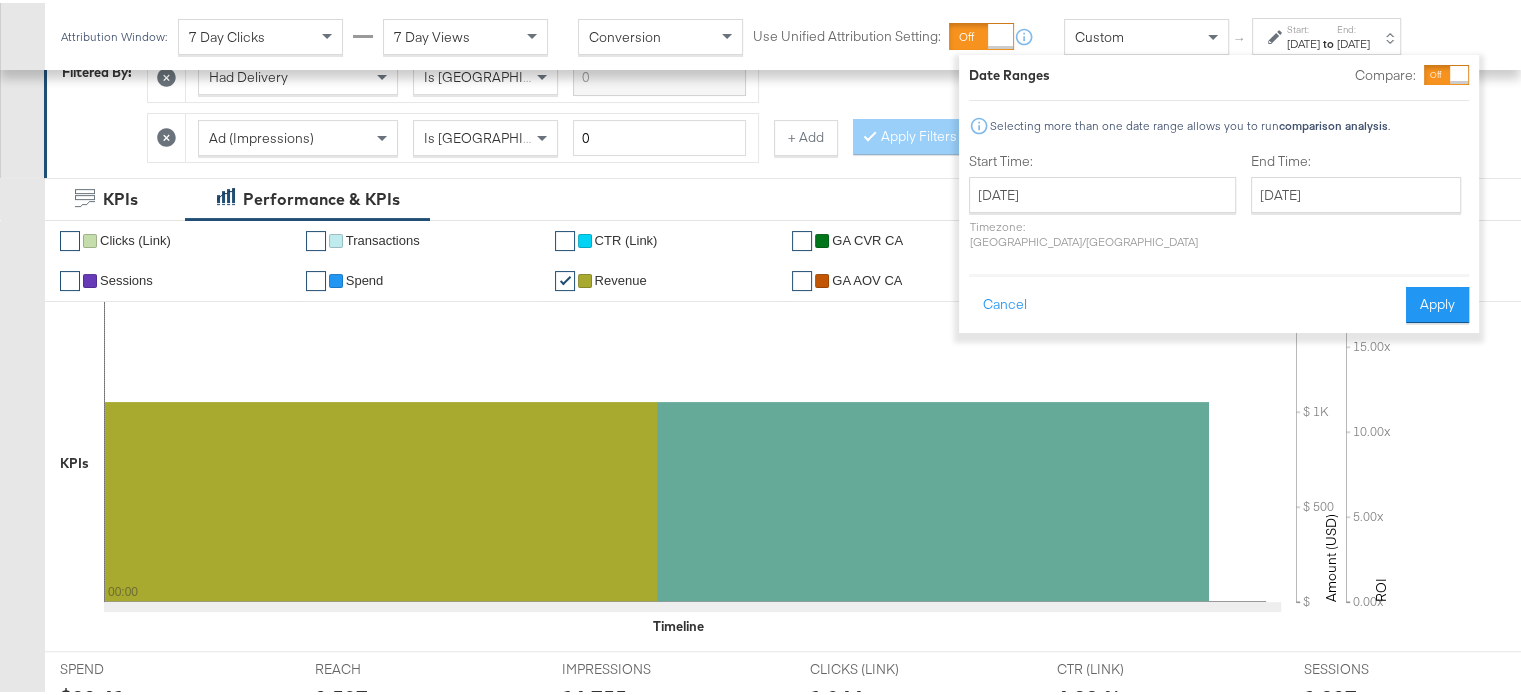 drag, startPoint x: 1071, startPoint y: 170, endPoint x: 1068, endPoint y: 181, distance: 11.401754 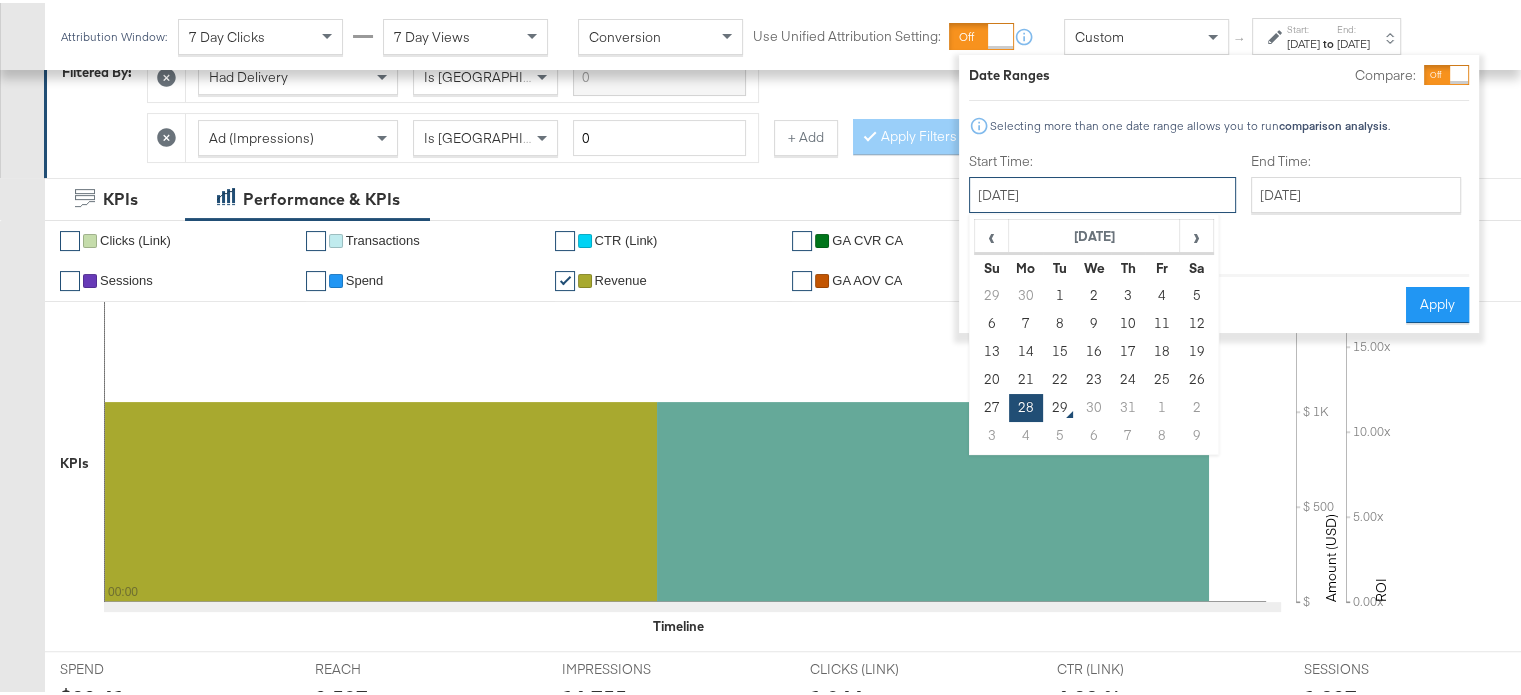 click on "[DATE]" at bounding box center [1102, 192] 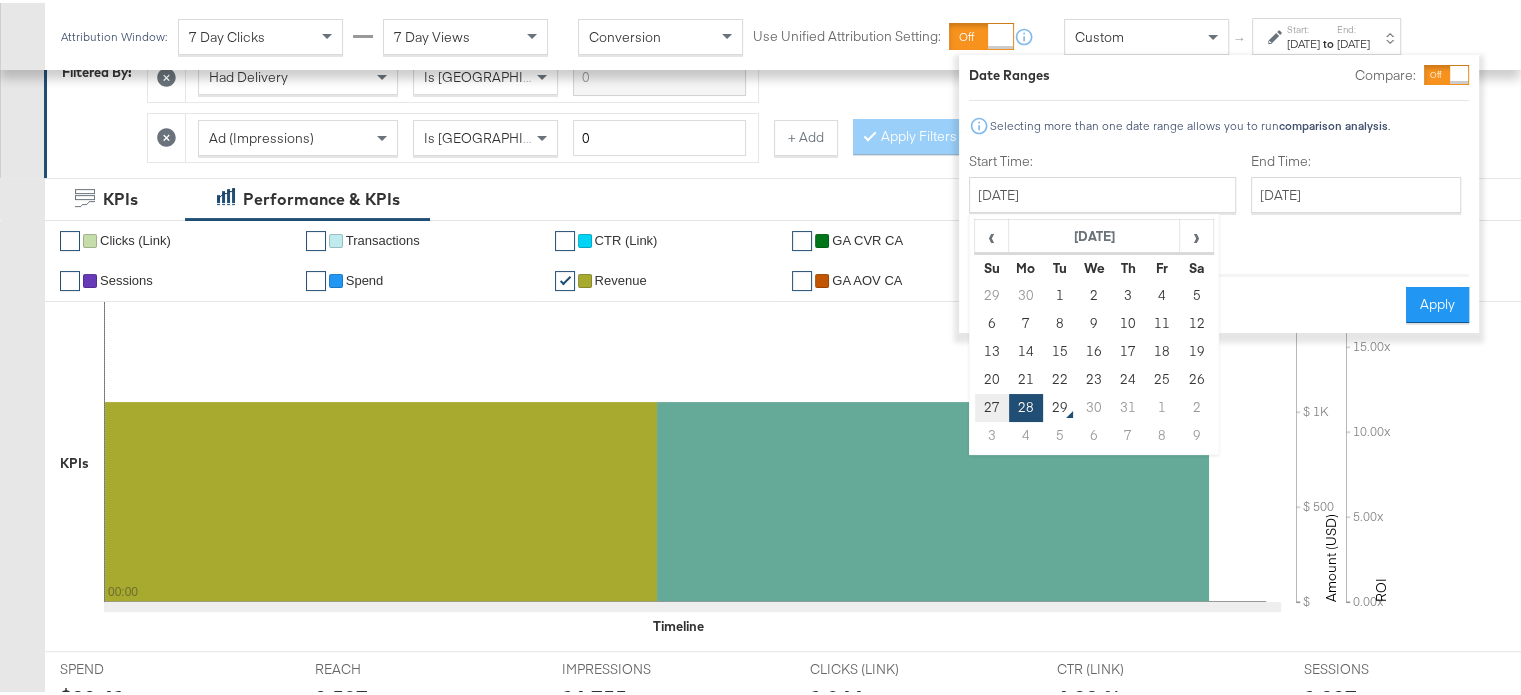 click on "27" at bounding box center (992, 405) 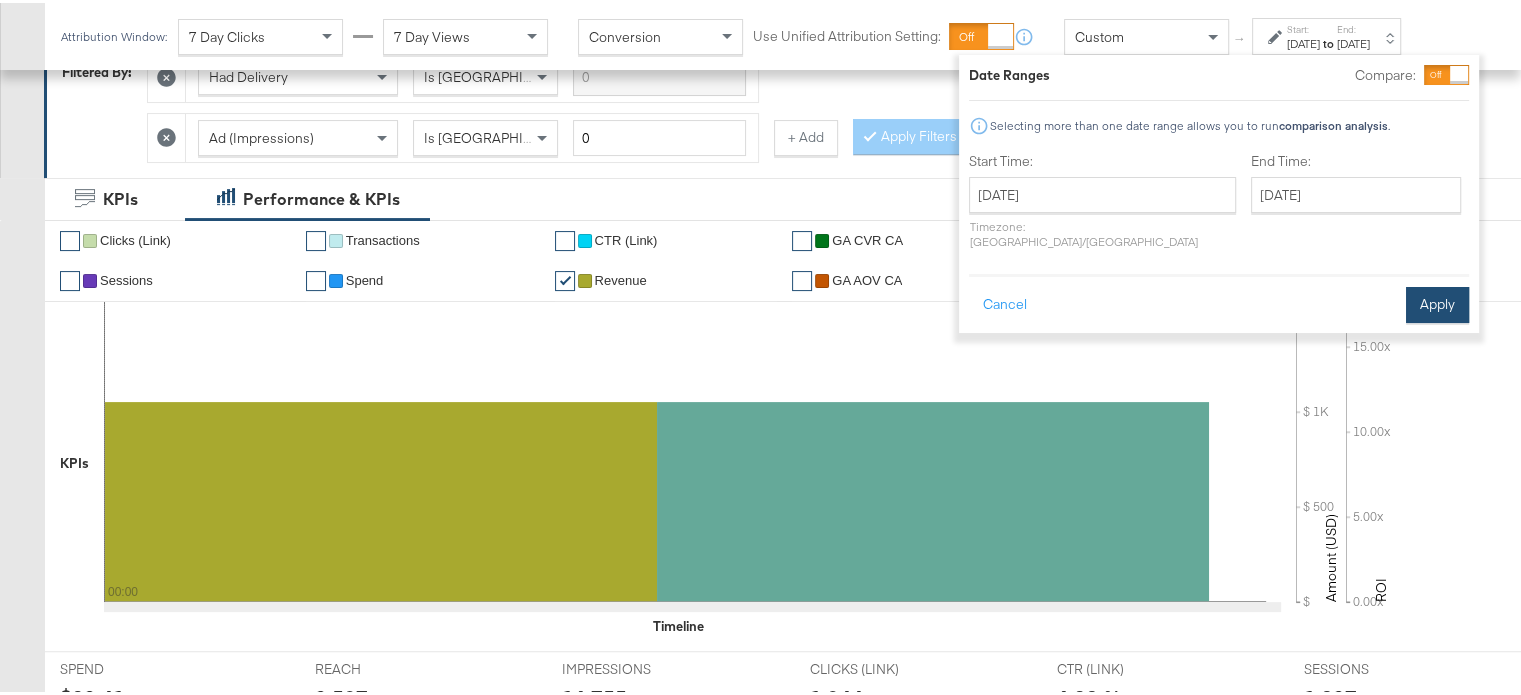 click on "Apply" at bounding box center (1437, 302) 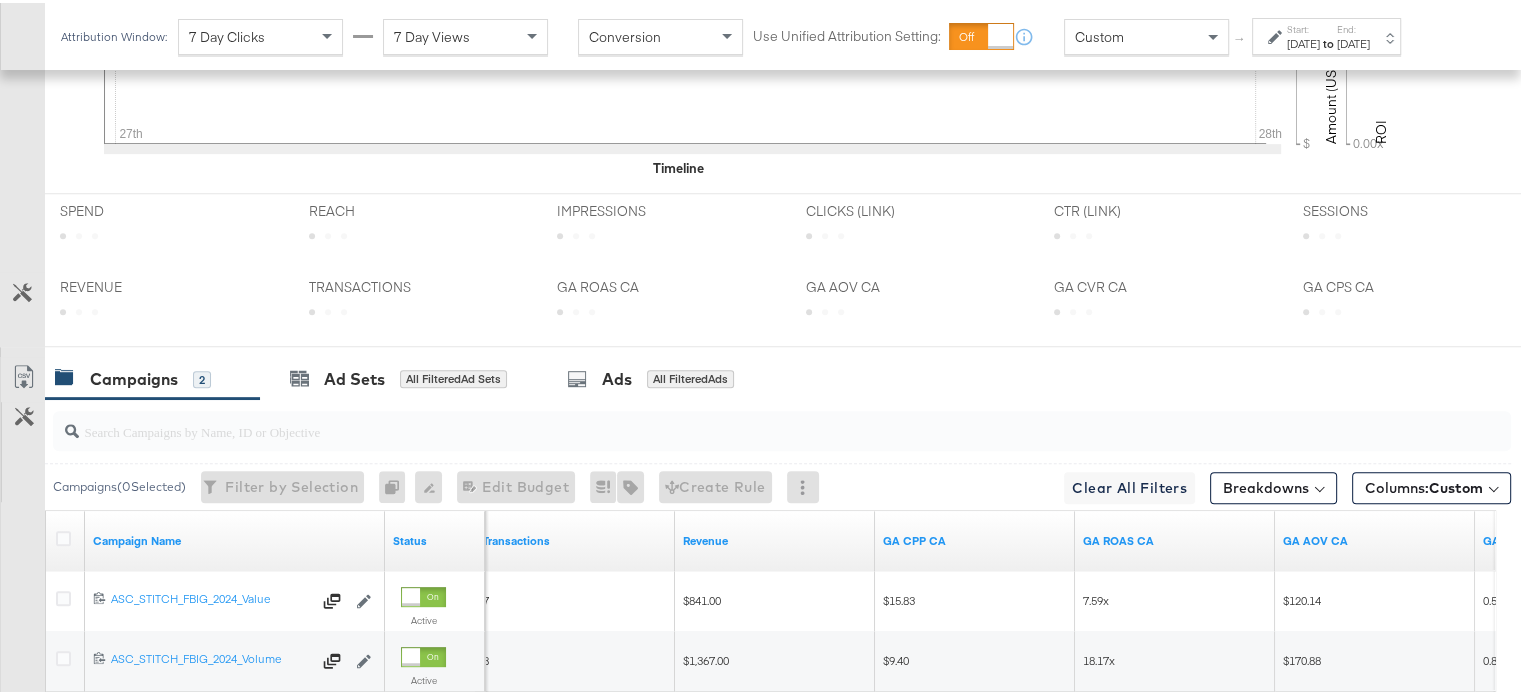 scroll, scrollTop: 1025, scrollLeft: 0, axis: vertical 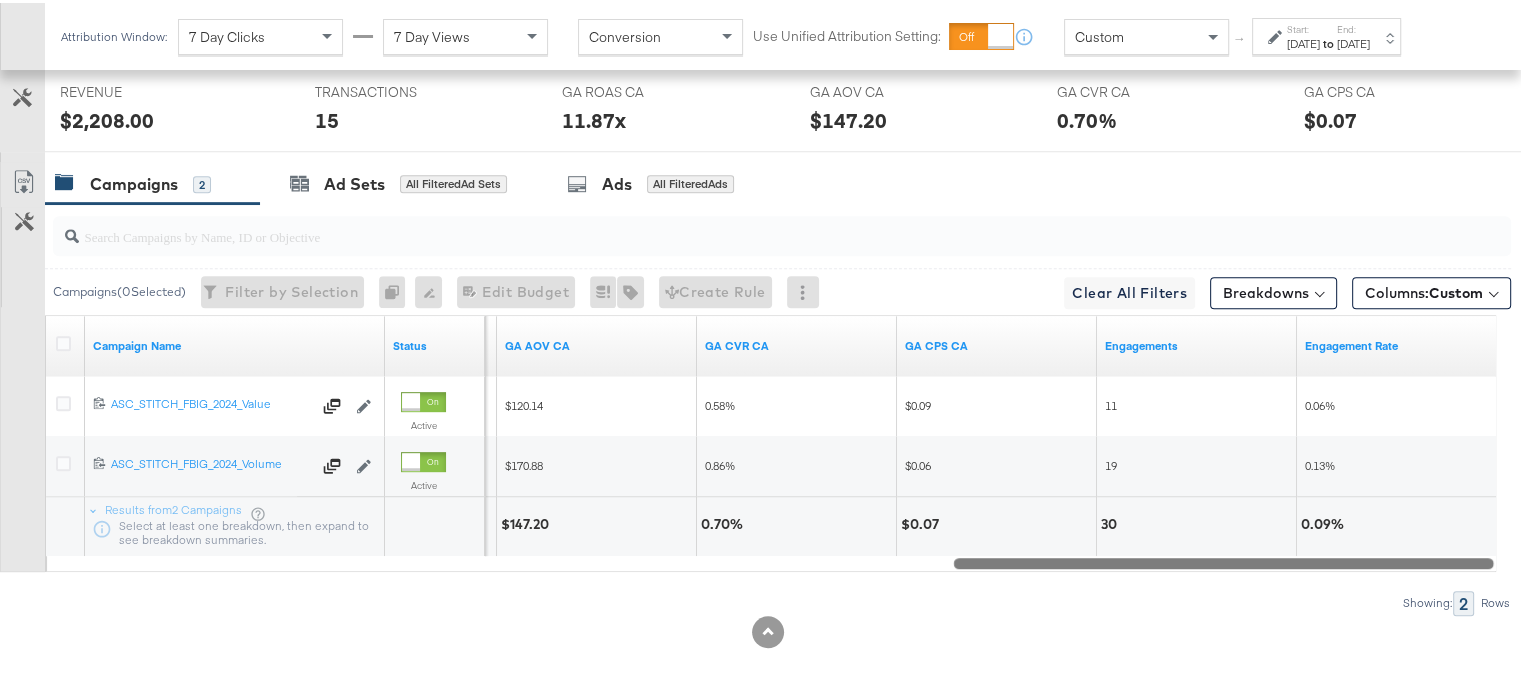 drag, startPoint x: 901, startPoint y: 551, endPoint x: 1451, endPoint y: 535, distance: 550.23267 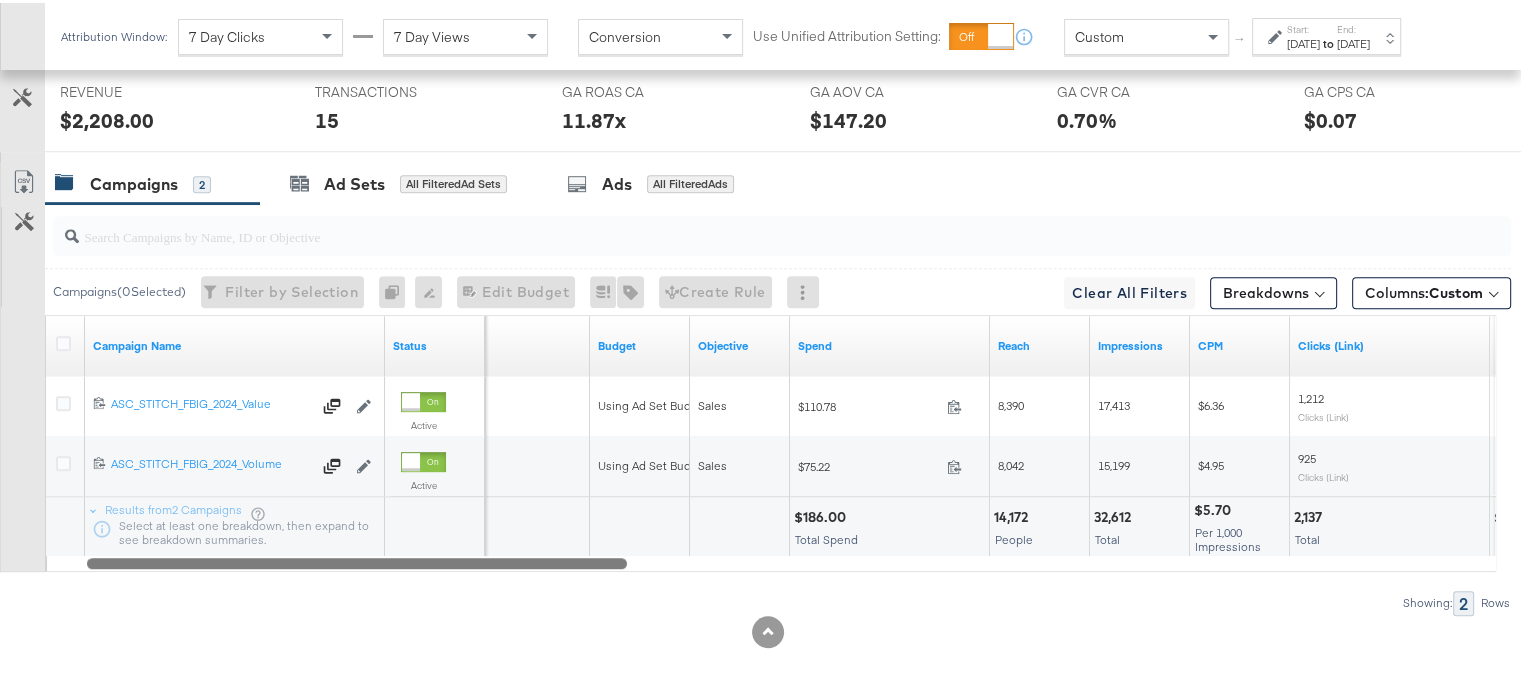 drag, startPoint x: 1069, startPoint y: 552, endPoint x: 158, endPoint y: 718, distance: 926.00055 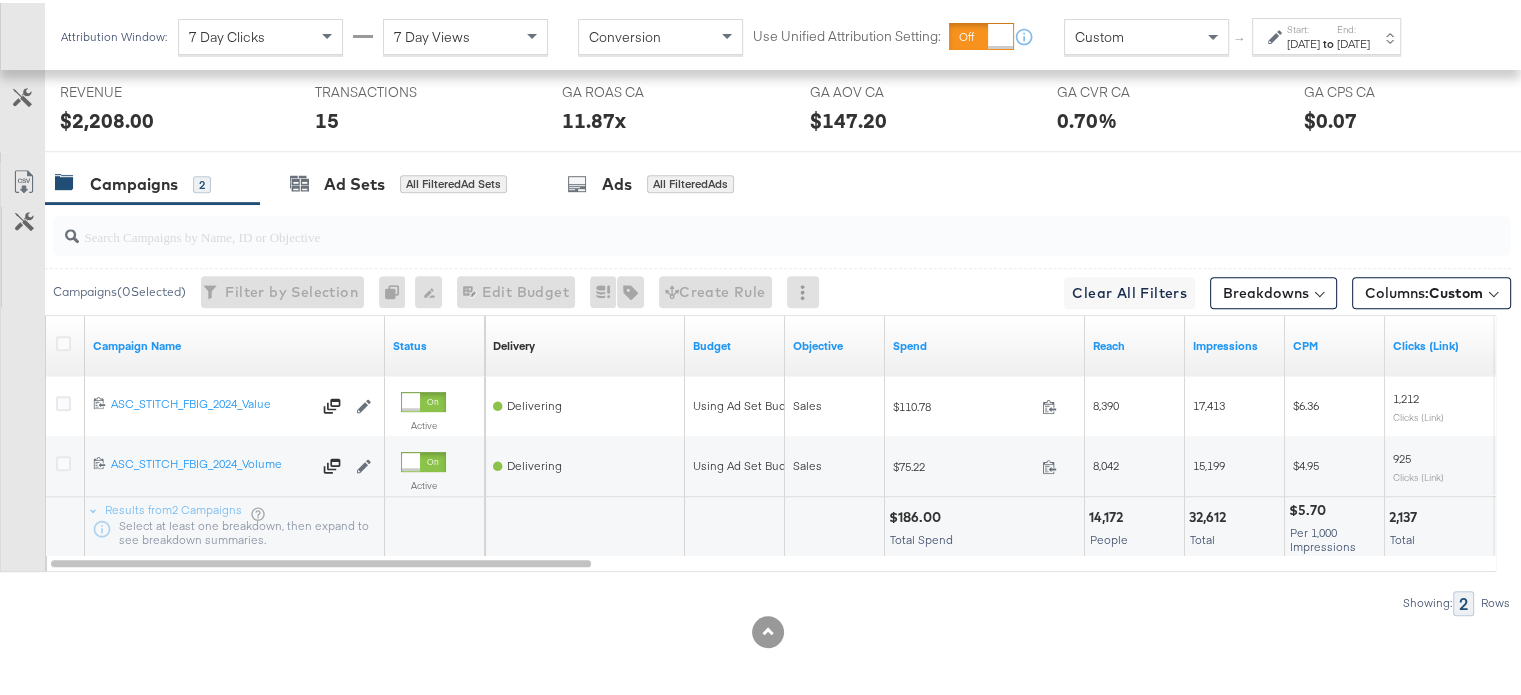 scroll, scrollTop: 1022, scrollLeft: 0, axis: vertical 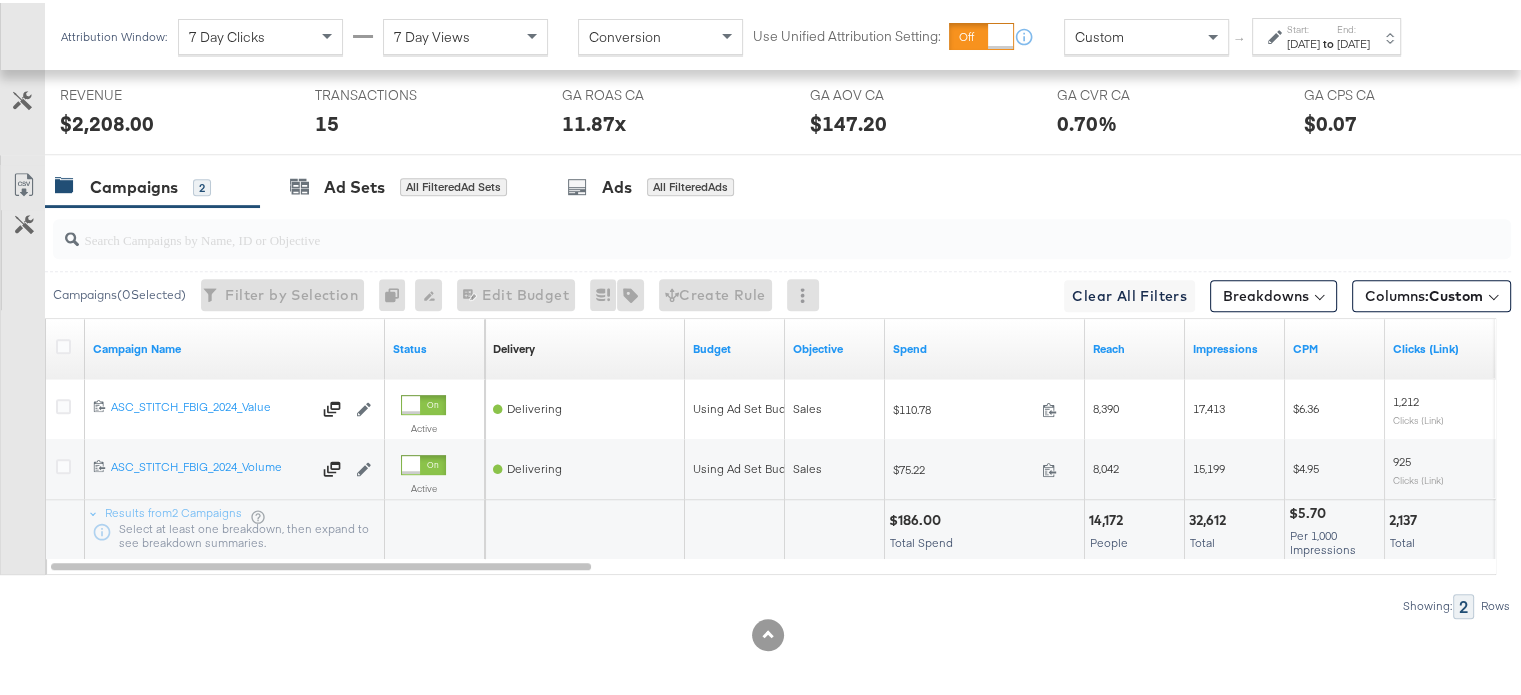 click on "Jul 27th 2025" at bounding box center (1303, 41) 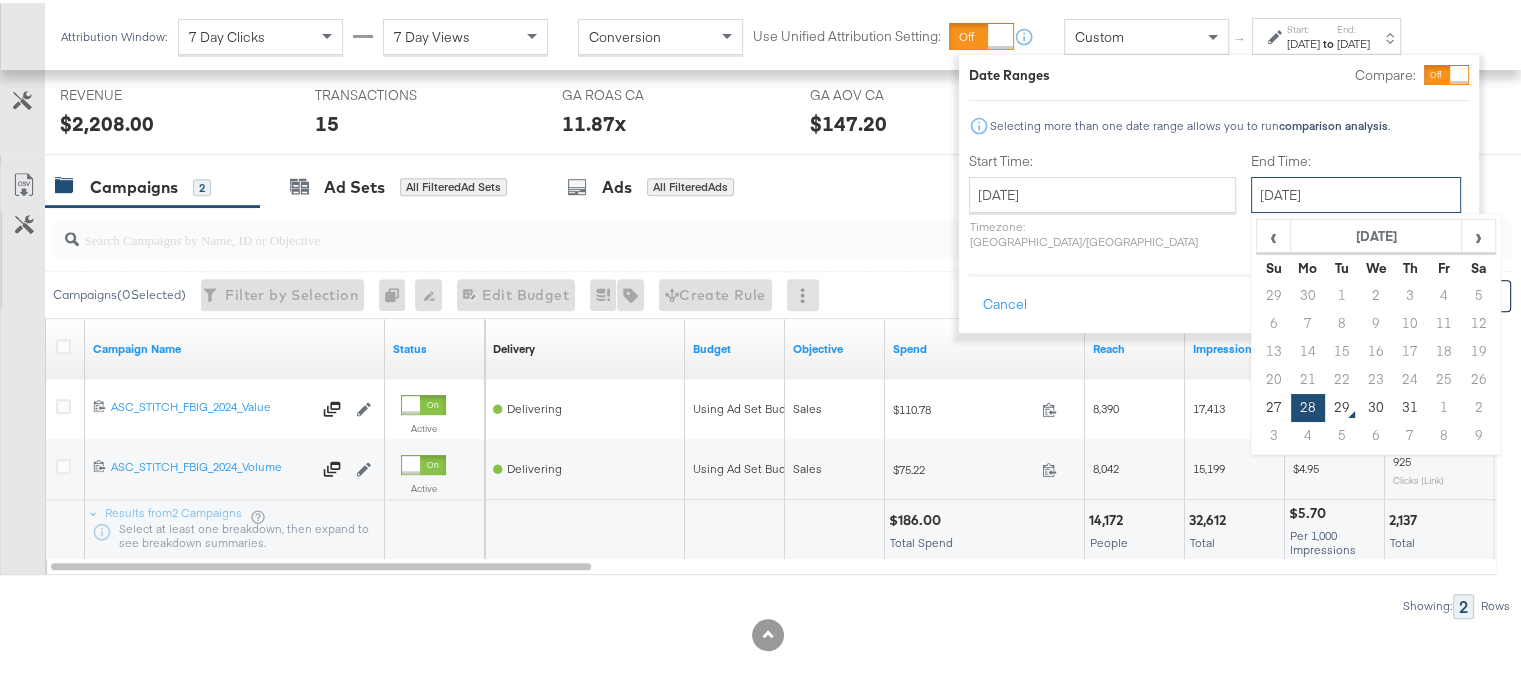 click on "[DATE]" at bounding box center [1356, 192] 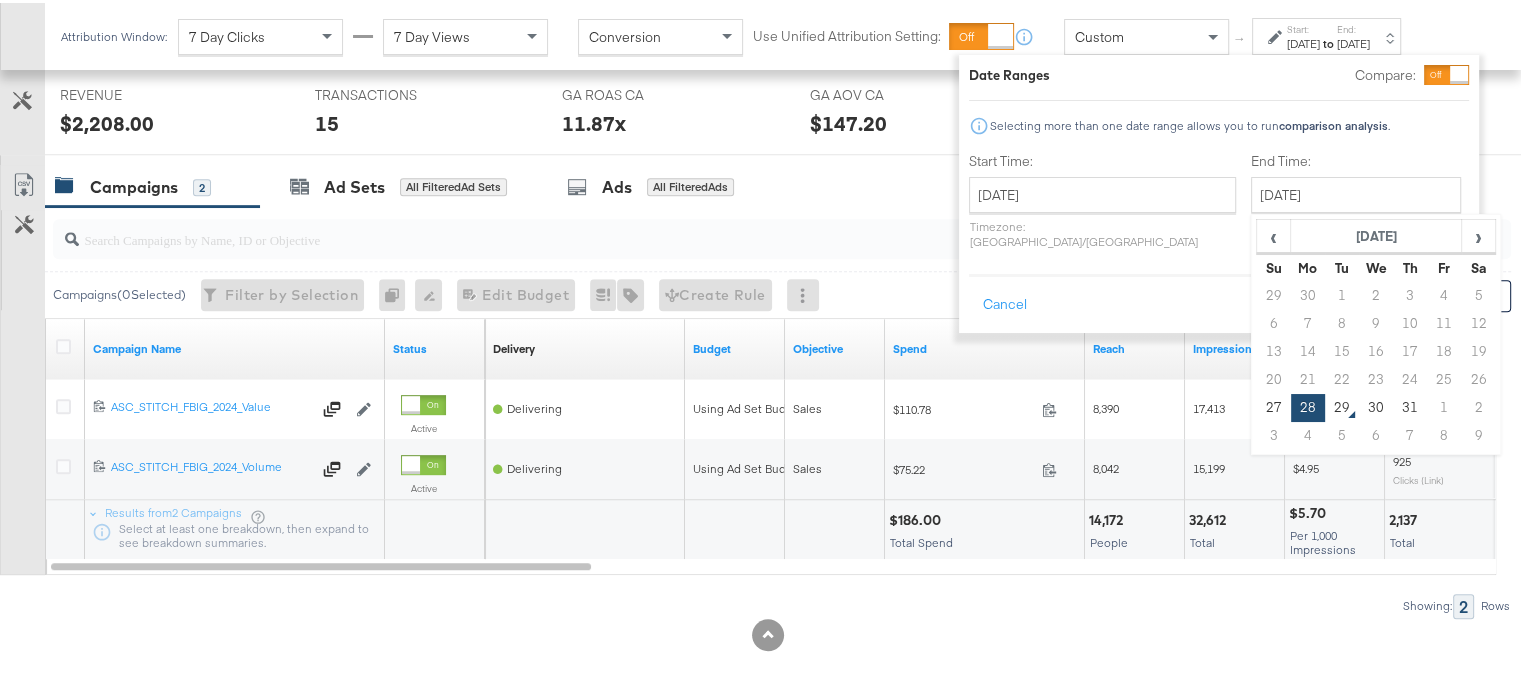 click at bounding box center (768, 632) 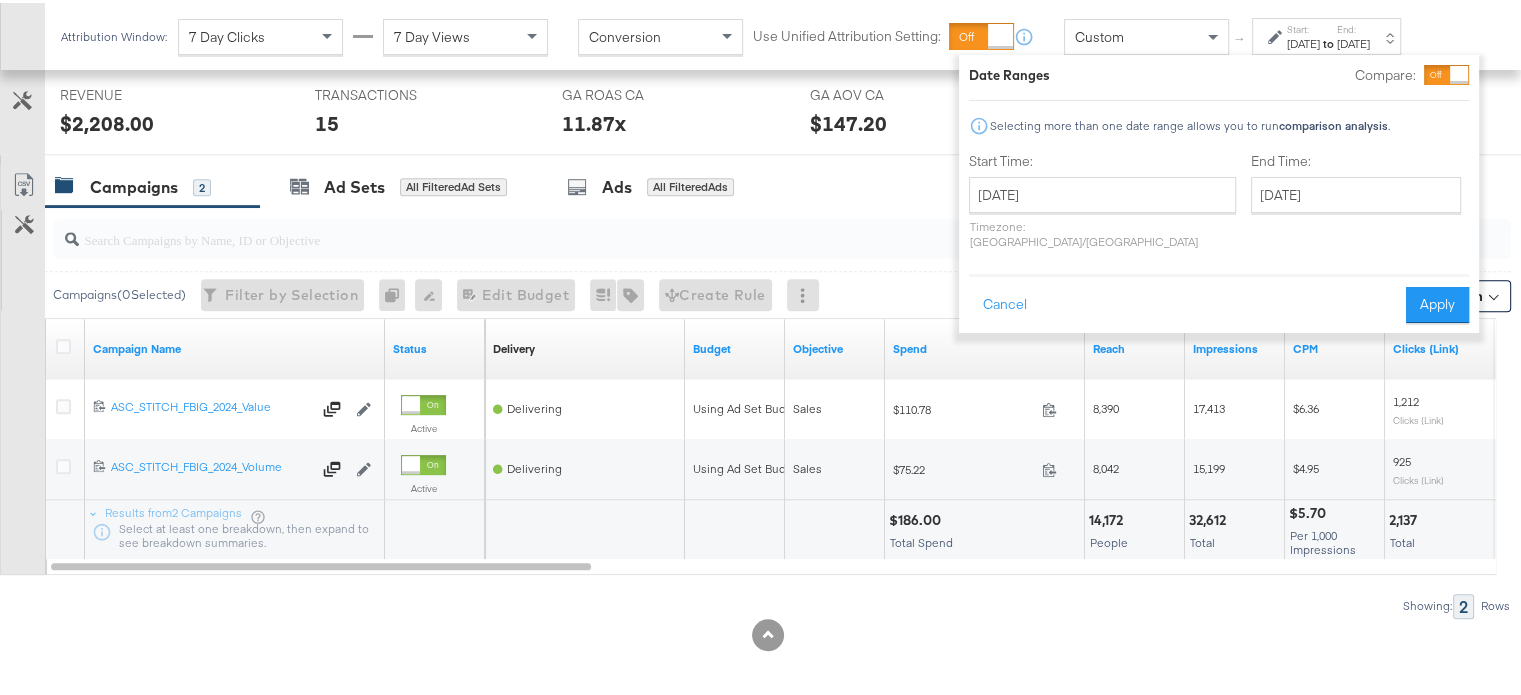 click at bounding box center [768, 632] 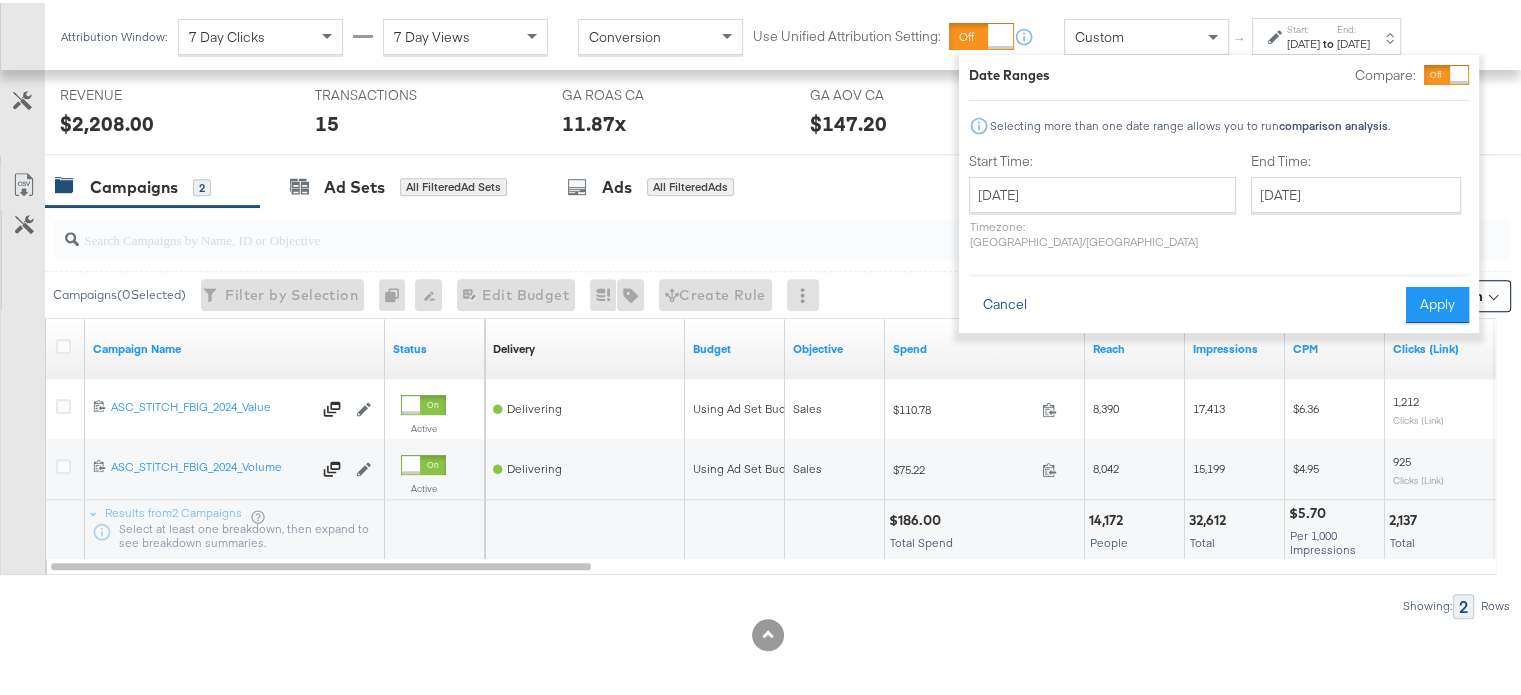 click on "Cancel" at bounding box center [1005, 302] 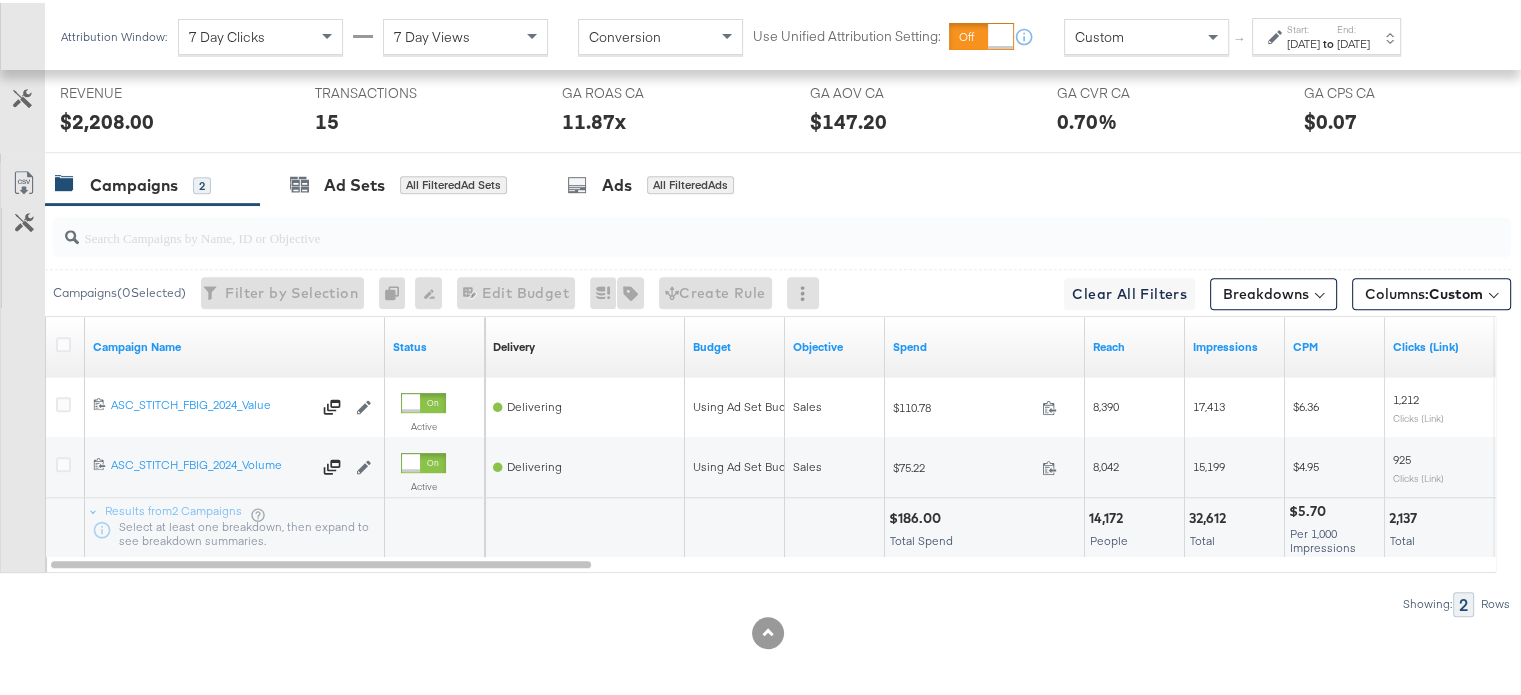 scroll, scrollTop: 1024, scrollLeft: 0, axis: vertical 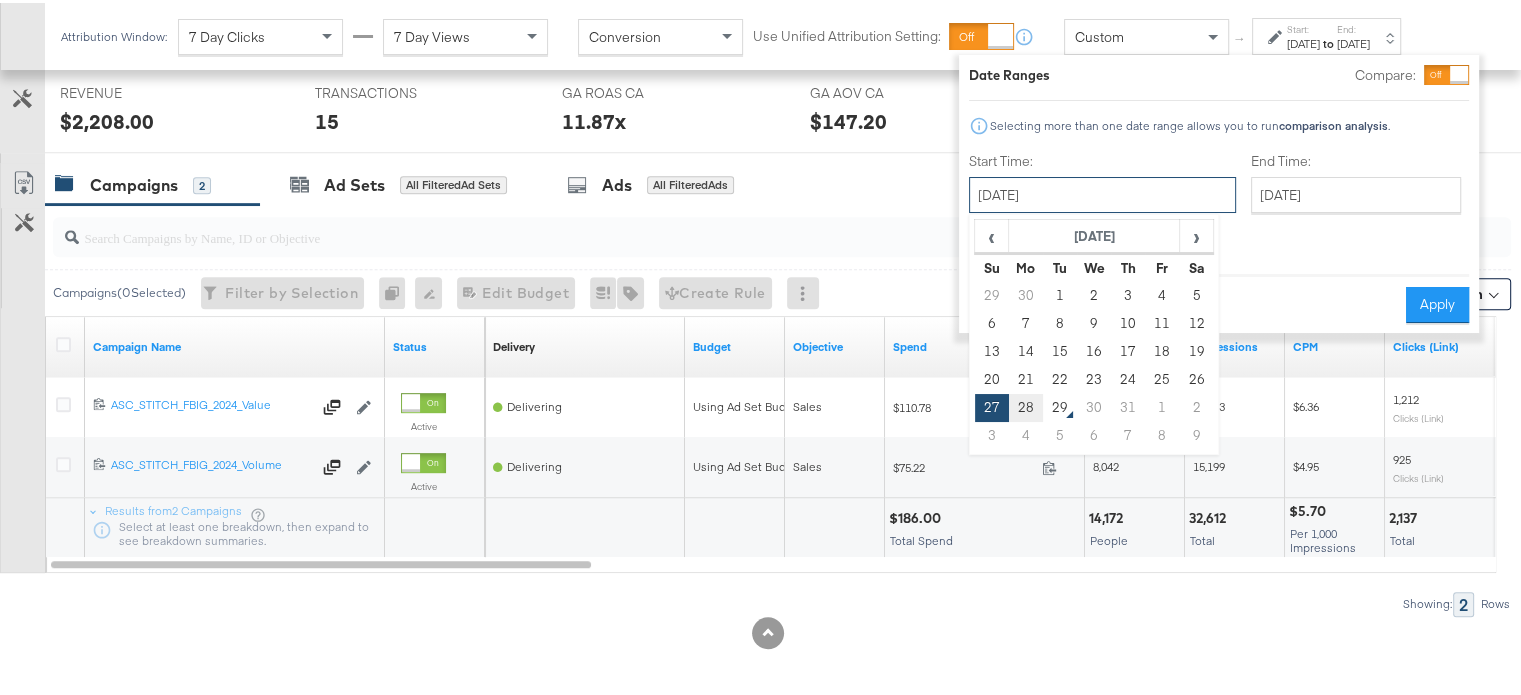 drag, startPoint x: 1101, startPoint y: 202, endPoint x: 1021, endPoint y: 407, distance: 220.05681 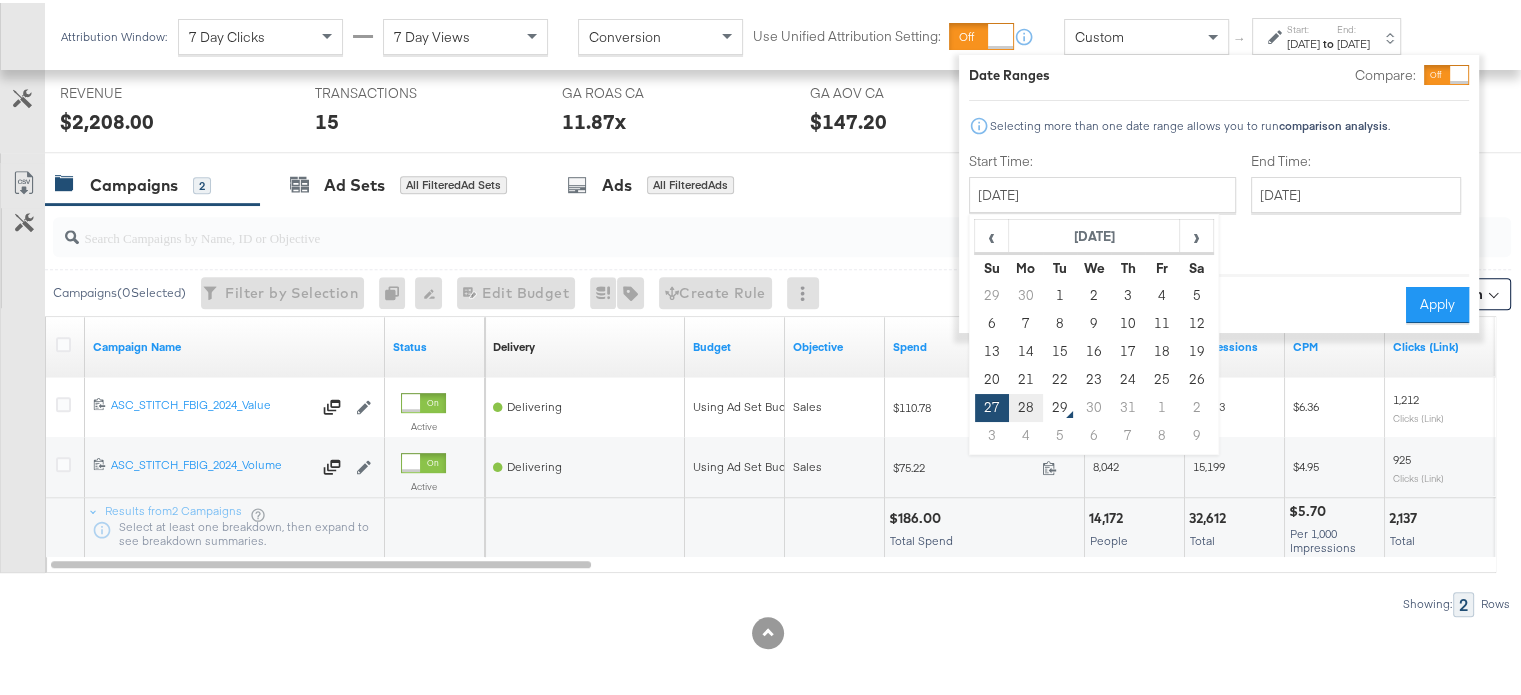 click on "28" at bounding box center (1026, 405) 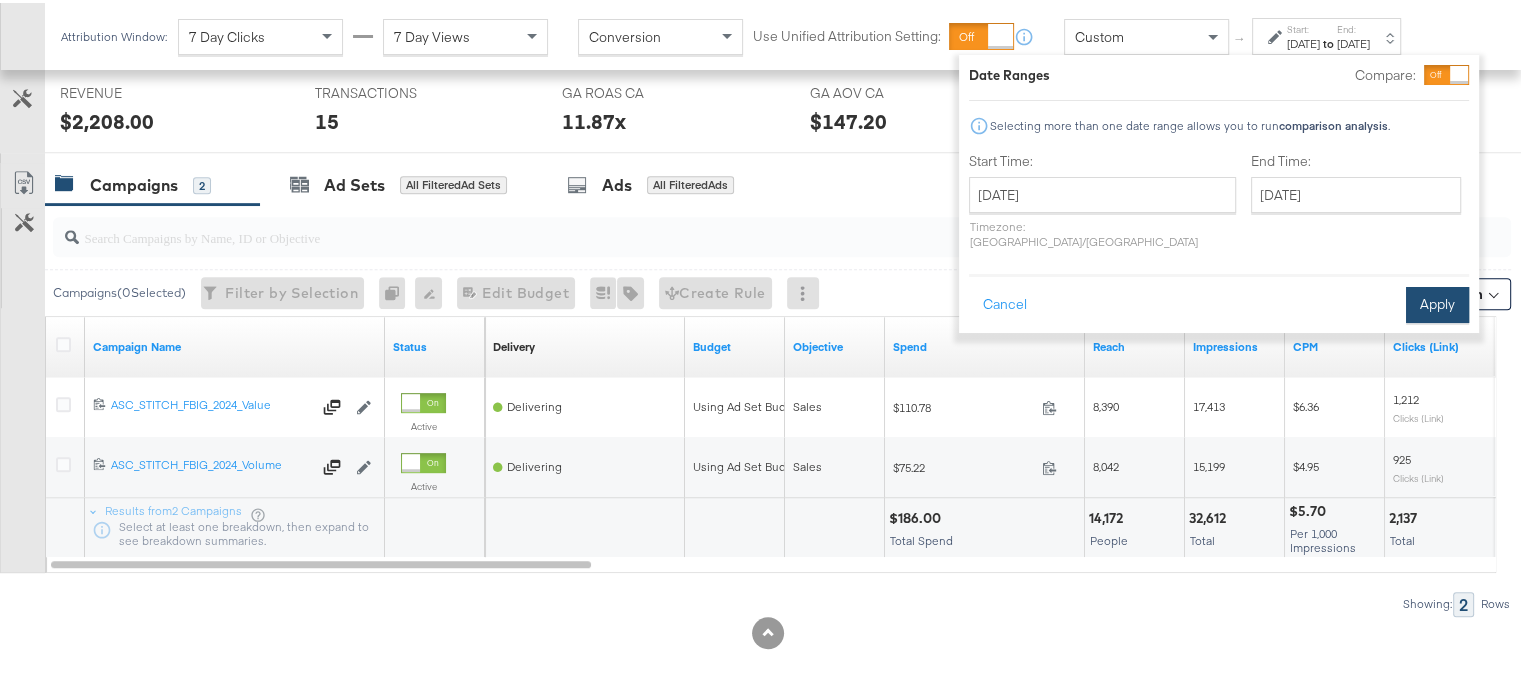 click on "Apply" at bounding box center (1437, 302) 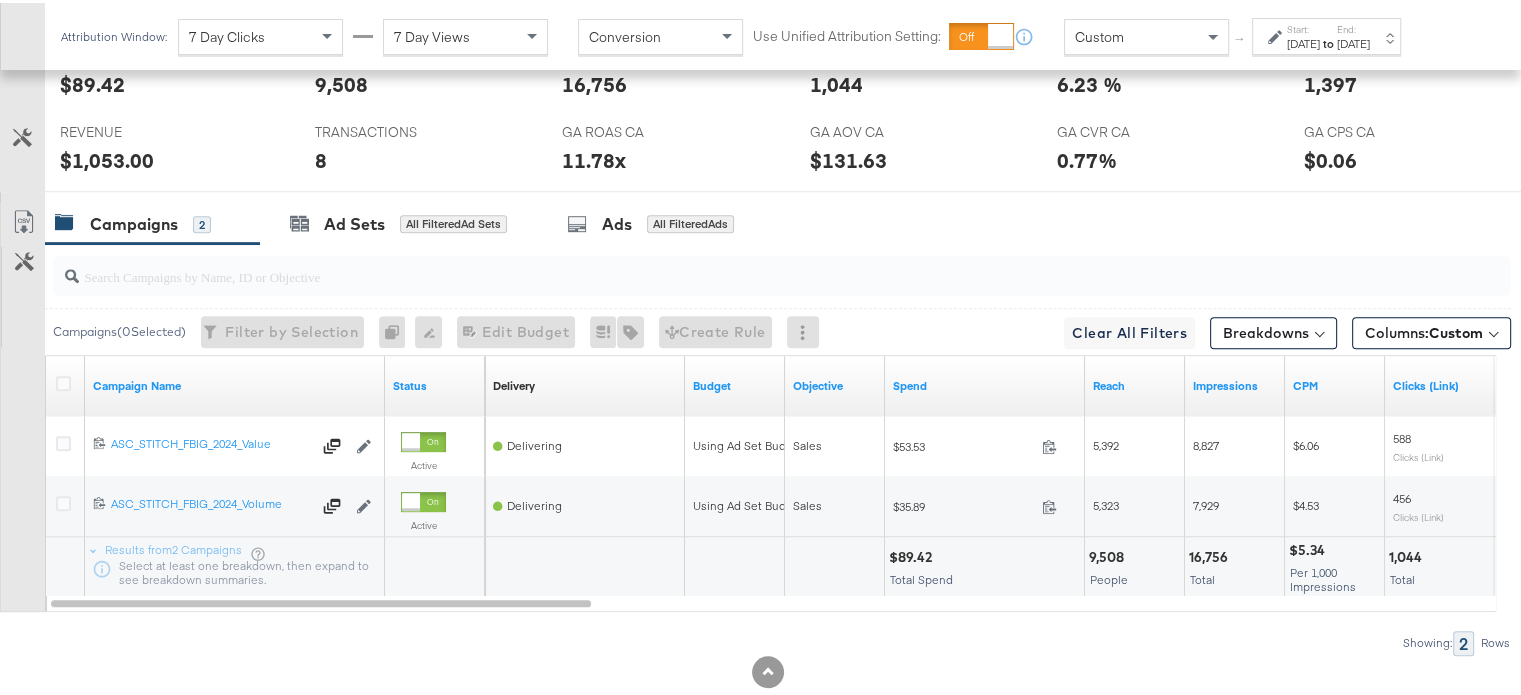 scroll, scrollTop: 984, scrollLeft: 0, axis: vertical 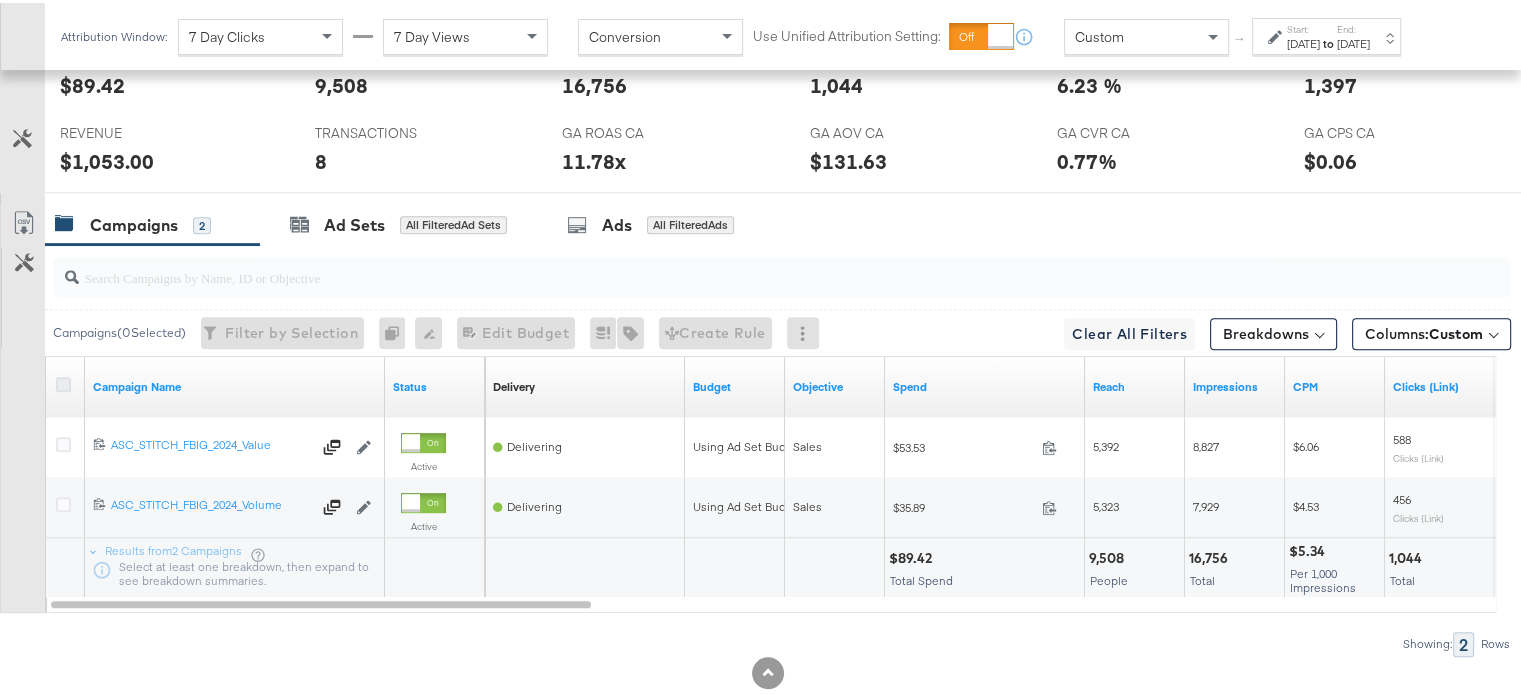 click at bounding box center [63, 381] 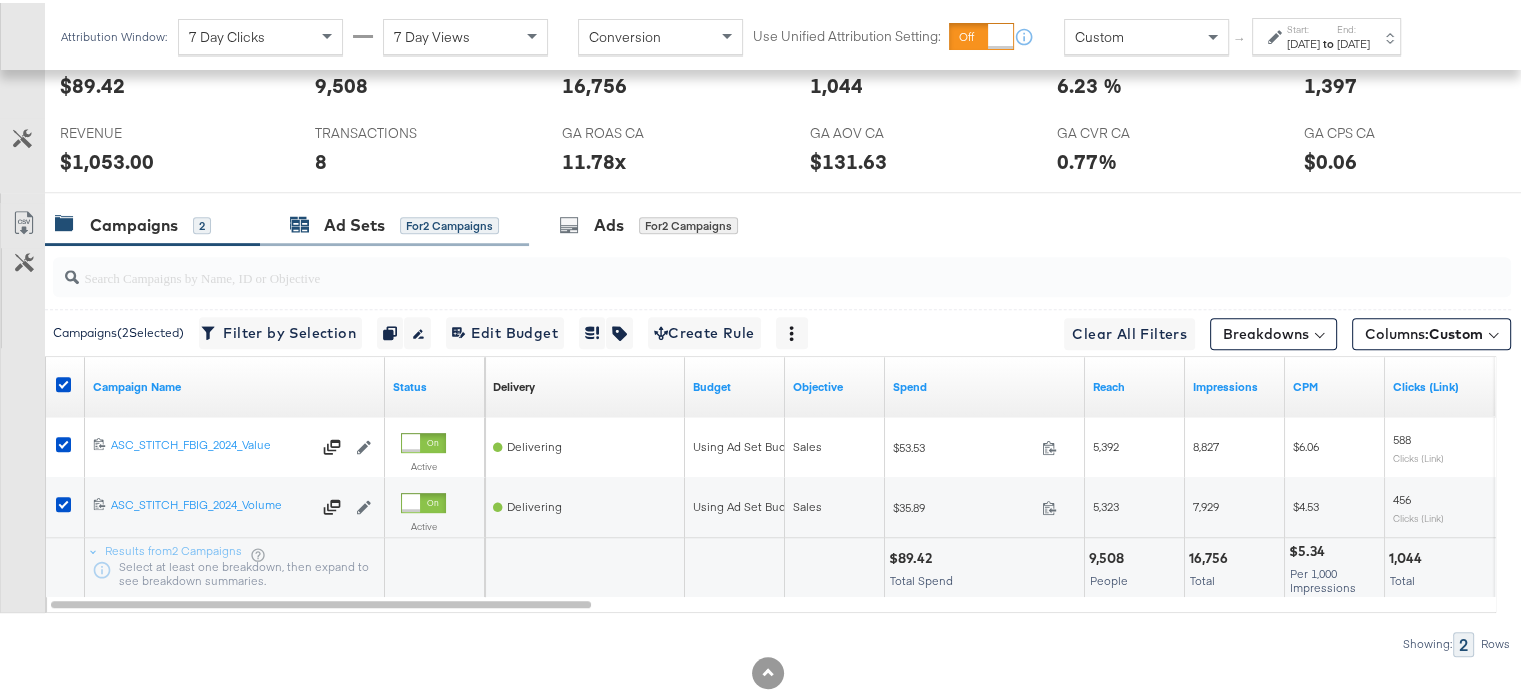 click on "Ad Sets" at bounding box center [354, 222] 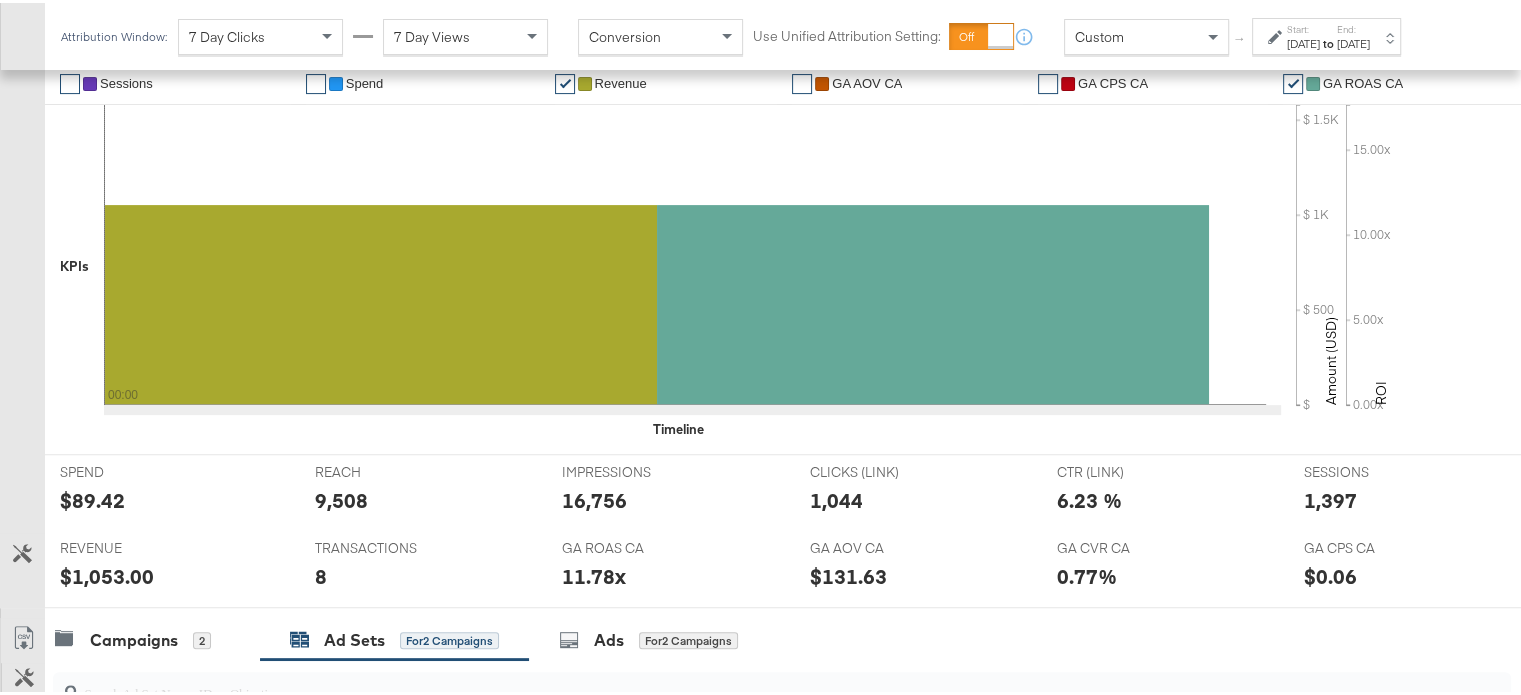 scroll, scrollTop: 544, scrollLeft: 0, axis: vertical 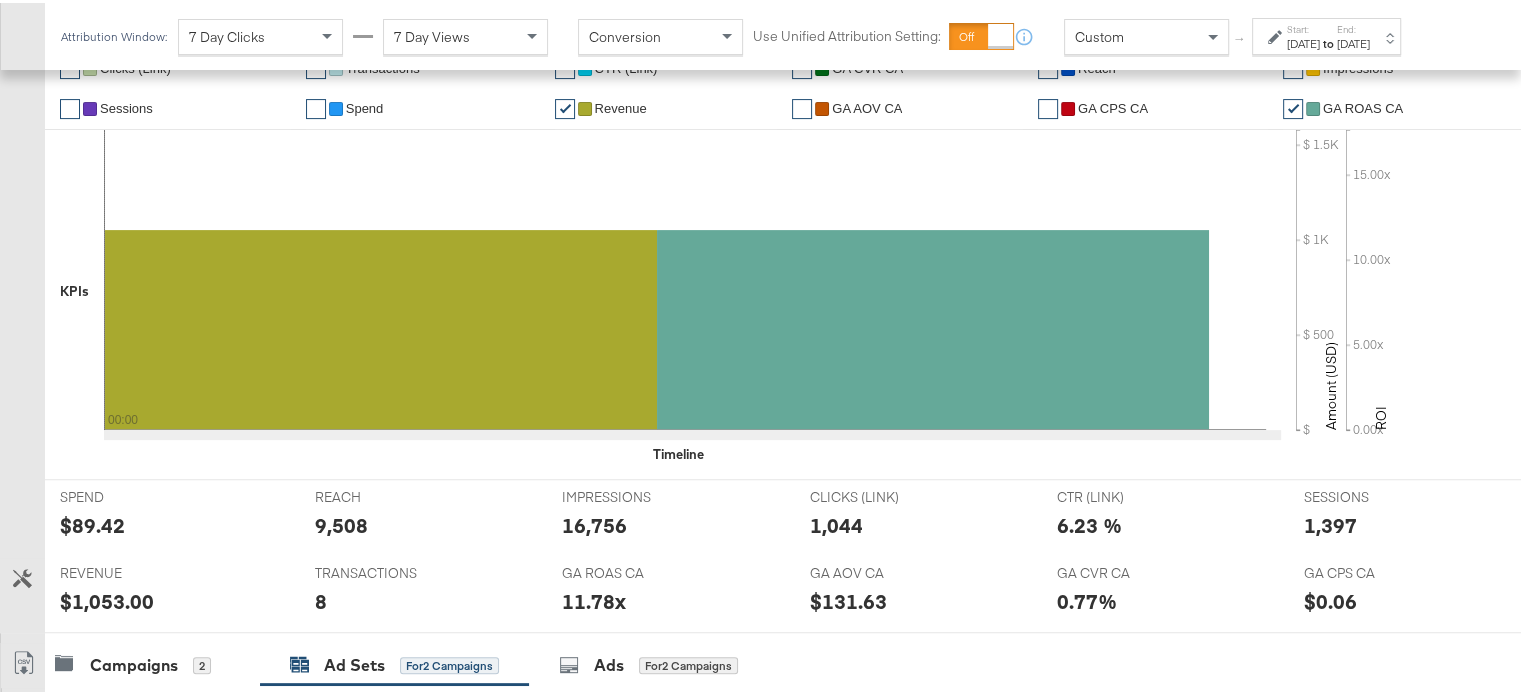 click on "[DATE]" at bounding box center [1303, 41] 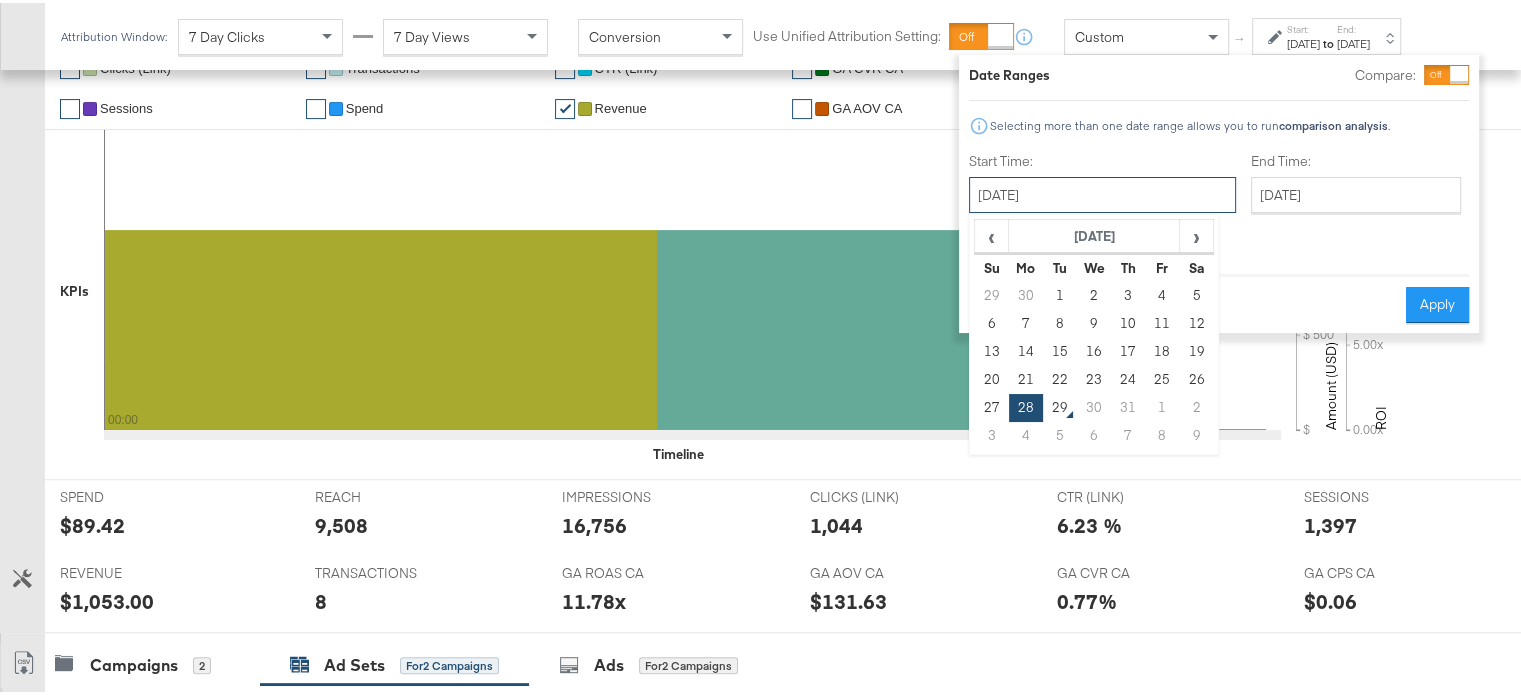 click on "[DATE]" at bounding box center [1102, 192] 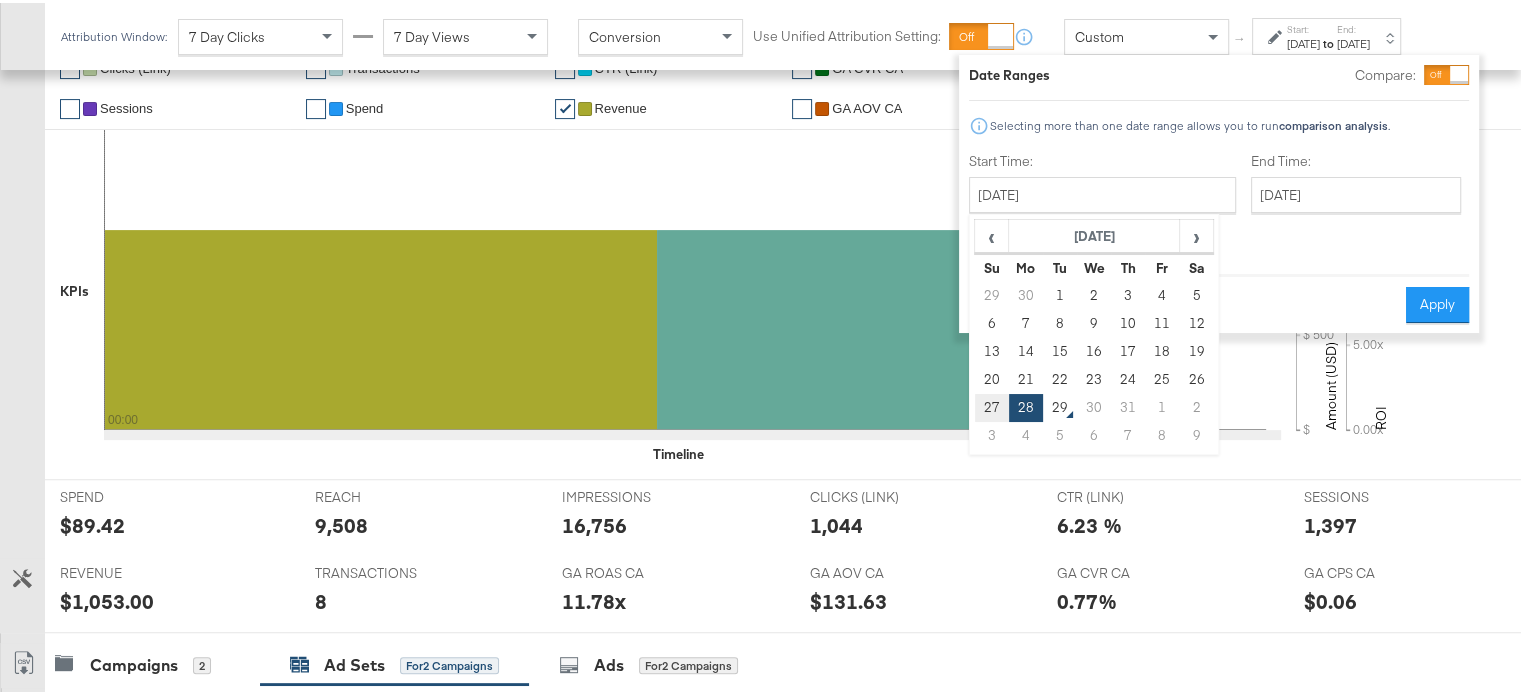 click on "27" at bounding box center [992, 405] 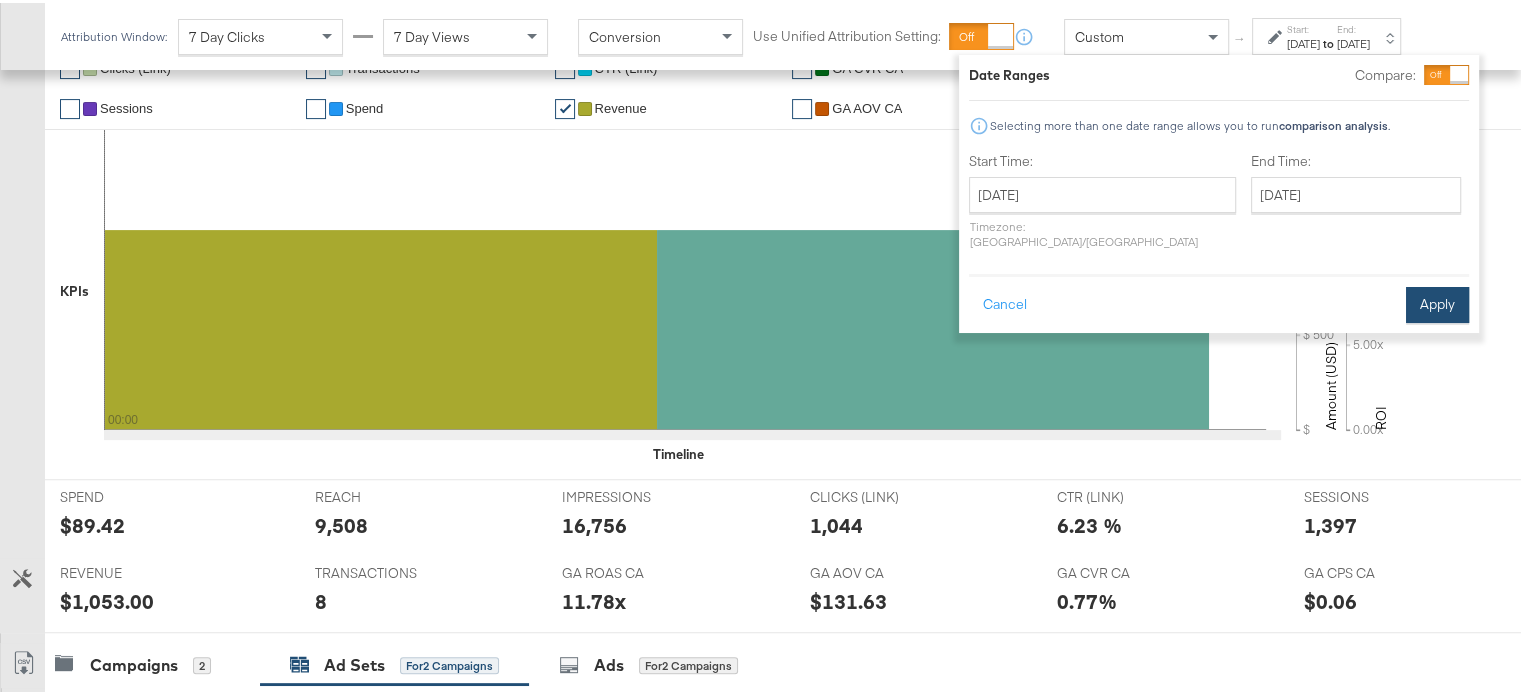 click on "Apply" at bounding box center (1437, 302) 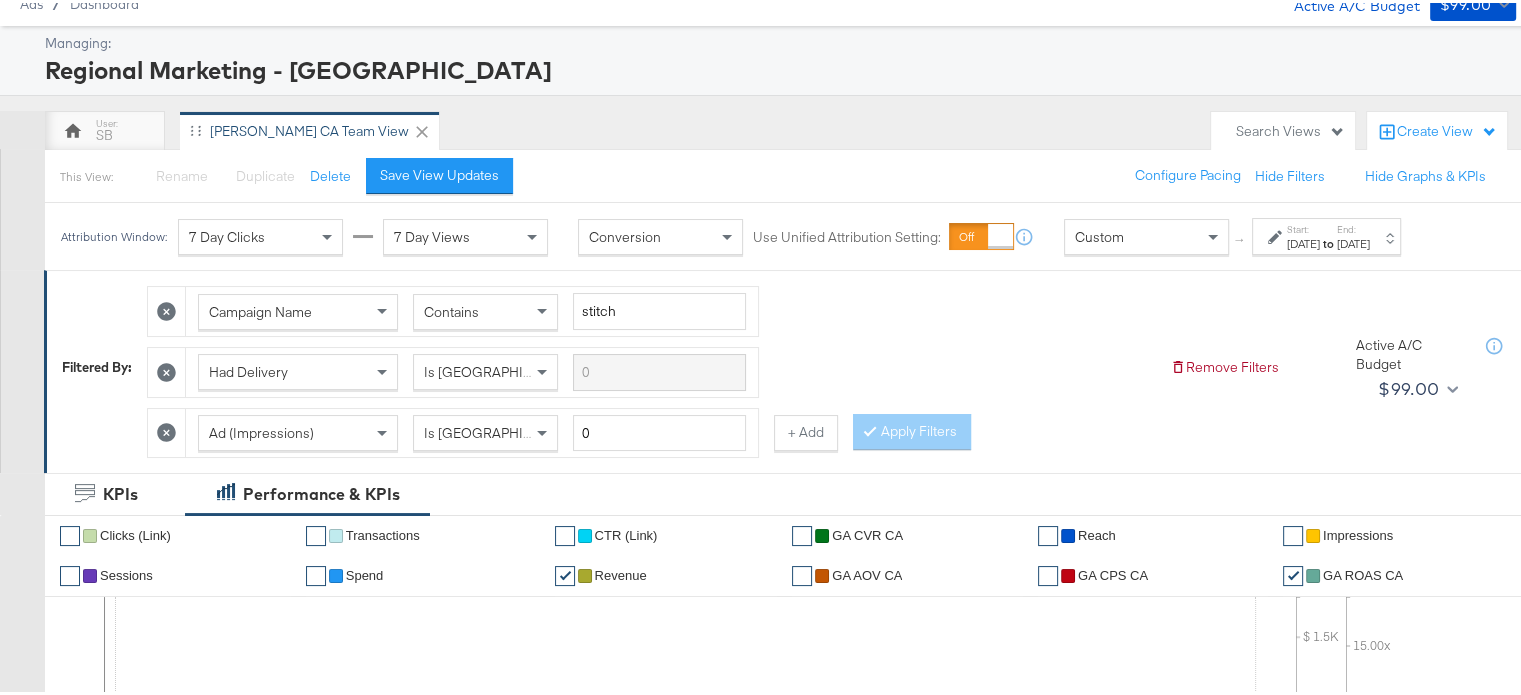 scroll, scrollTop: 0, scrollLeft: 0, axis: both 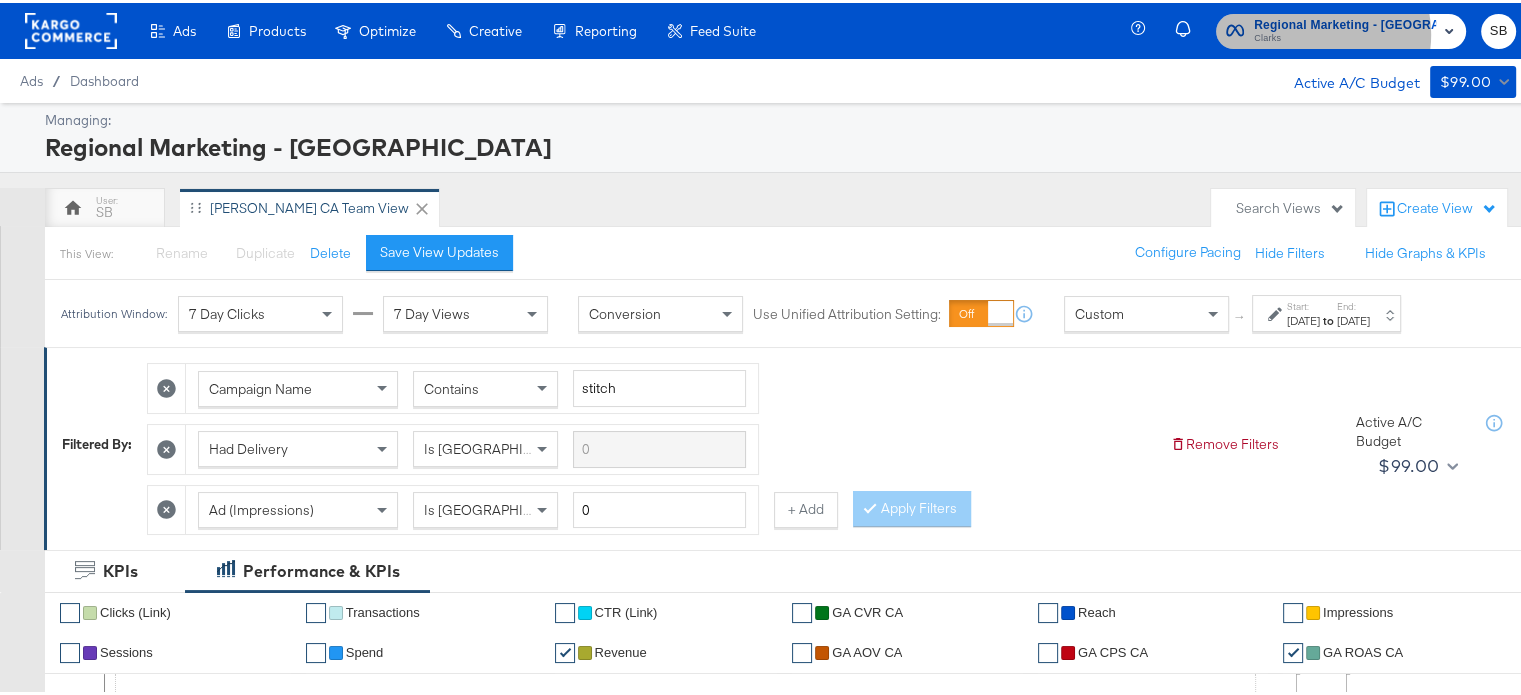 click on "Clarks" at bounding box center [1345, 36] 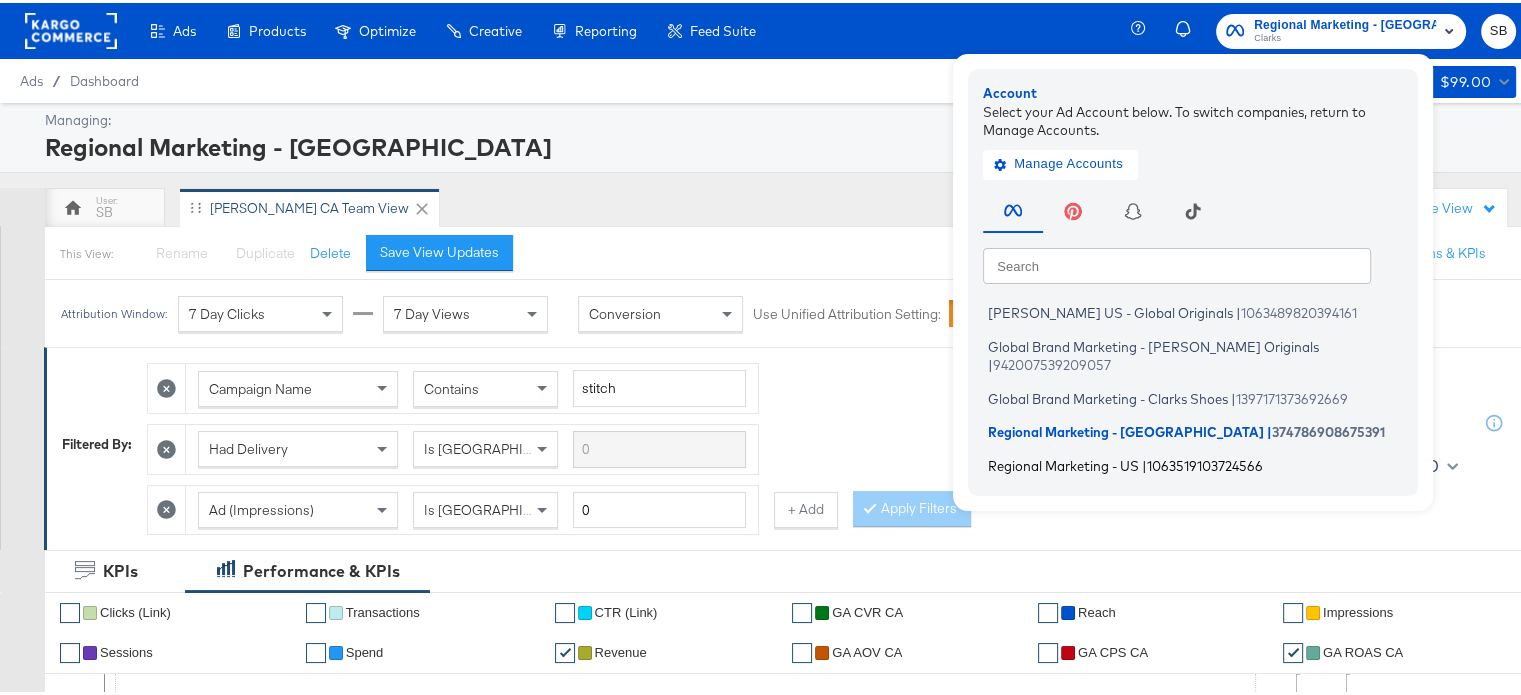 click on "Regional Marketing - US" at bounding box center [1063, 462] 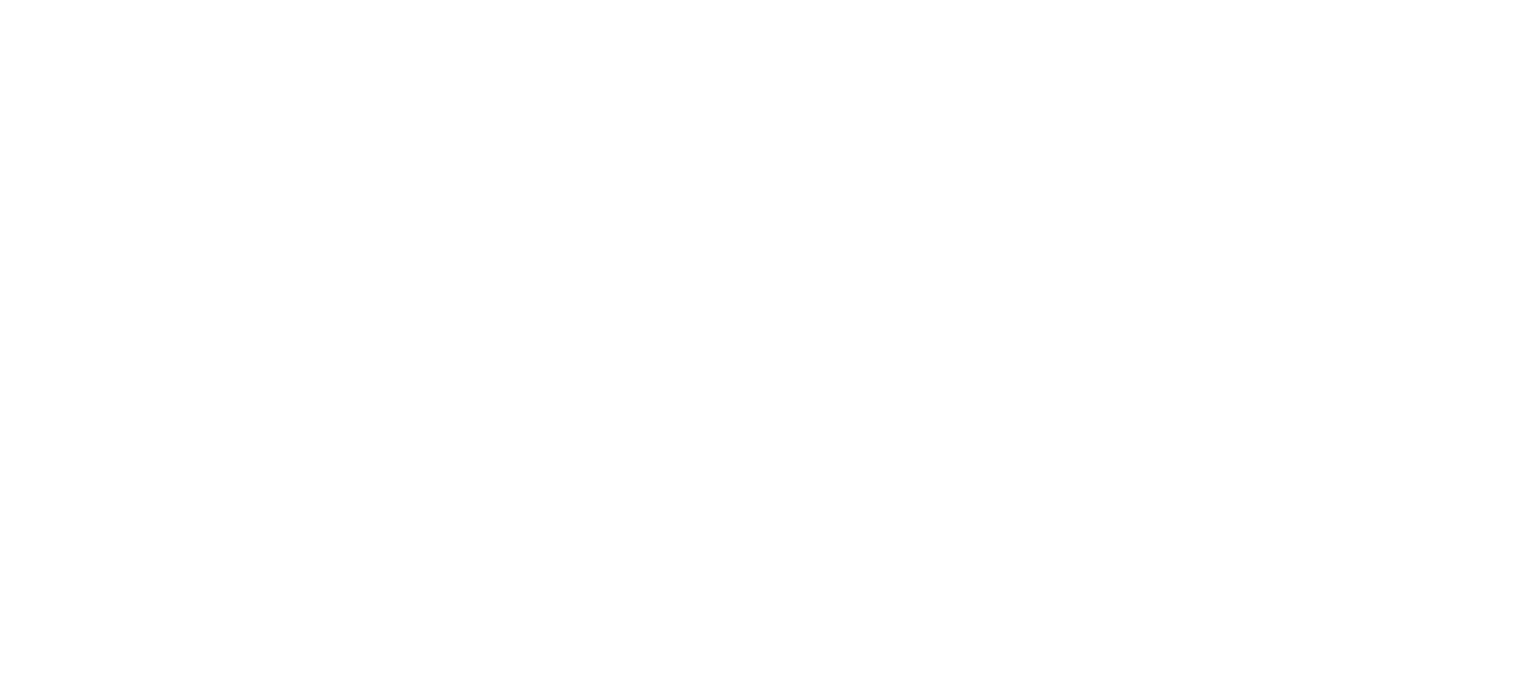 scroll, scrollTop: 0, scrollLeft: 0, axis: both 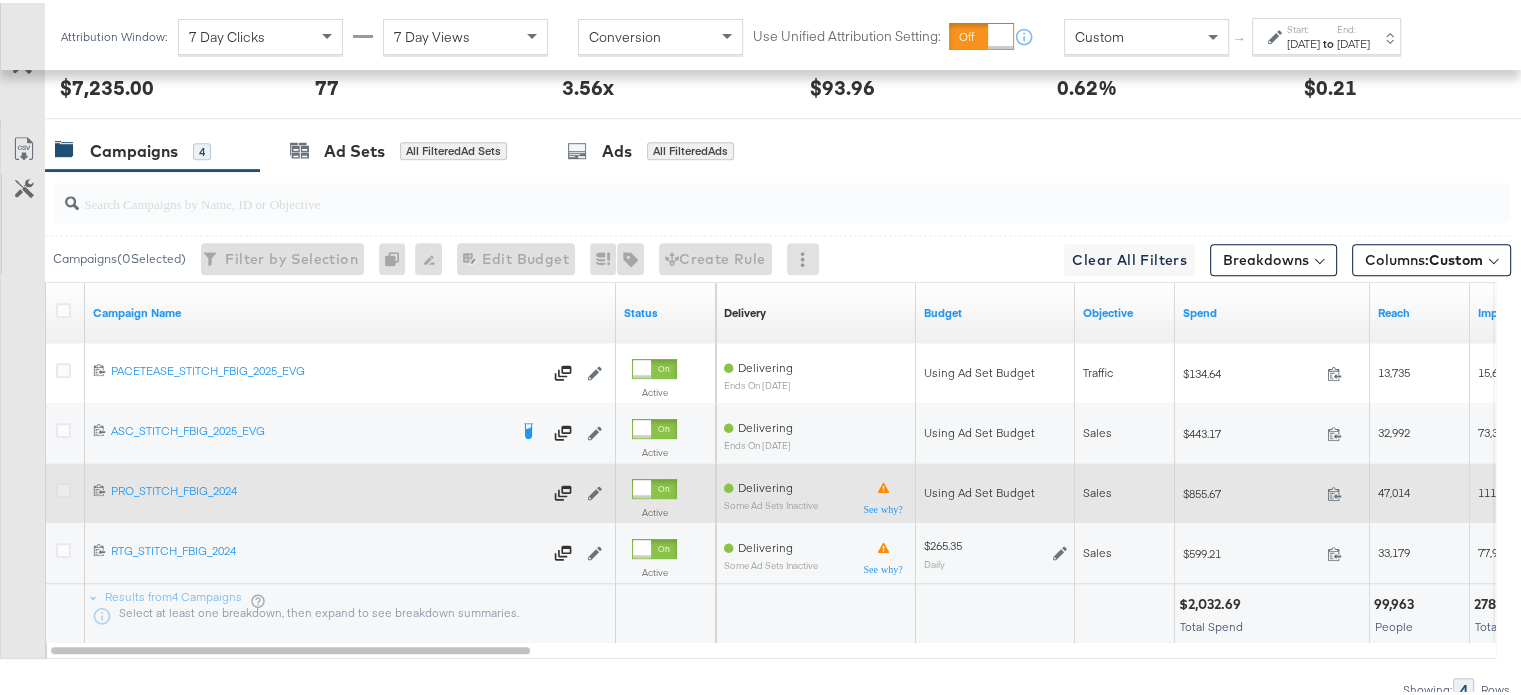 click at bounding box center [63, 487] 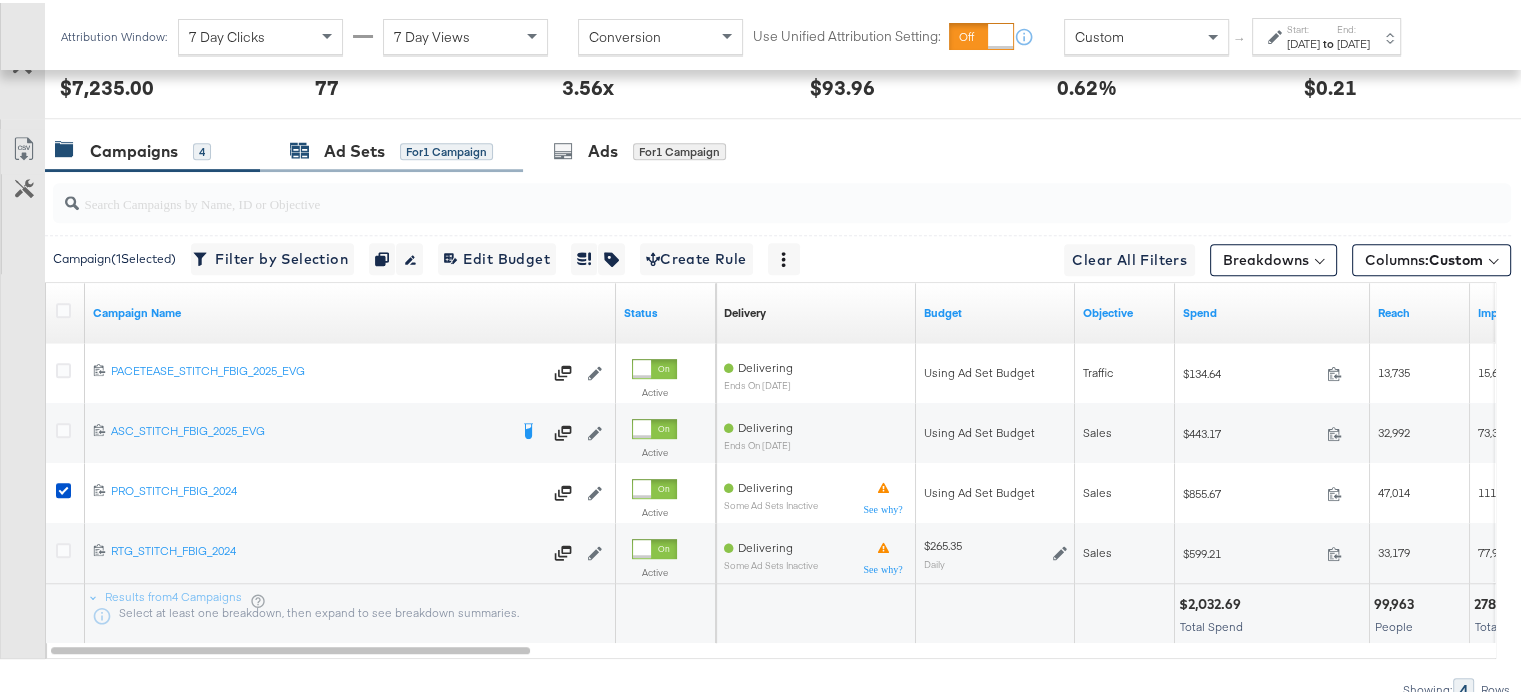 click on "Ad Sets" at bounding box center [354, 148] 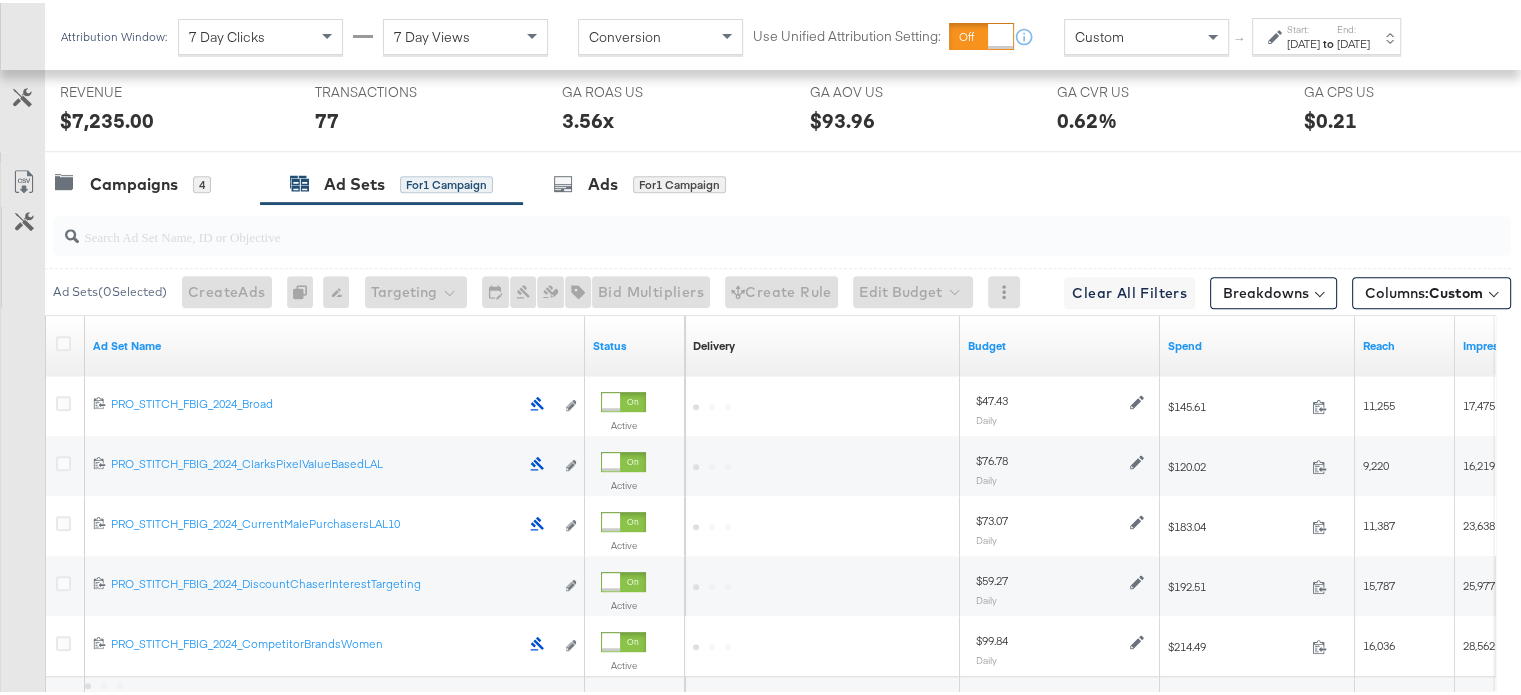 scroll, scrollTop: 1058, scrollLeft: 0, axis: vertical 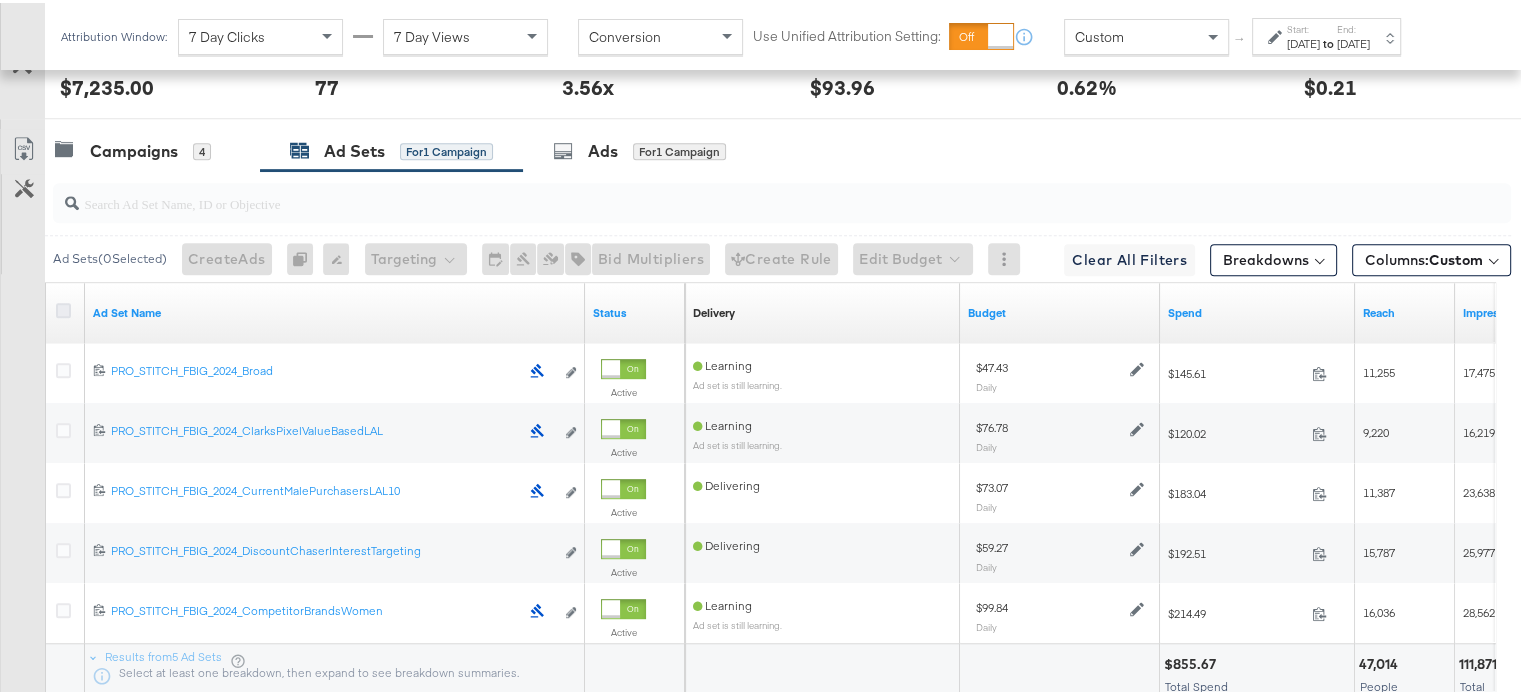 click at bounding box center [63, 307] 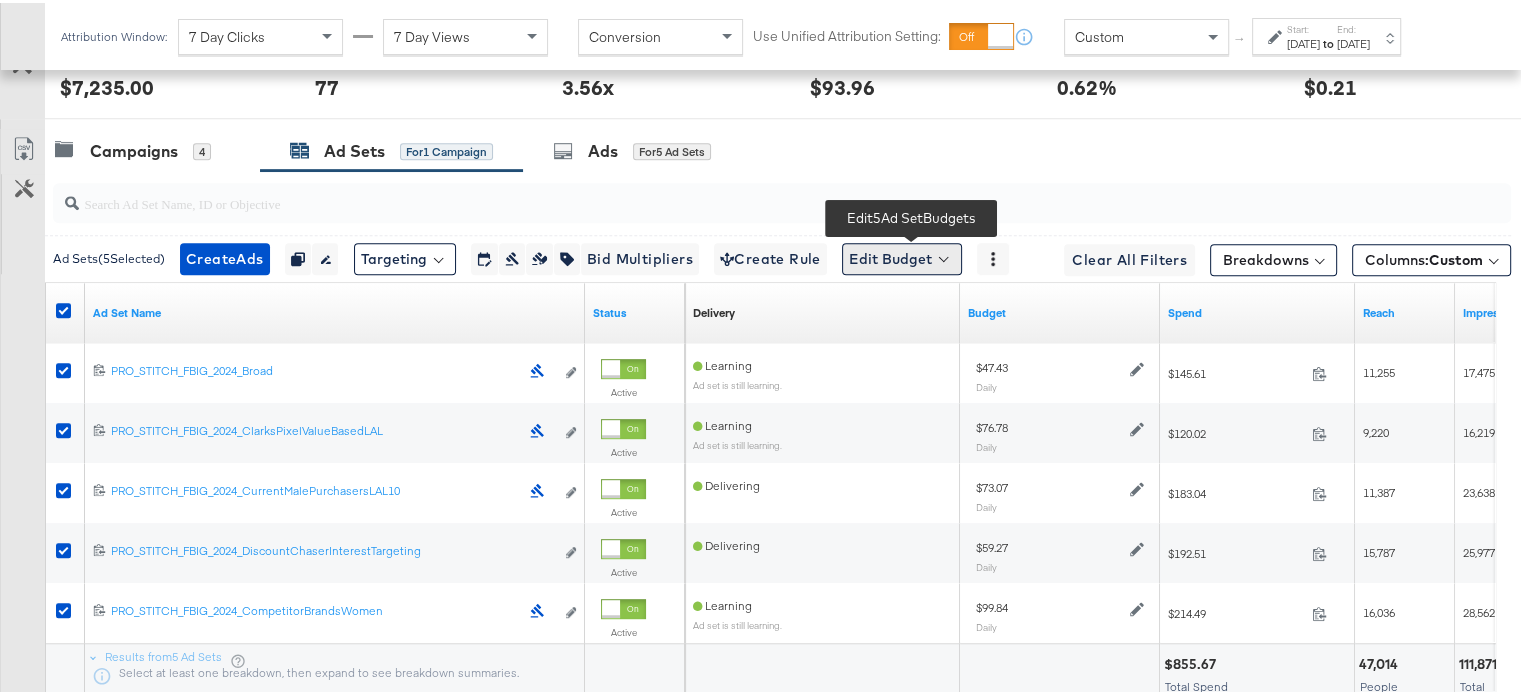 click on "Edit Budget" at bounding box center (902, 256) 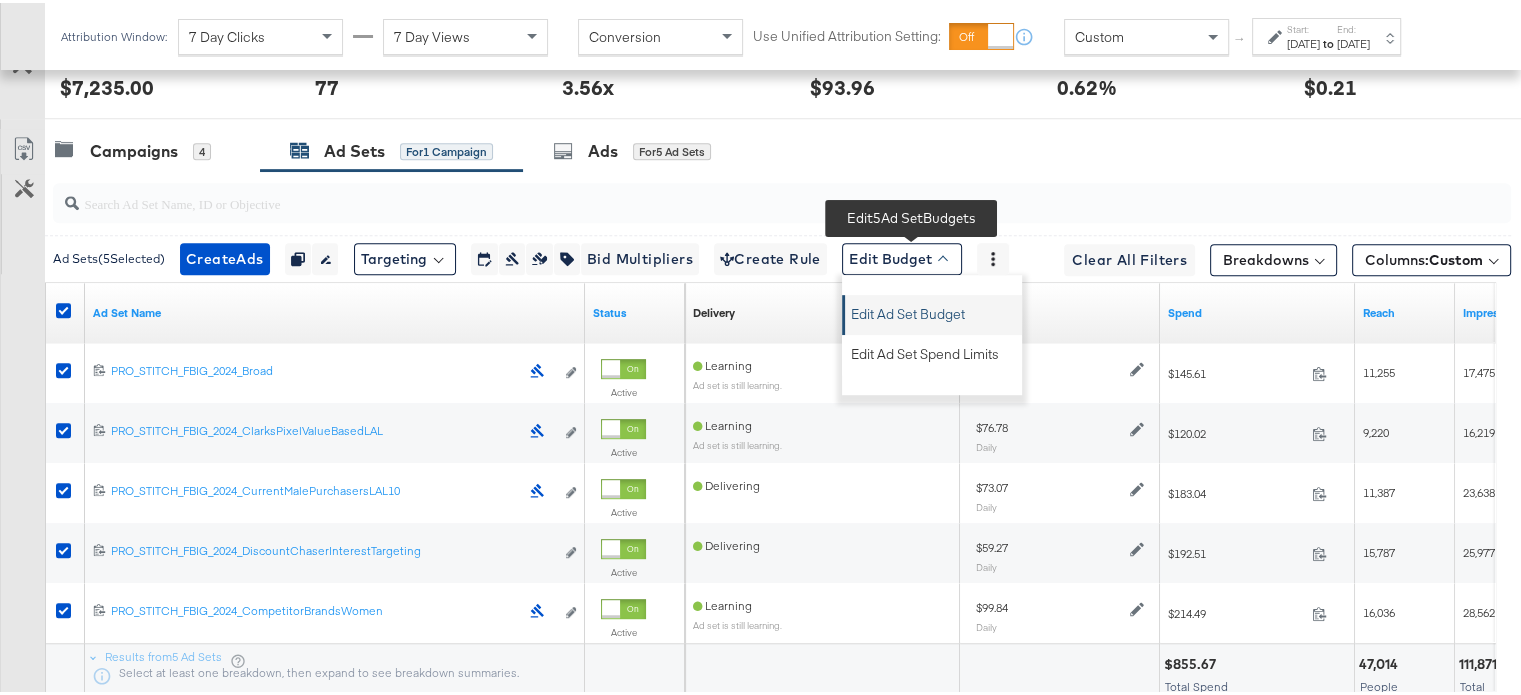 click on "Edit Ad Set Budget" at bounding box center (908, 308) 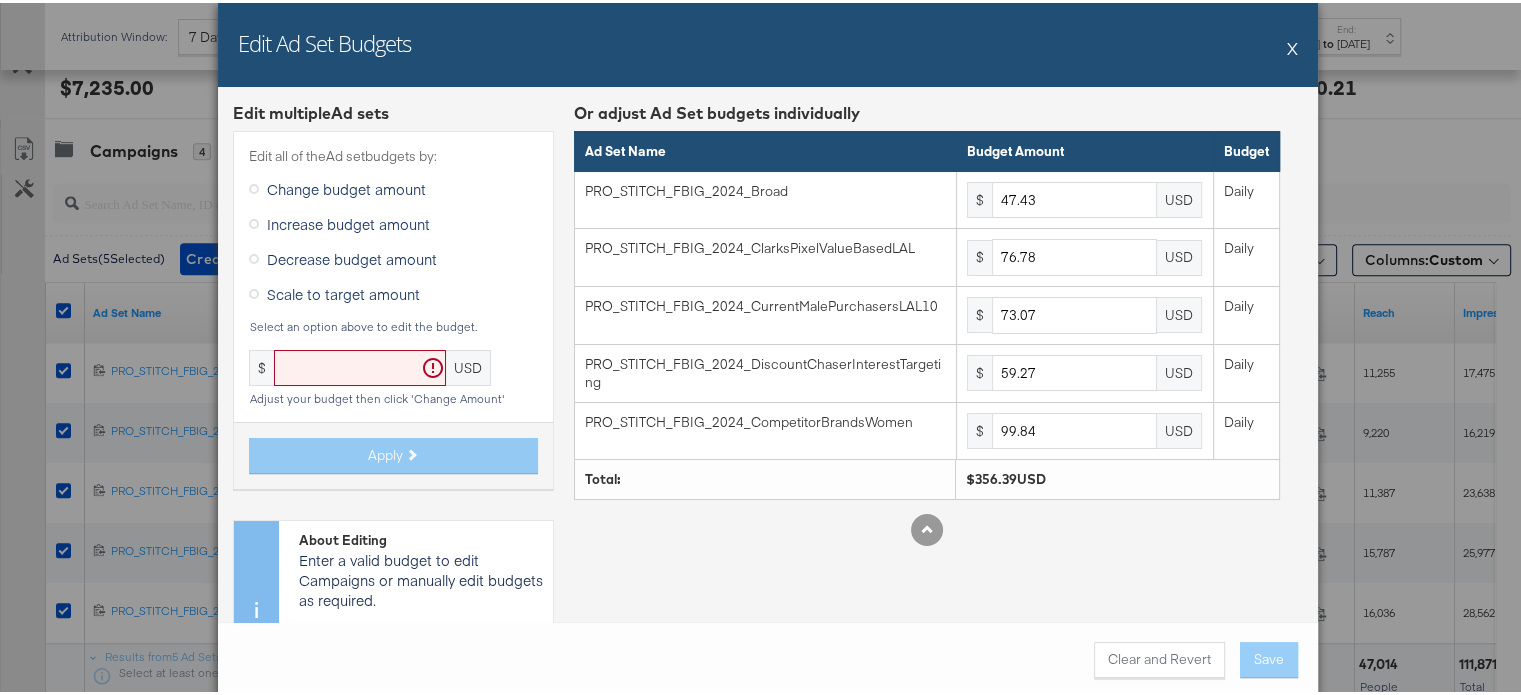 click on "X" at bounding box center [1292, 45] 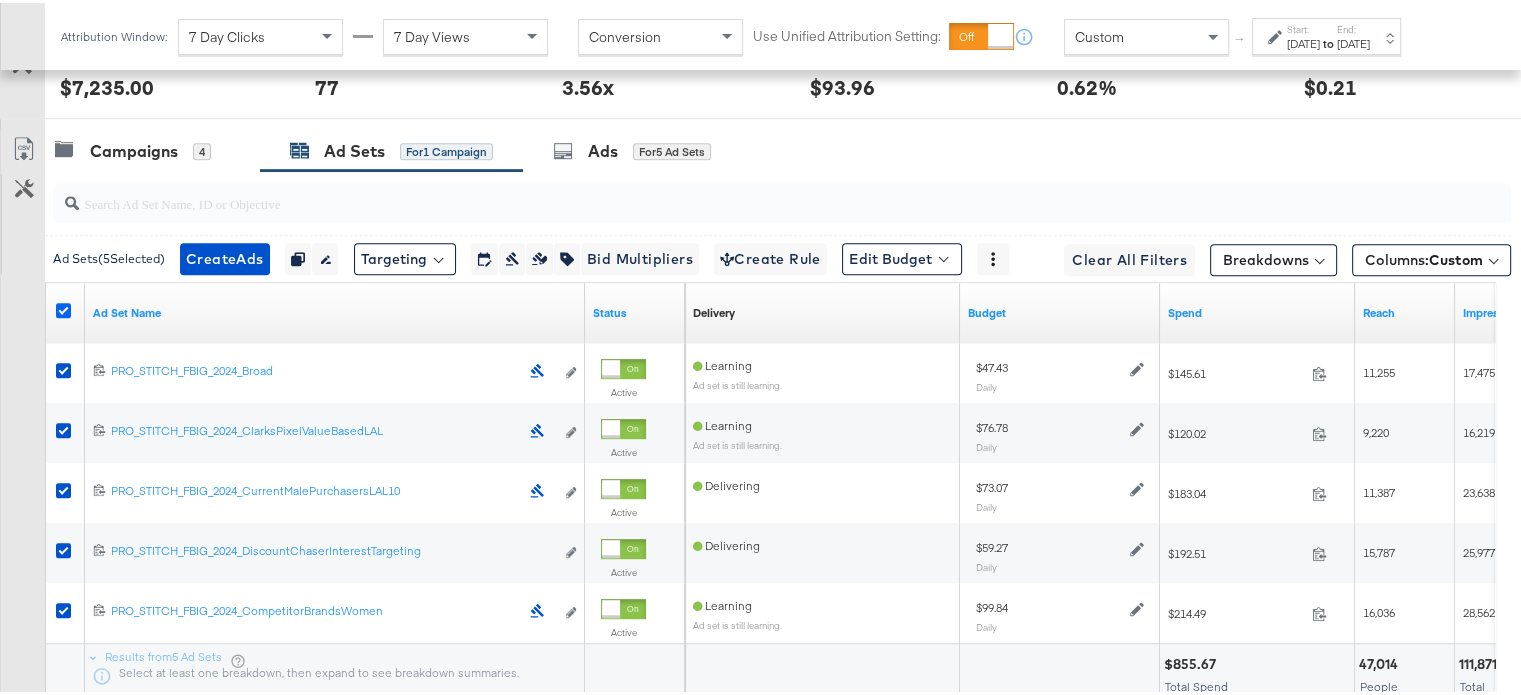 click at bounding box center (63, 307) 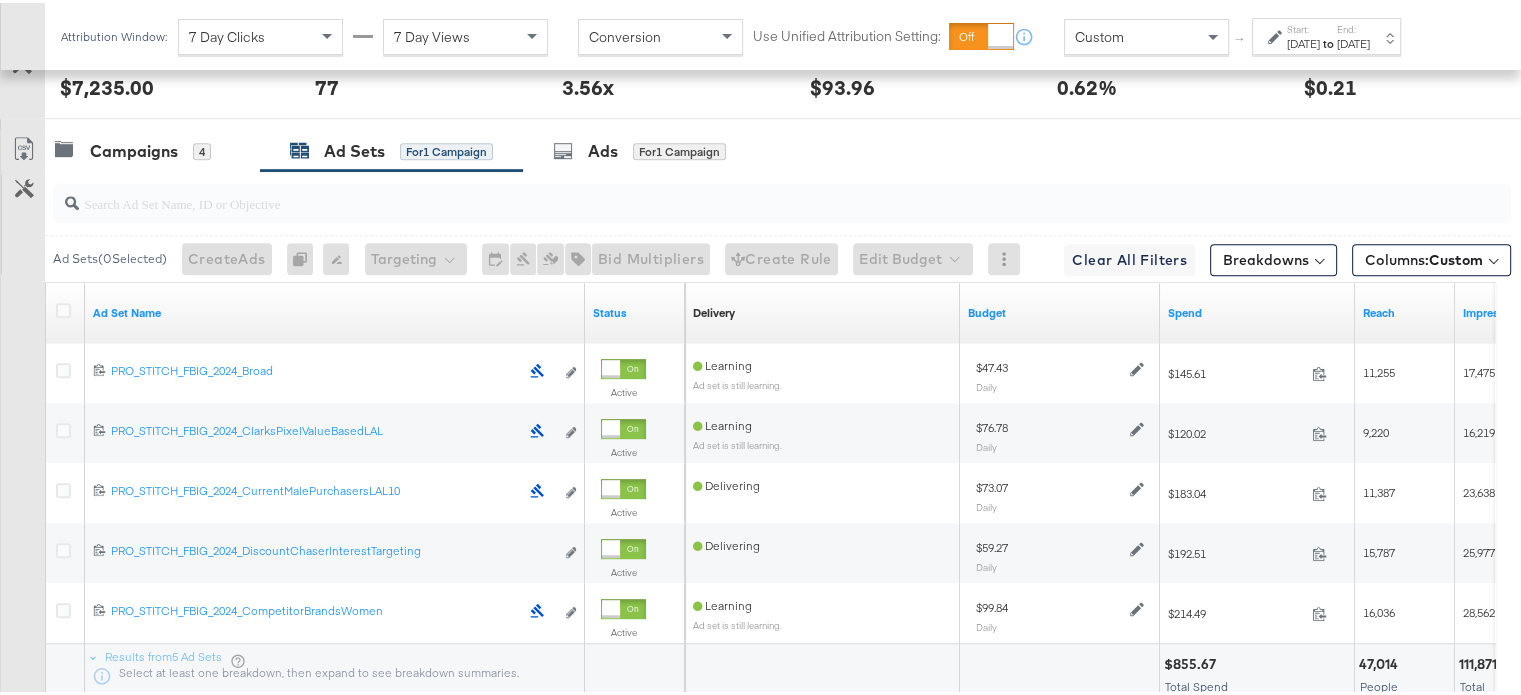 click on "Jul 27th 2025" at bounding box center [1303, 41] 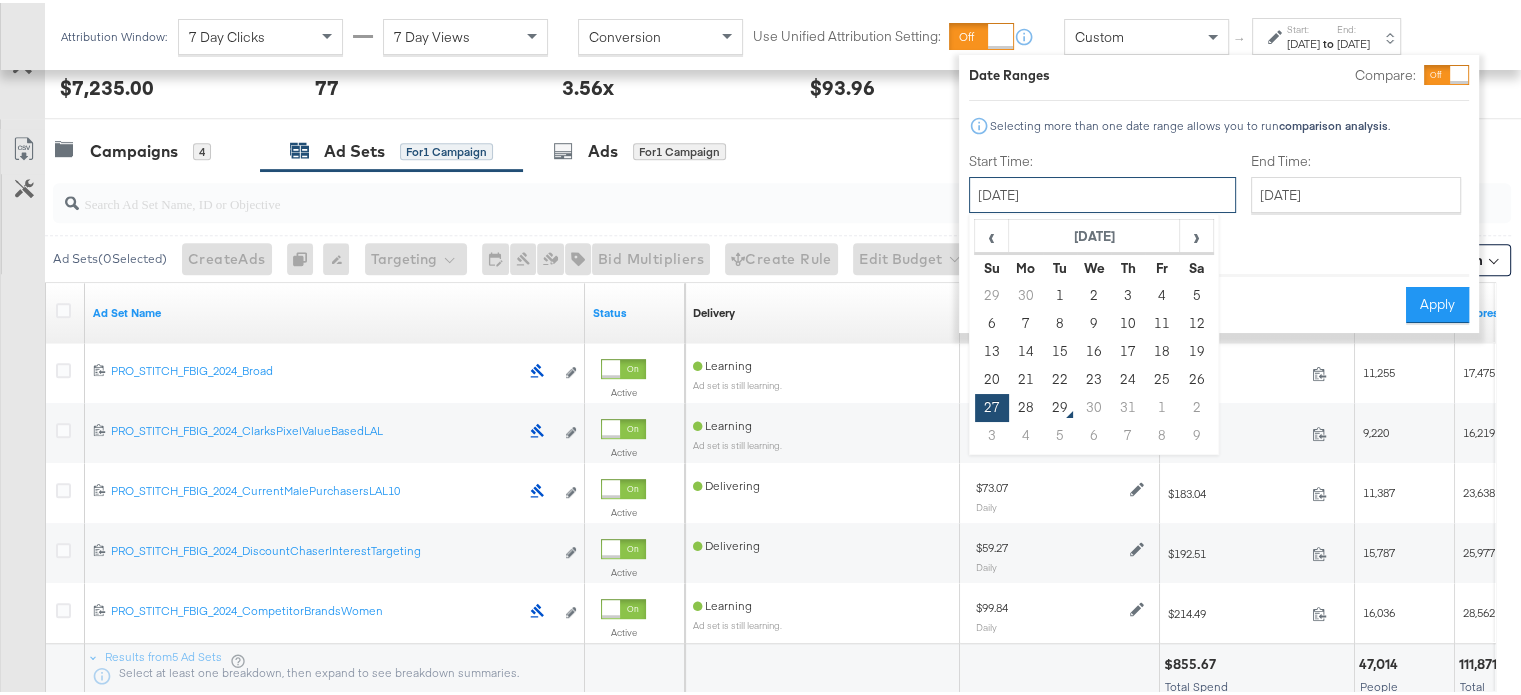 click on "July 27th 2025" at bounding box center (1102, 192) 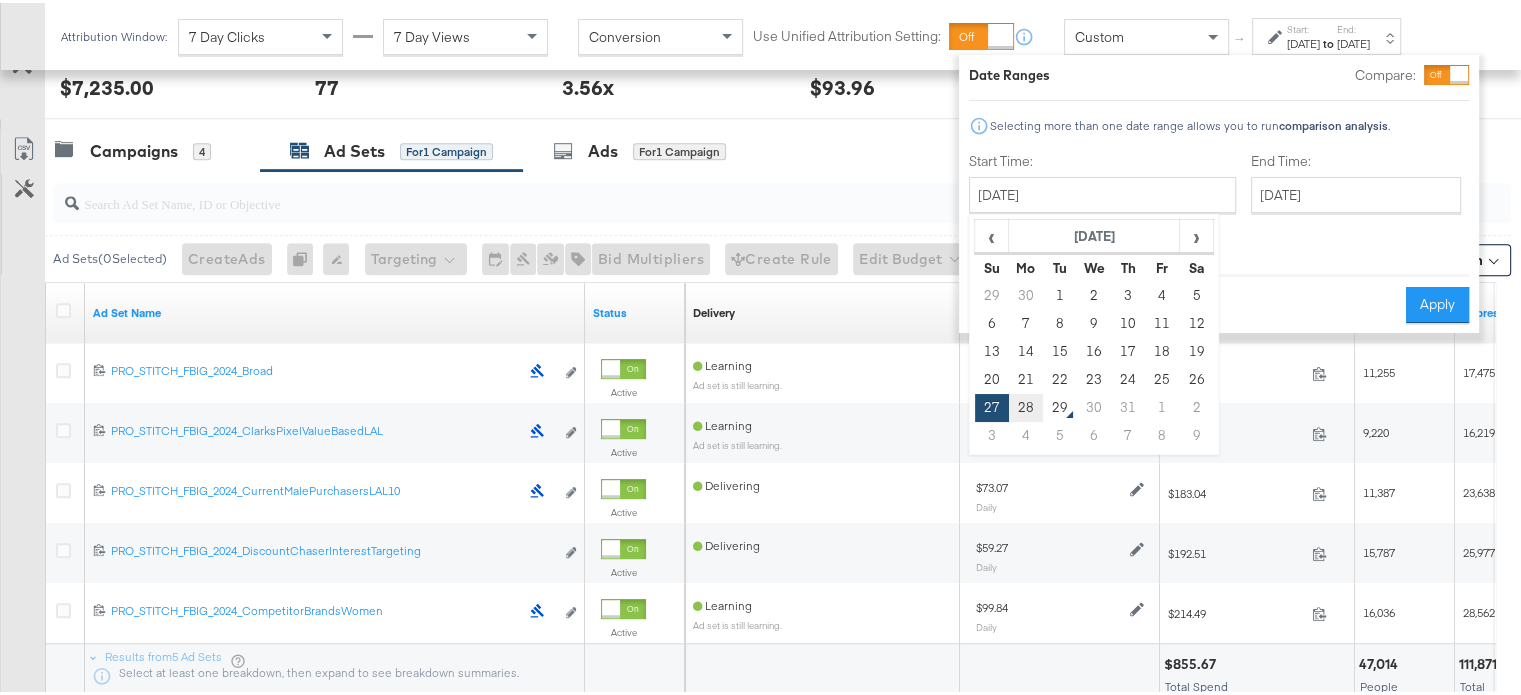click on "28" at bounding box center [1026, 405] 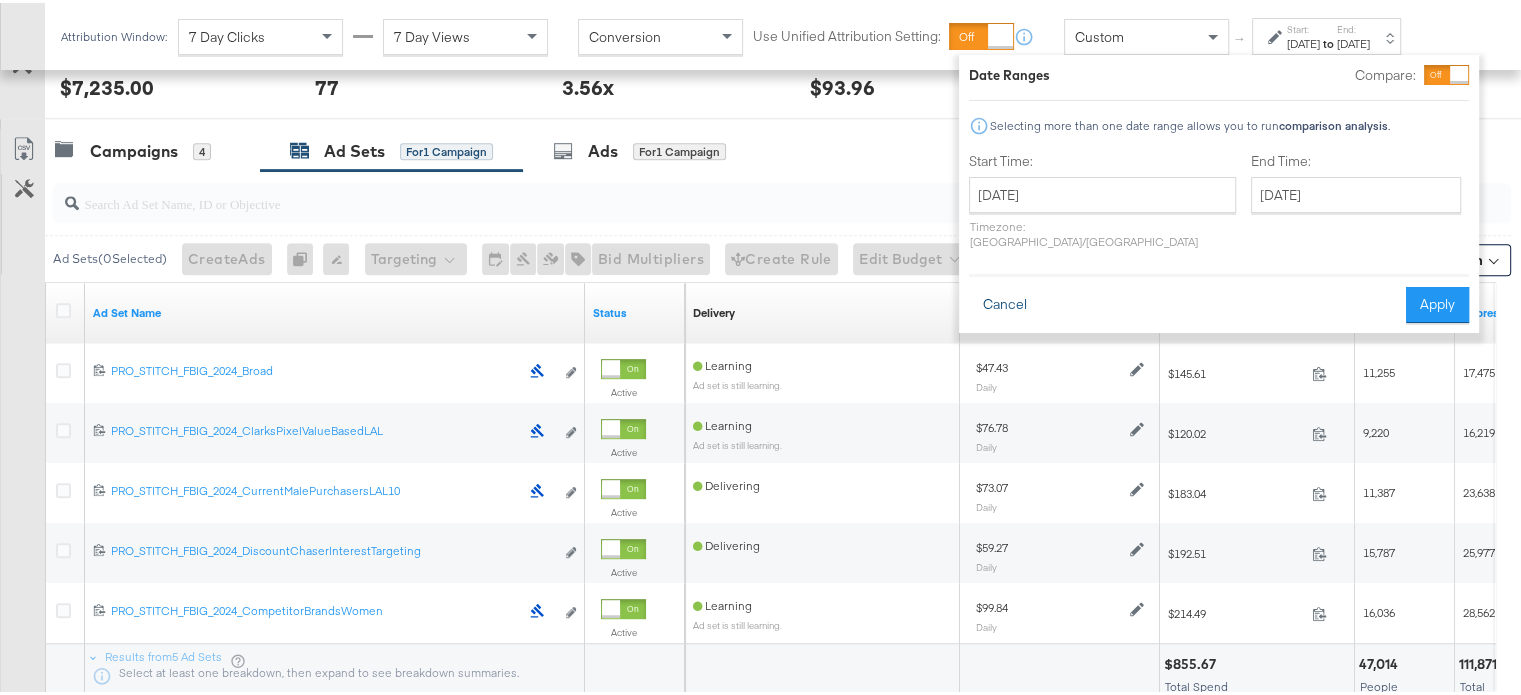click on "Cancel" at bounding box center (1005, 302) 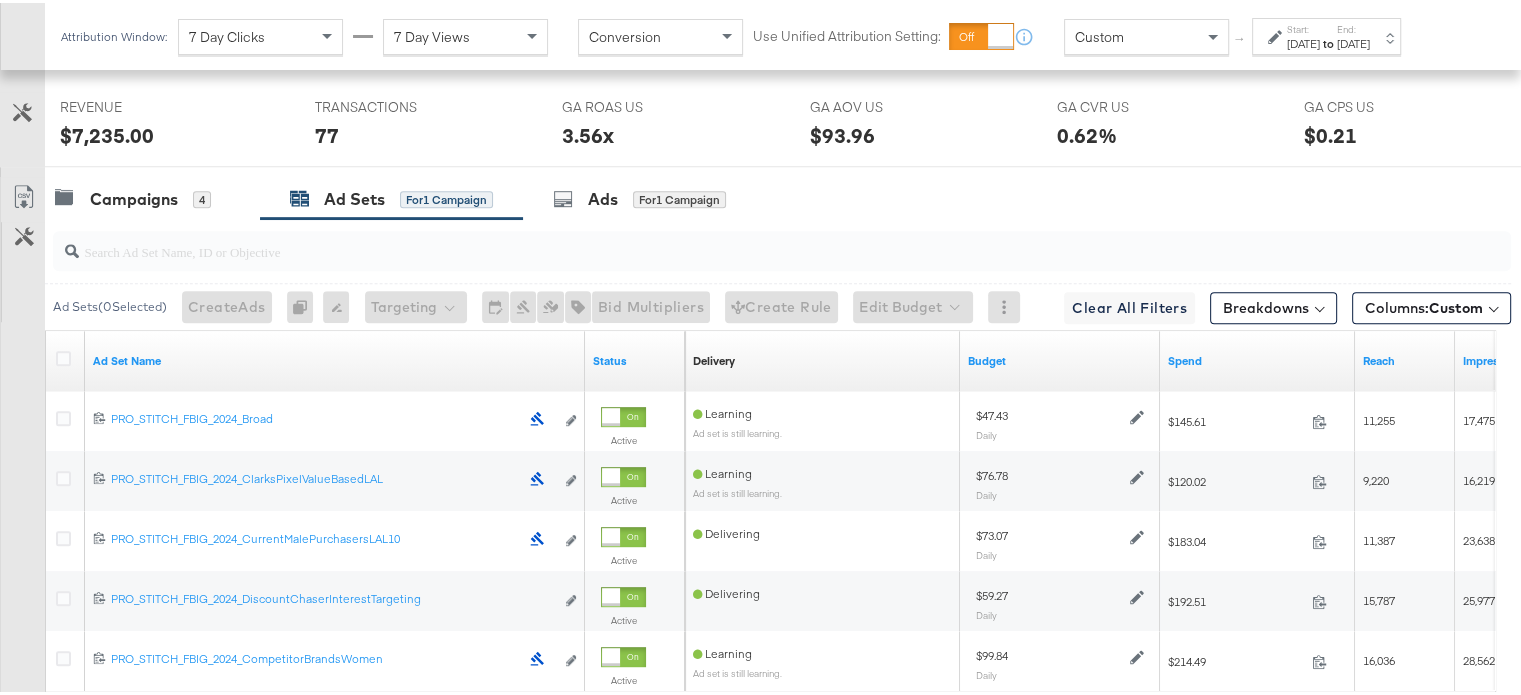 scroll, scrollTop: 1009, scrollLeft: 0, axis: vertical 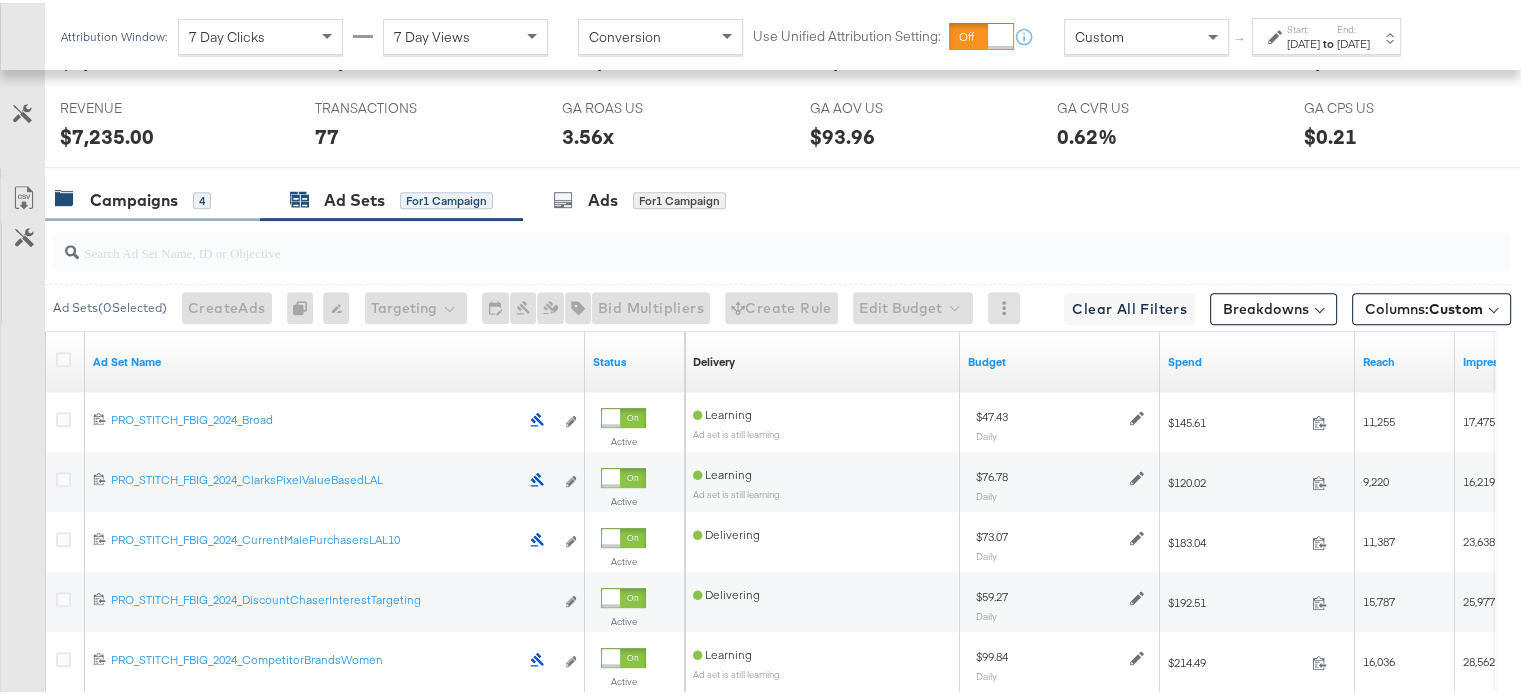 click on "Campaigns" at bounding box center [134, 197] 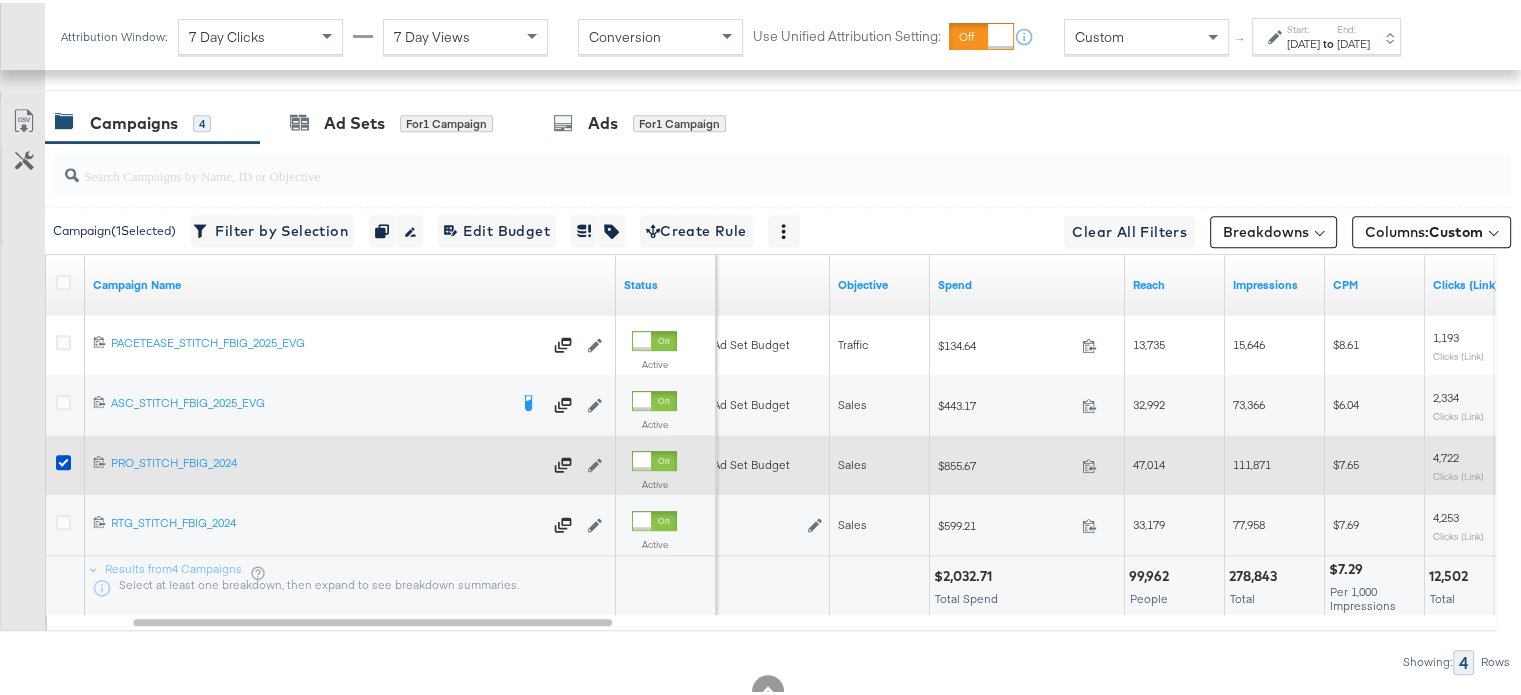 scroll, scrollTop: 1097, scrollLeft: 0, axis: vertical 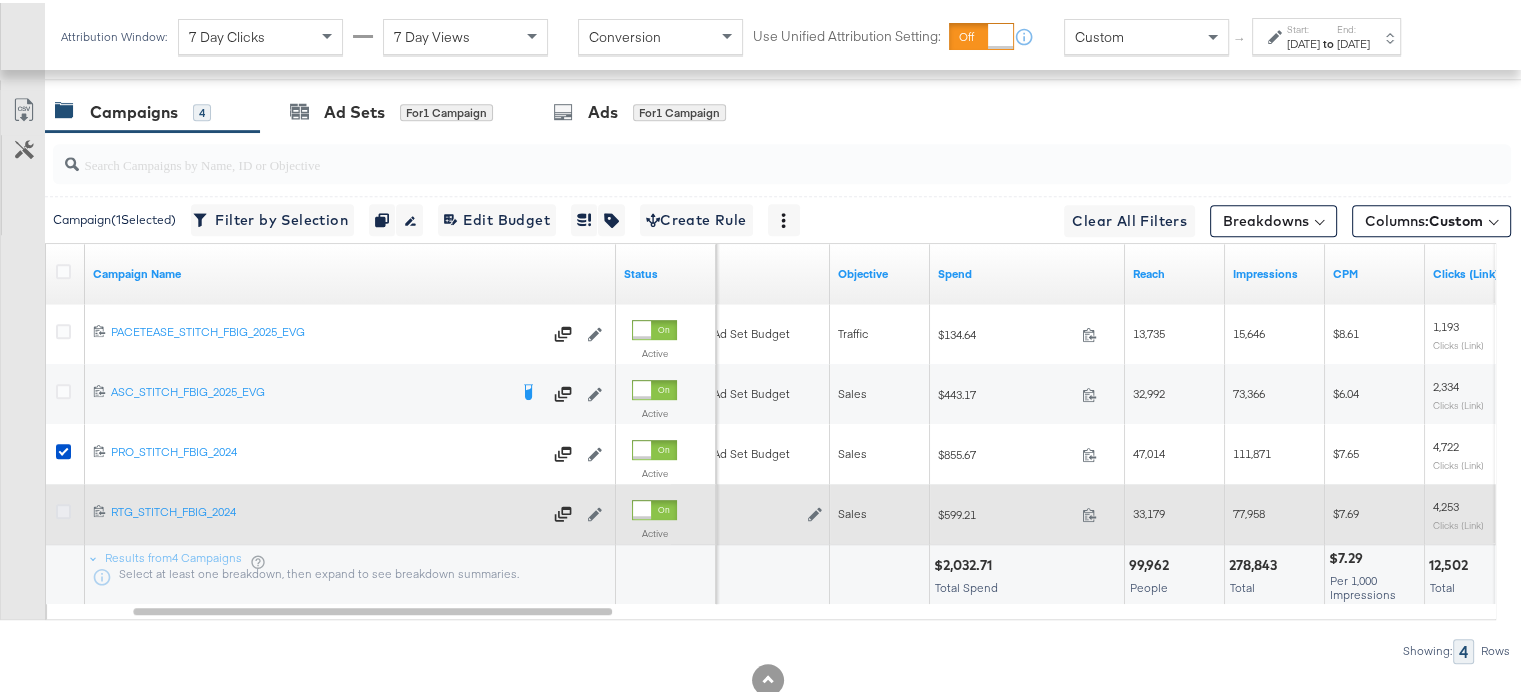 click at bounding box center [63, 508] 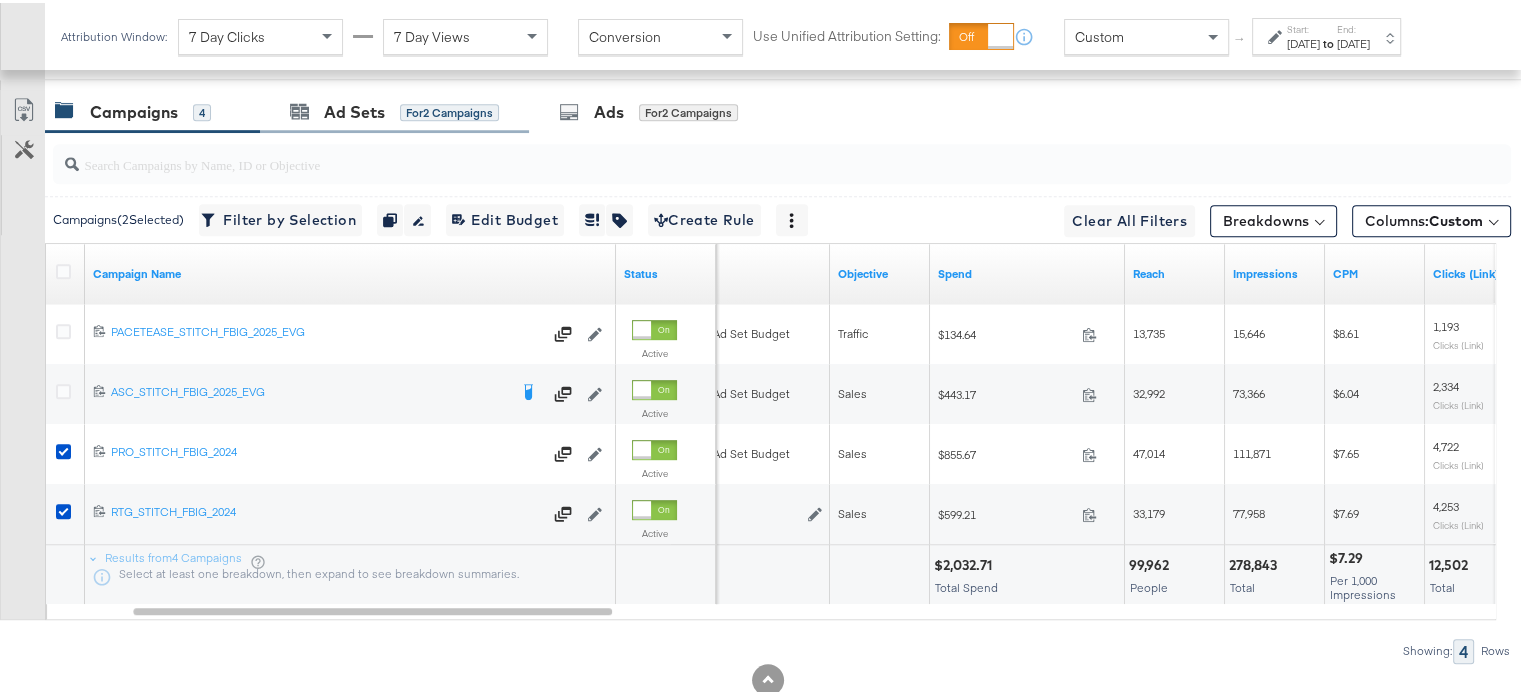 click on "Ad Sets for  2   Campaigns" at bounding box center (394, 109) 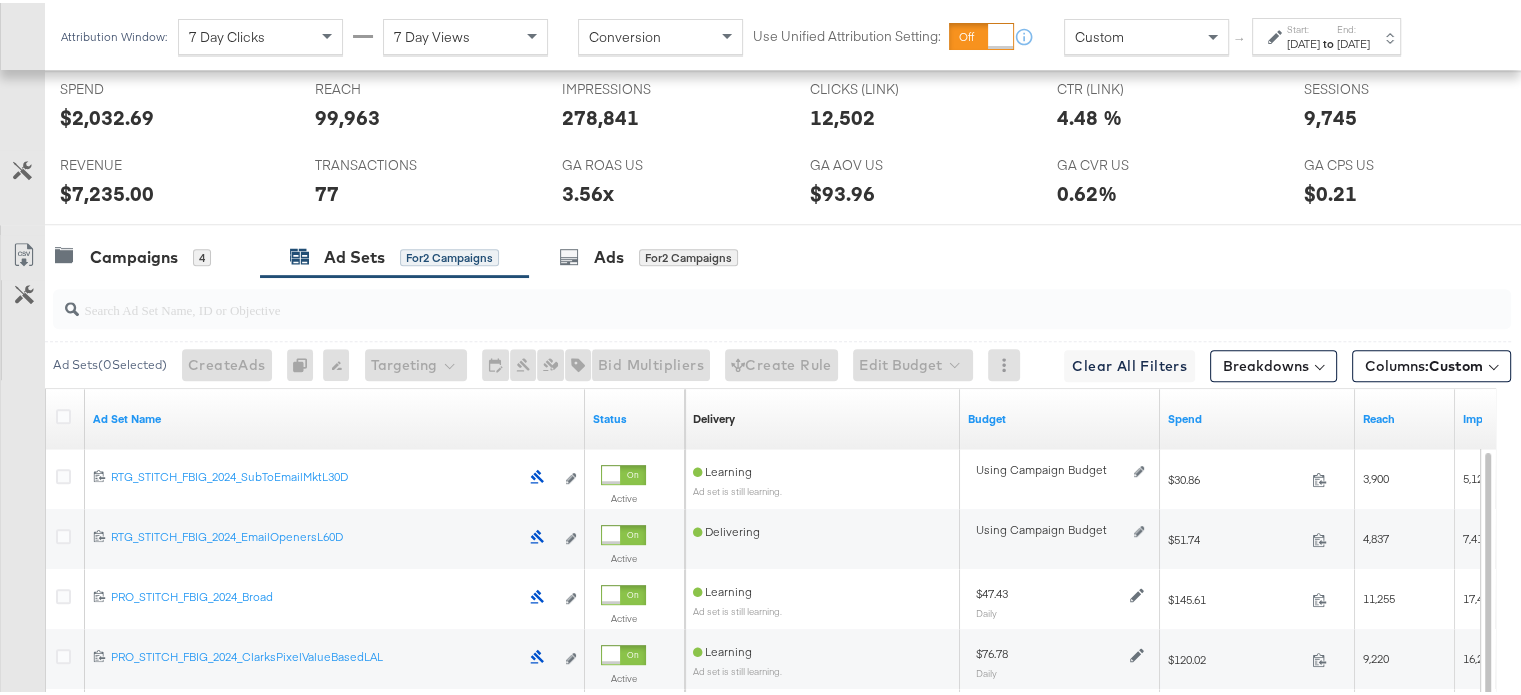 scroll, scrollTop: 948, scrollLeft: 0, axis: vertical 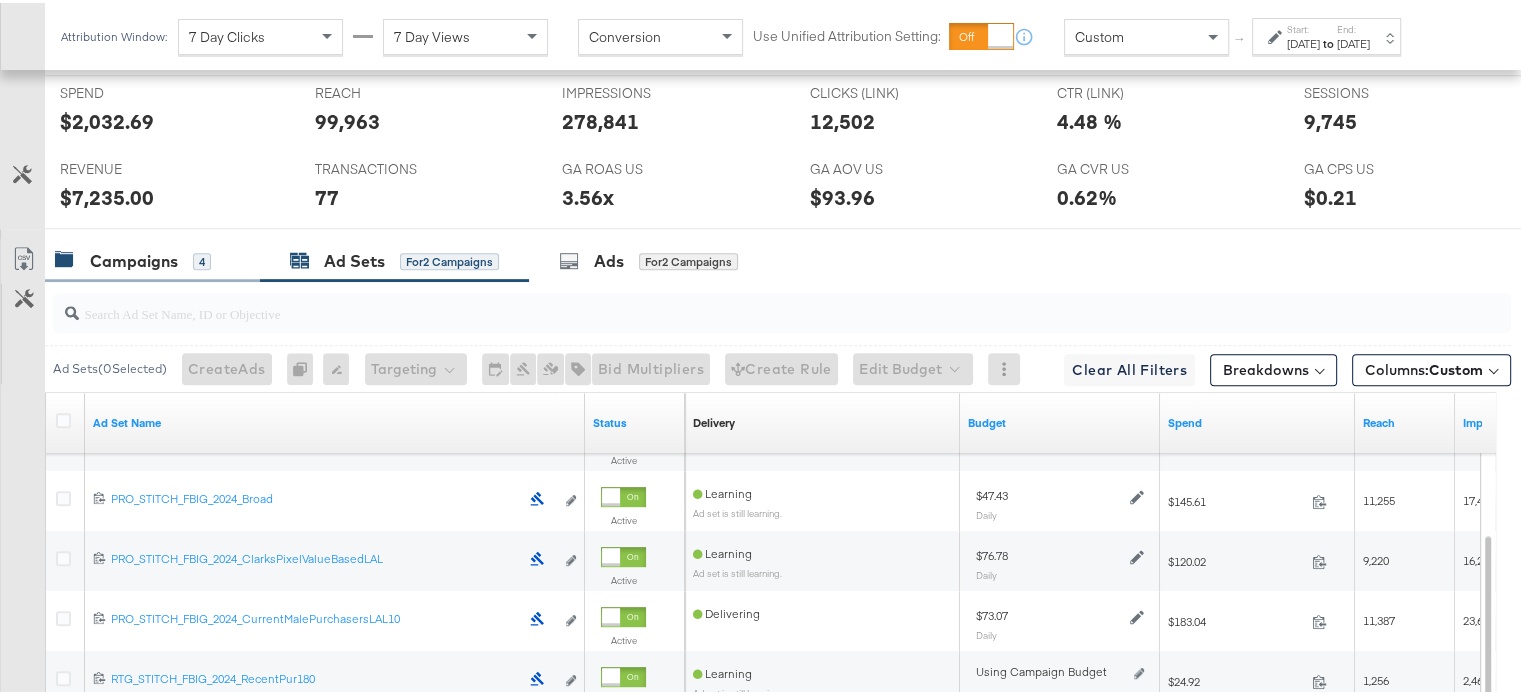 click on "Campaigns" at bounding box center (134, 258) 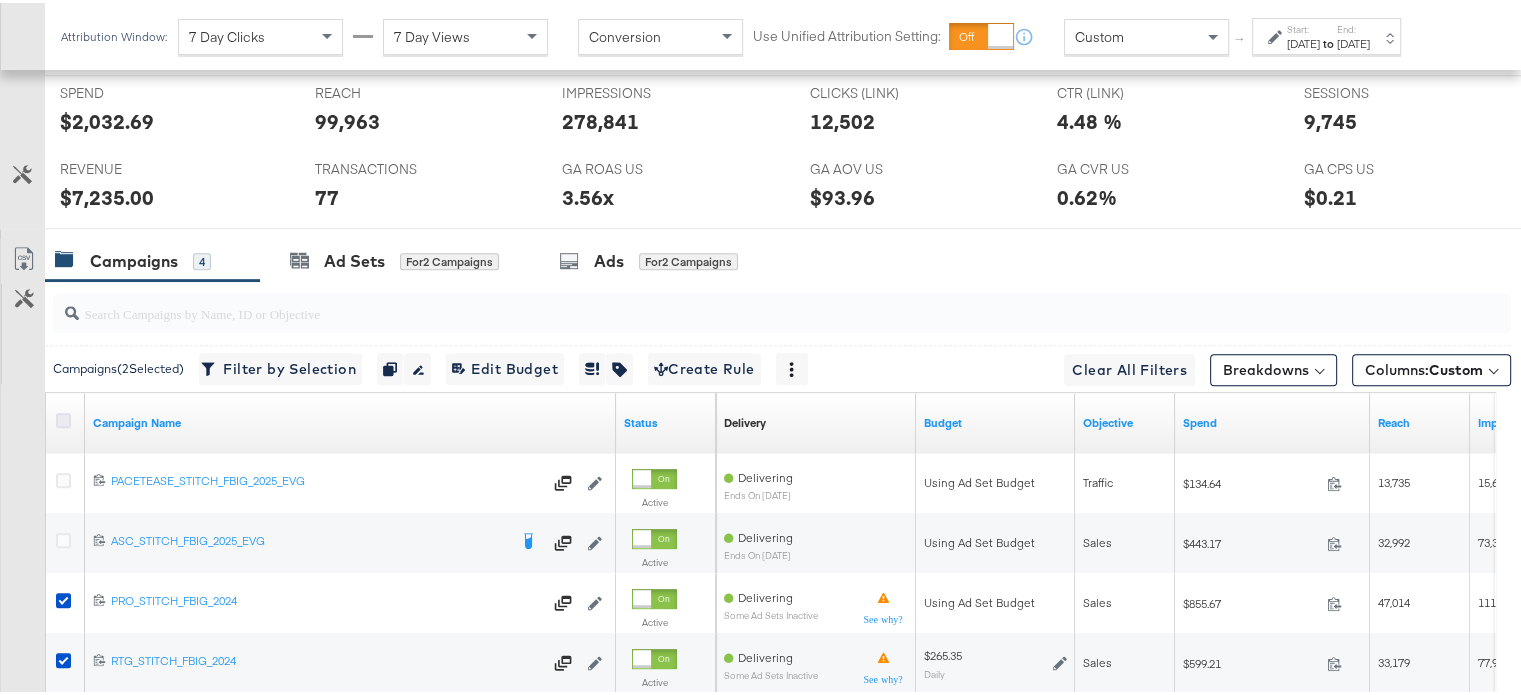 click at bounding box center [63, 417] 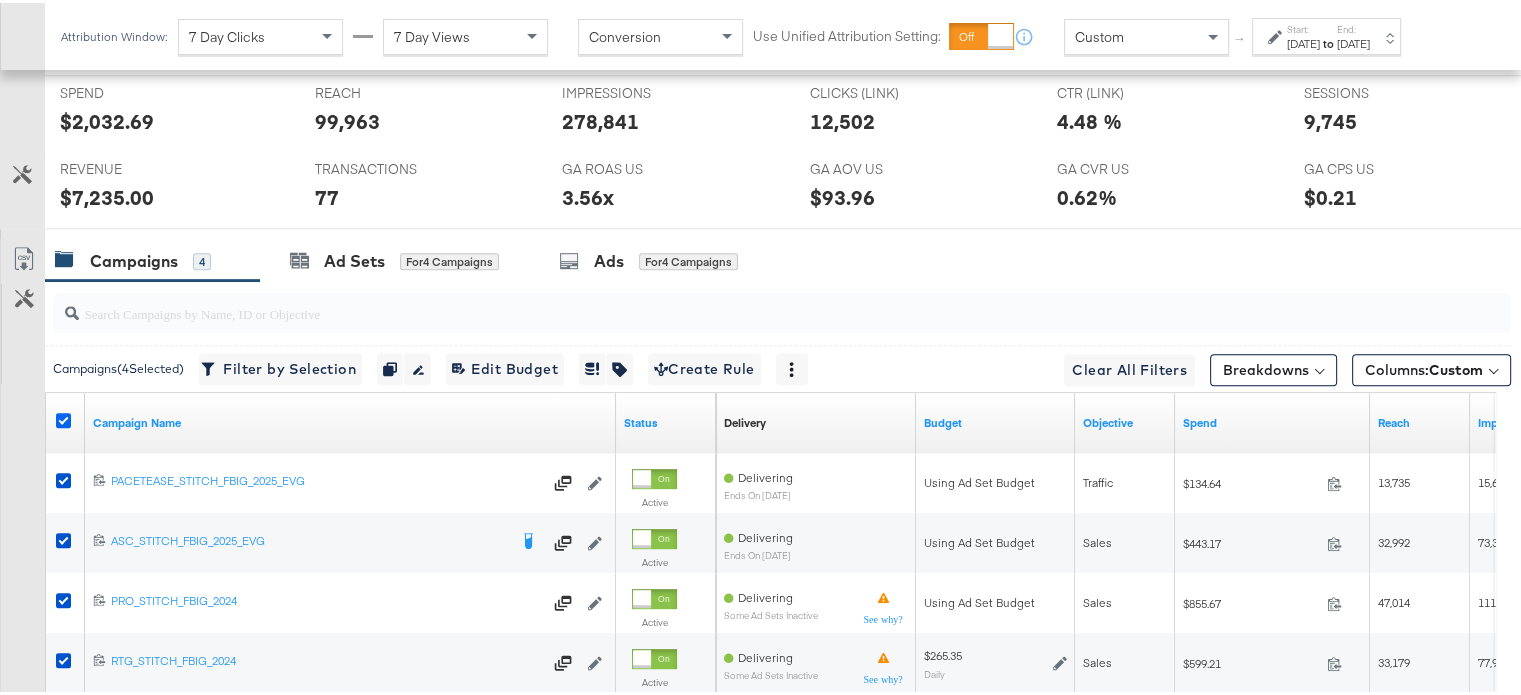 click at bounding box center [63, 417] 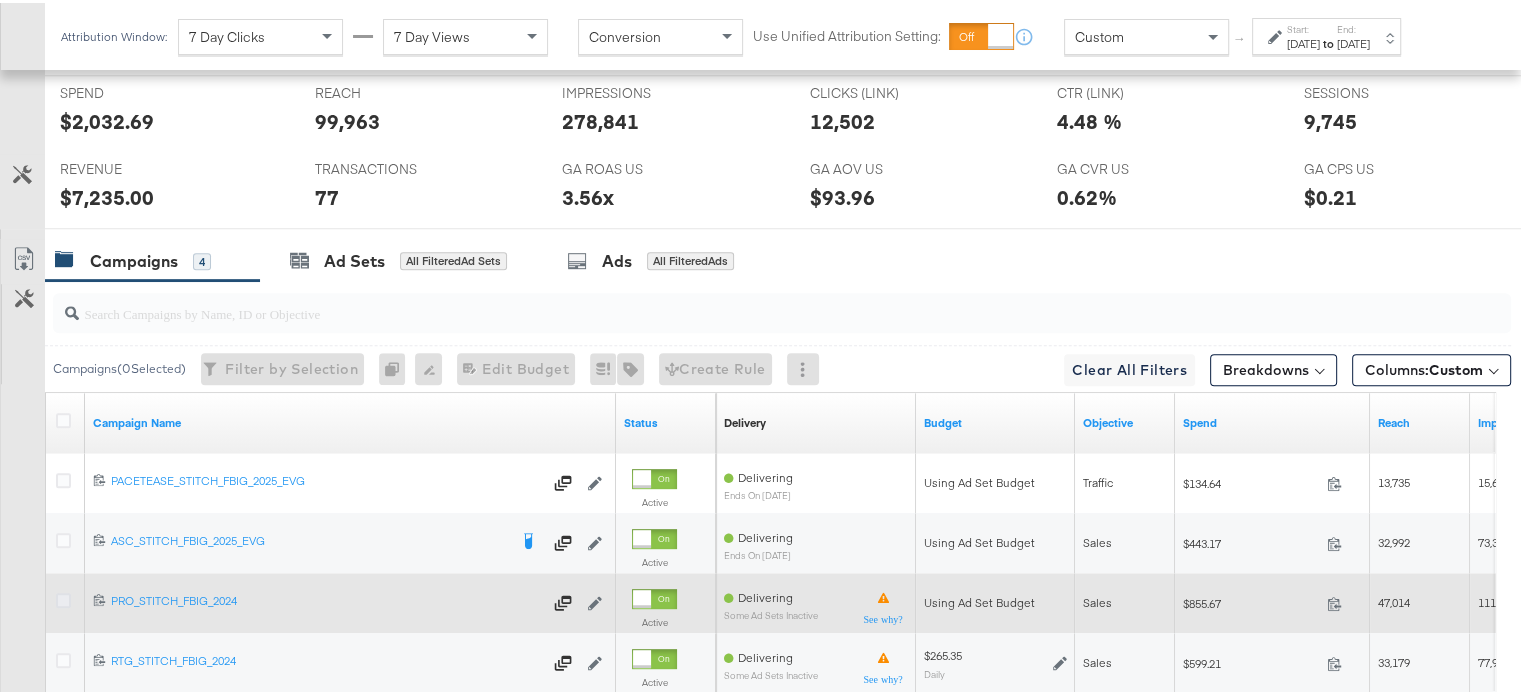 click at bounding box center [63, 597] 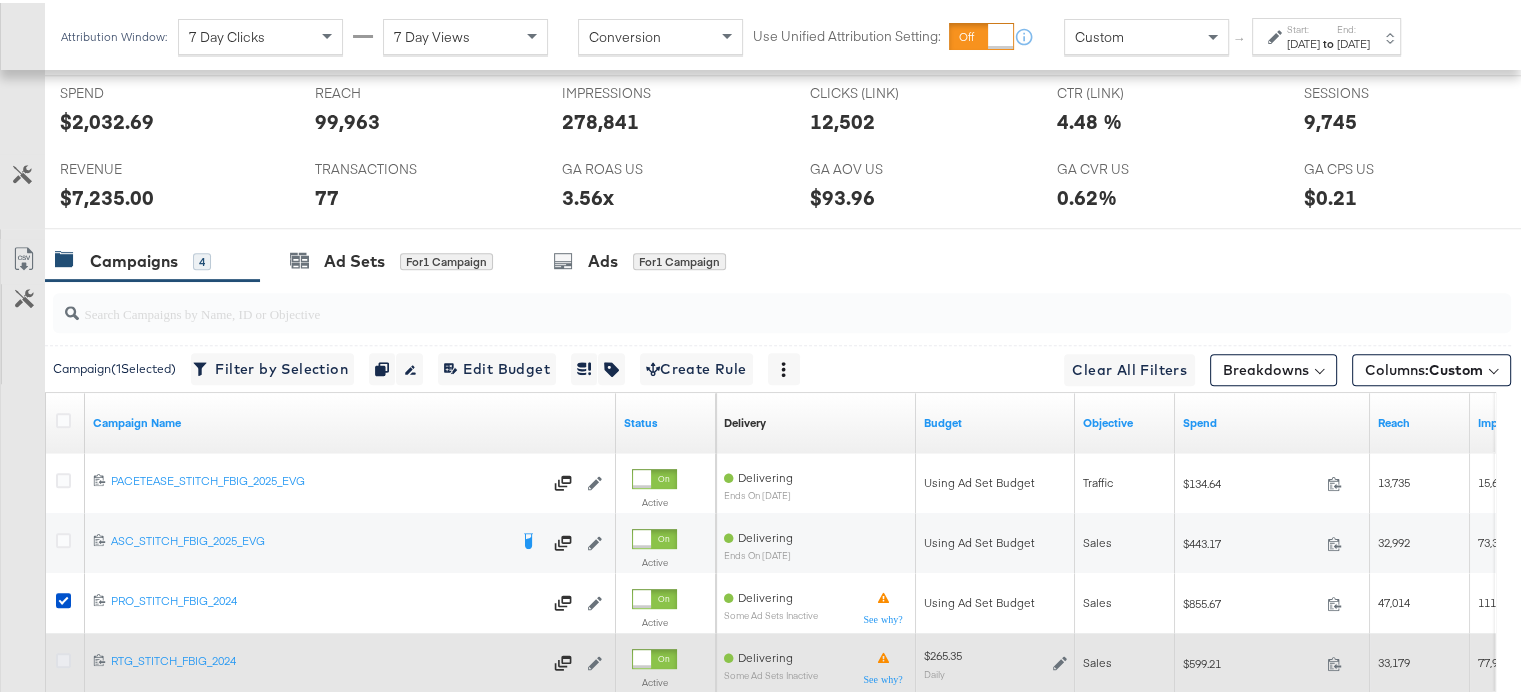 click at bounding box center [63, 657] 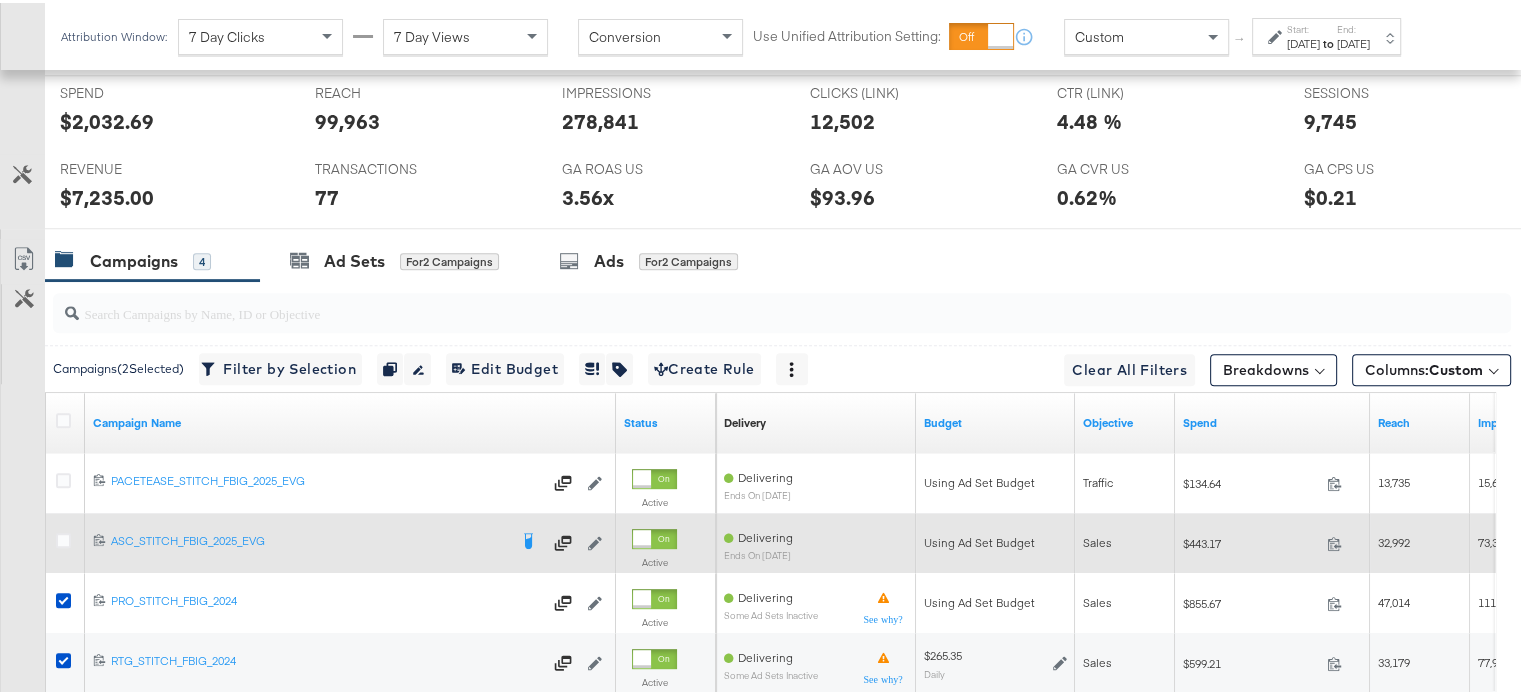 scroll, scrollTop: 1084, scrollLeft: 0, axis: vertical 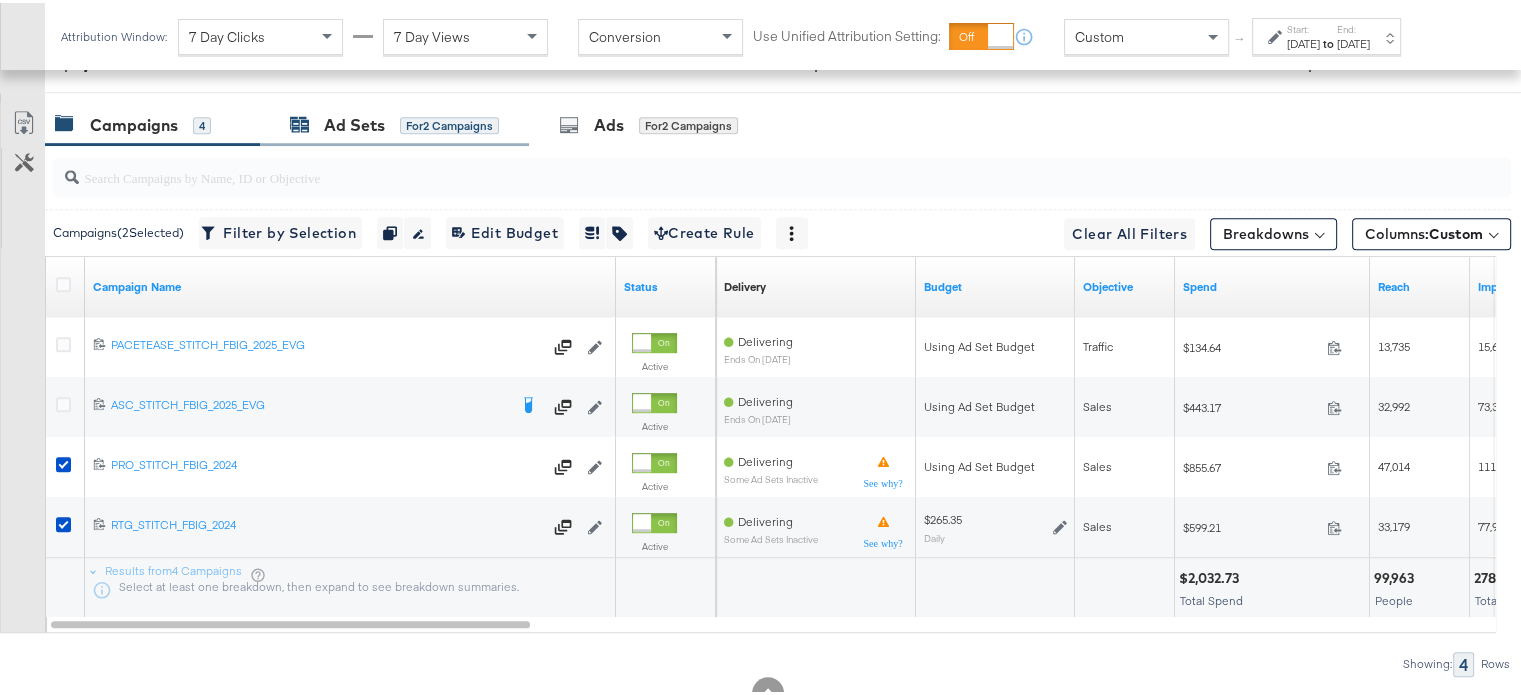 click on "Ad Sets" at bounding box center [354, 122] 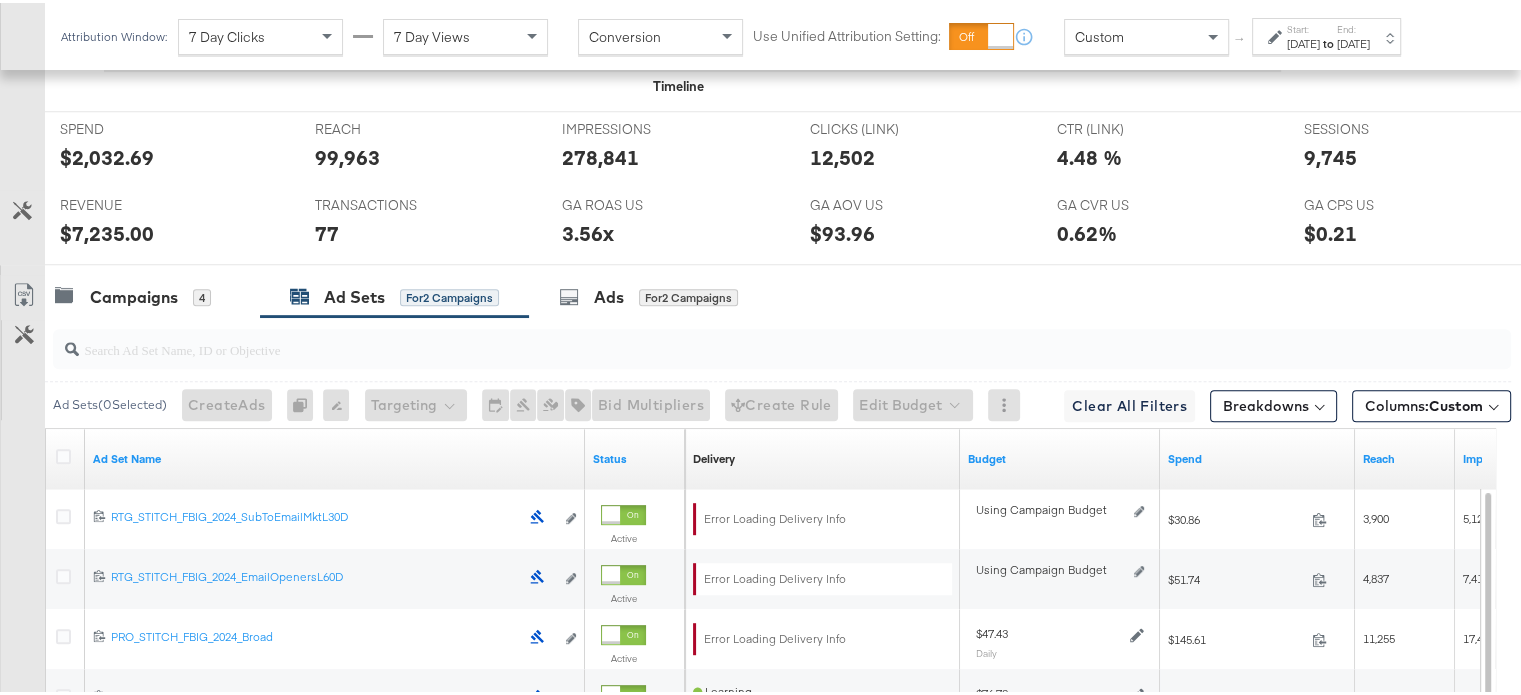 scroll, scrollTop: 814, scrollLeft: 0, axis: vertical 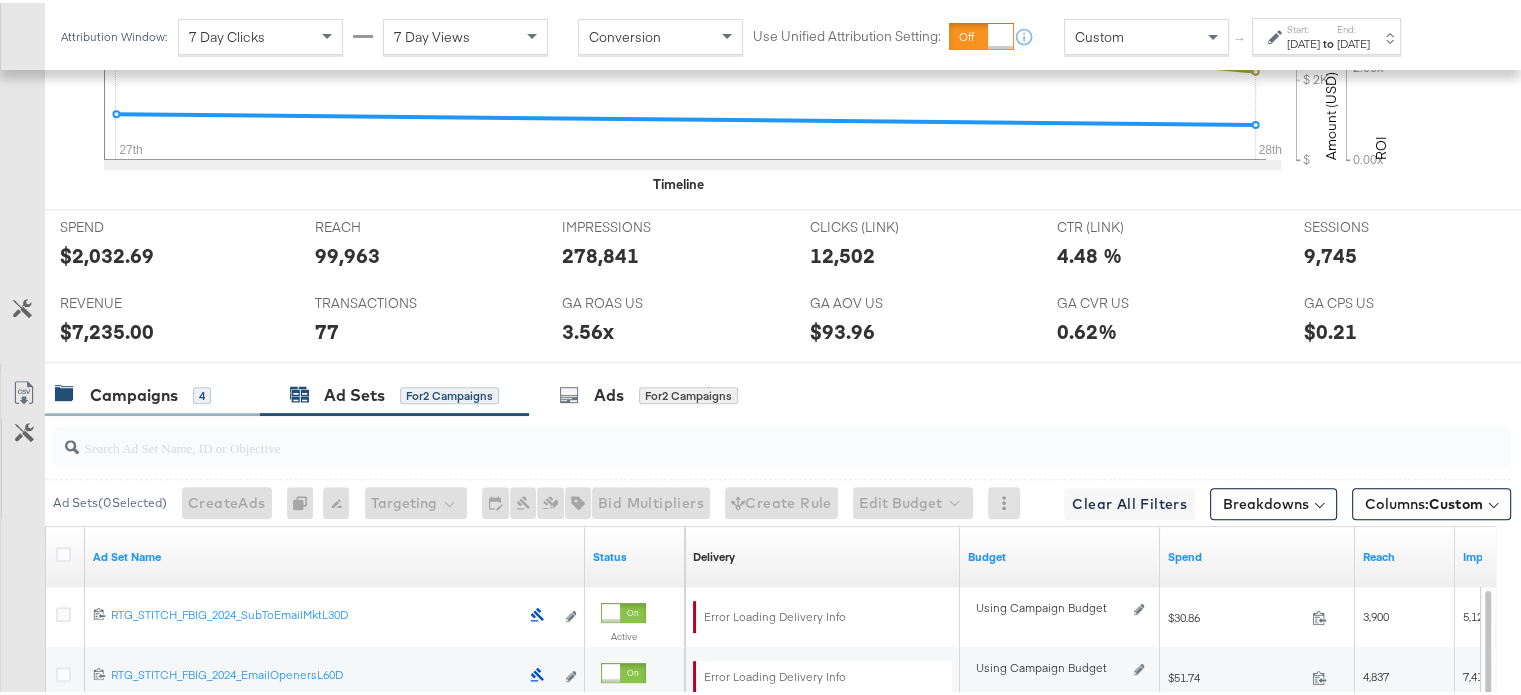 click on "Campaigns" at bounding box center (134, 392) 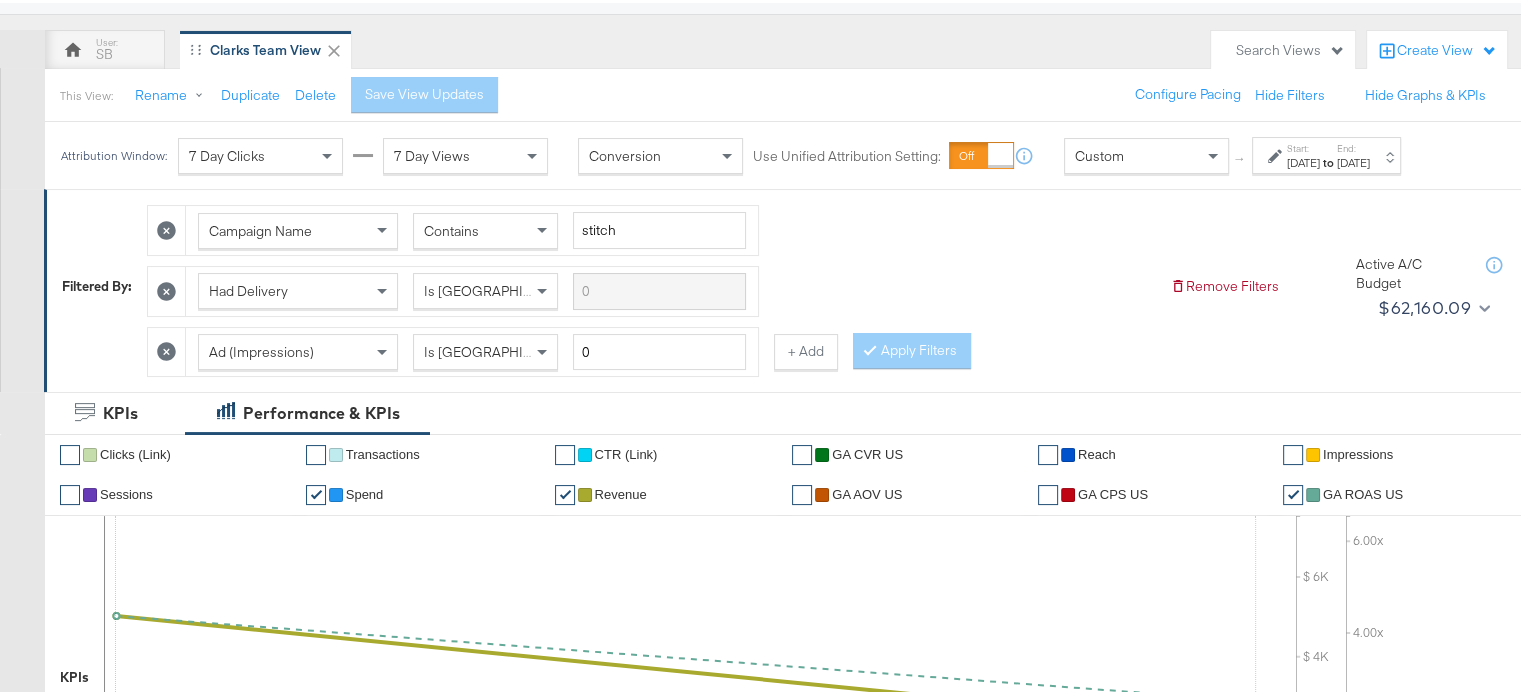 scroll, scrollTop: 0, scrollLeft: 0, axis: both 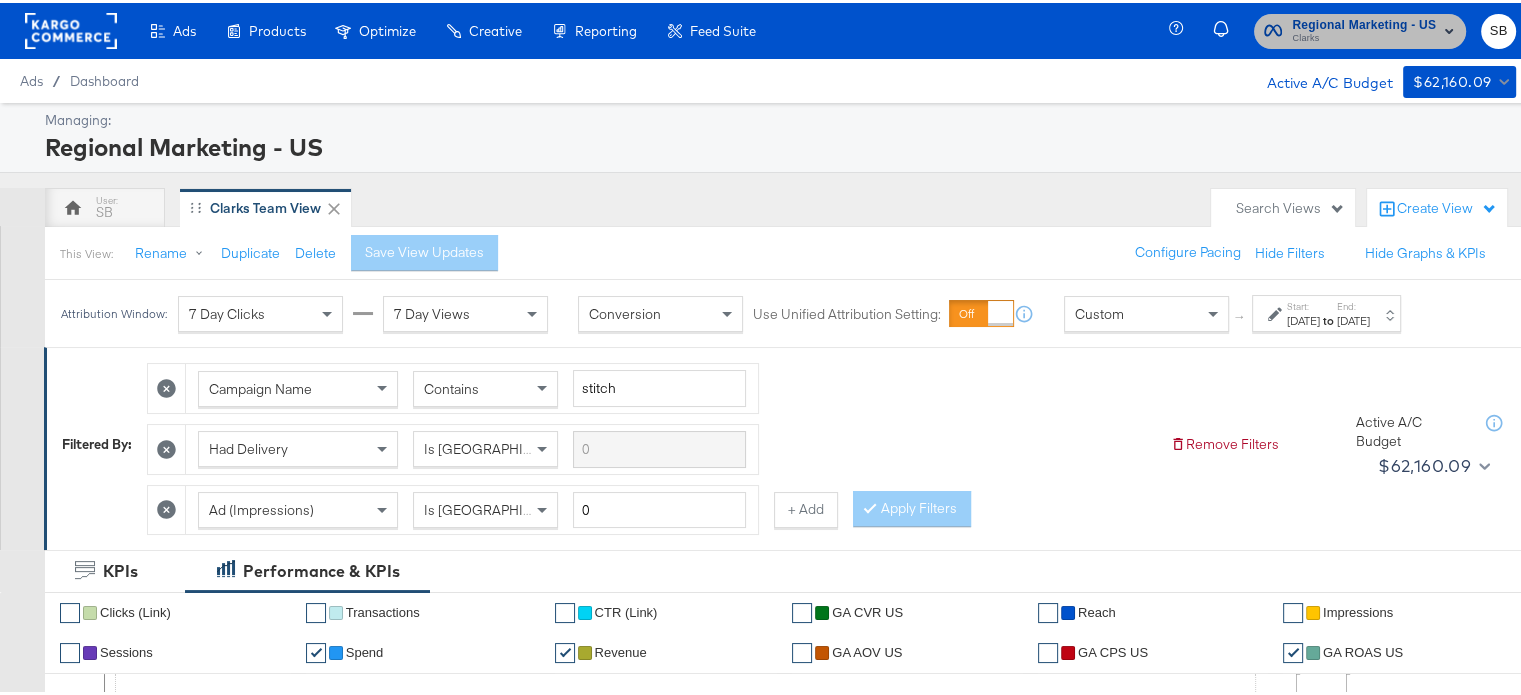 click on "Clarks" at bounding box center (1364, 36) 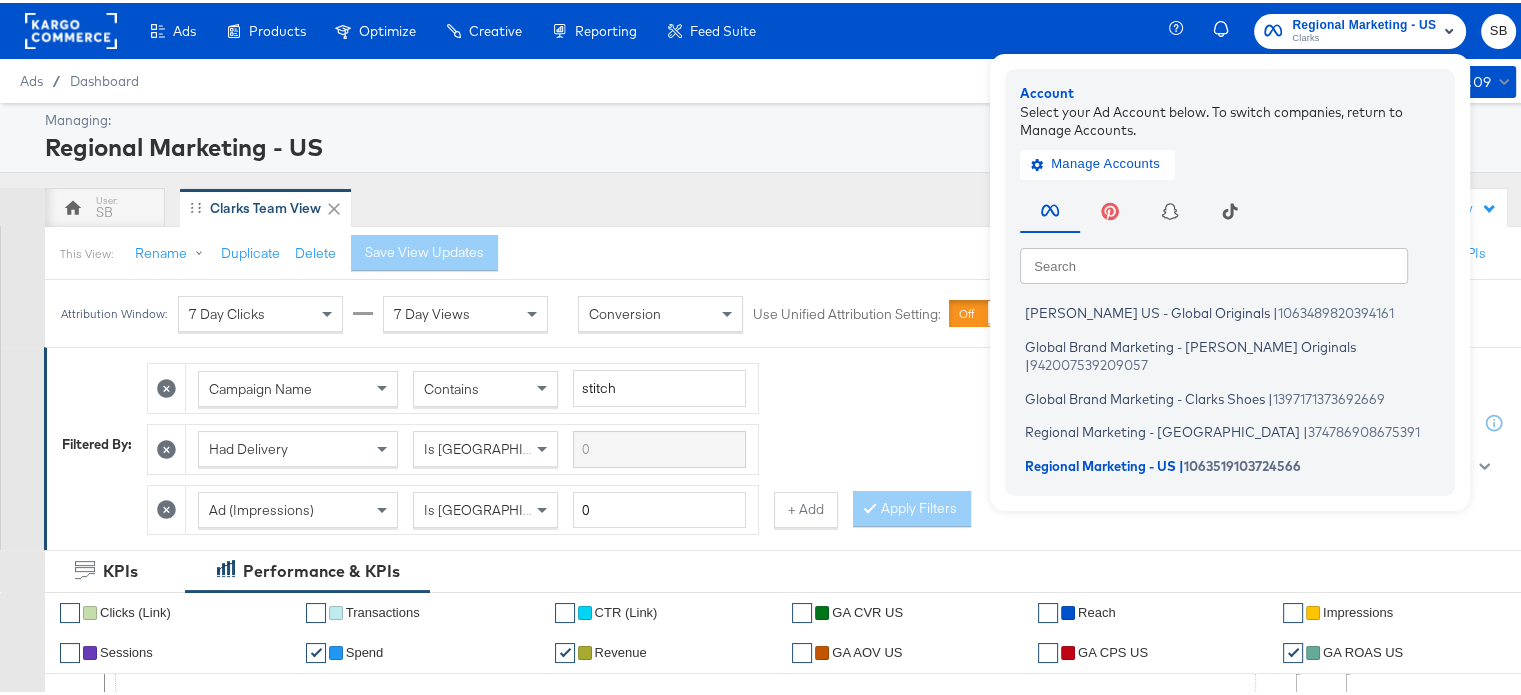 click on "Ads Products Optimize Creative Reporting Feed Suite Regional Marketing - US Clarks Account Select your Ad Account below. To switch companies, return to Manage Accounts. Manage Accounts Search  Search  Clarks US - Global Originals    |  1063489820394161 Global Brand Marketing - Clarks Originals    |  942007539209057 Global Brand Marketing - Clarks Shoes    |  1397171373692669 Regional Marketing - CA    |  374786908675391 Regional Marketing - US    |  1063519103724566 SB" at bounding box center [768, 28] 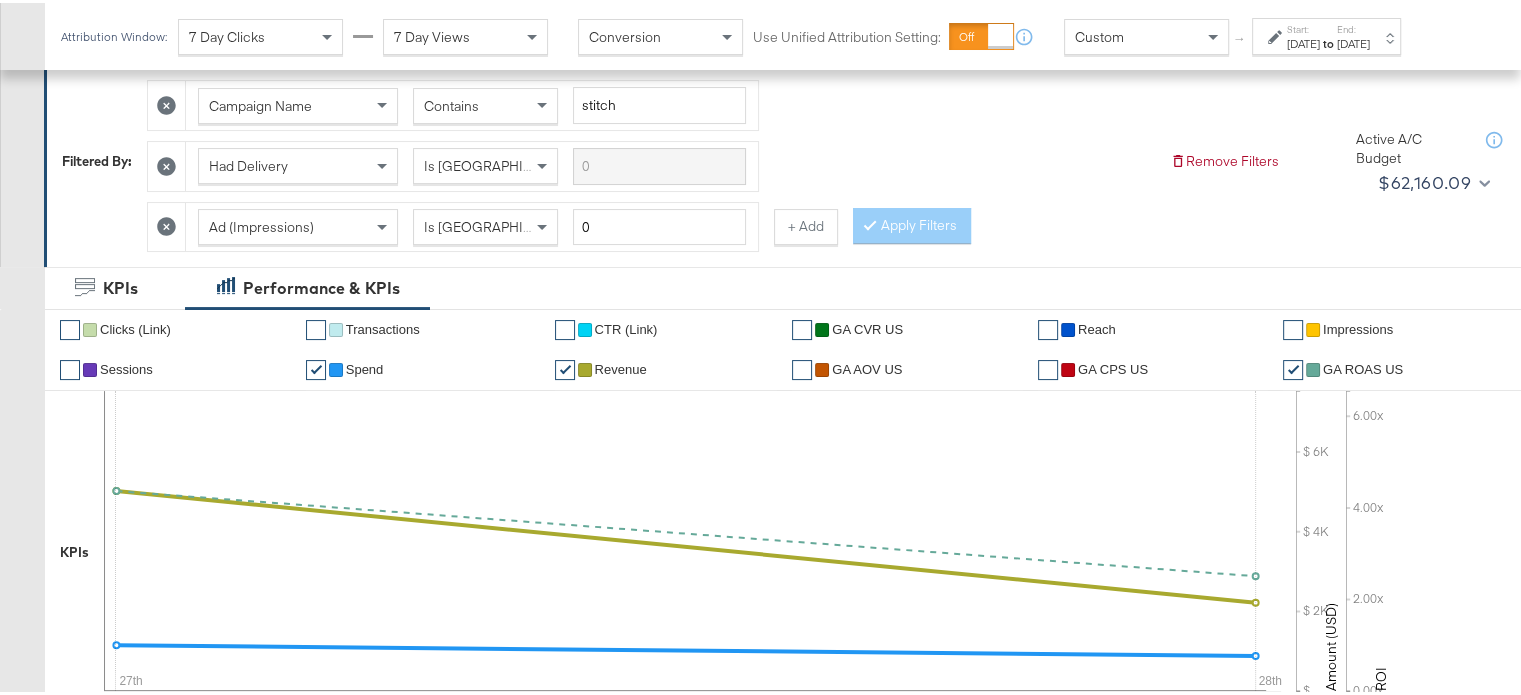 scroll, scrollTop: 292, scrollLeft: 0, axis: vertical 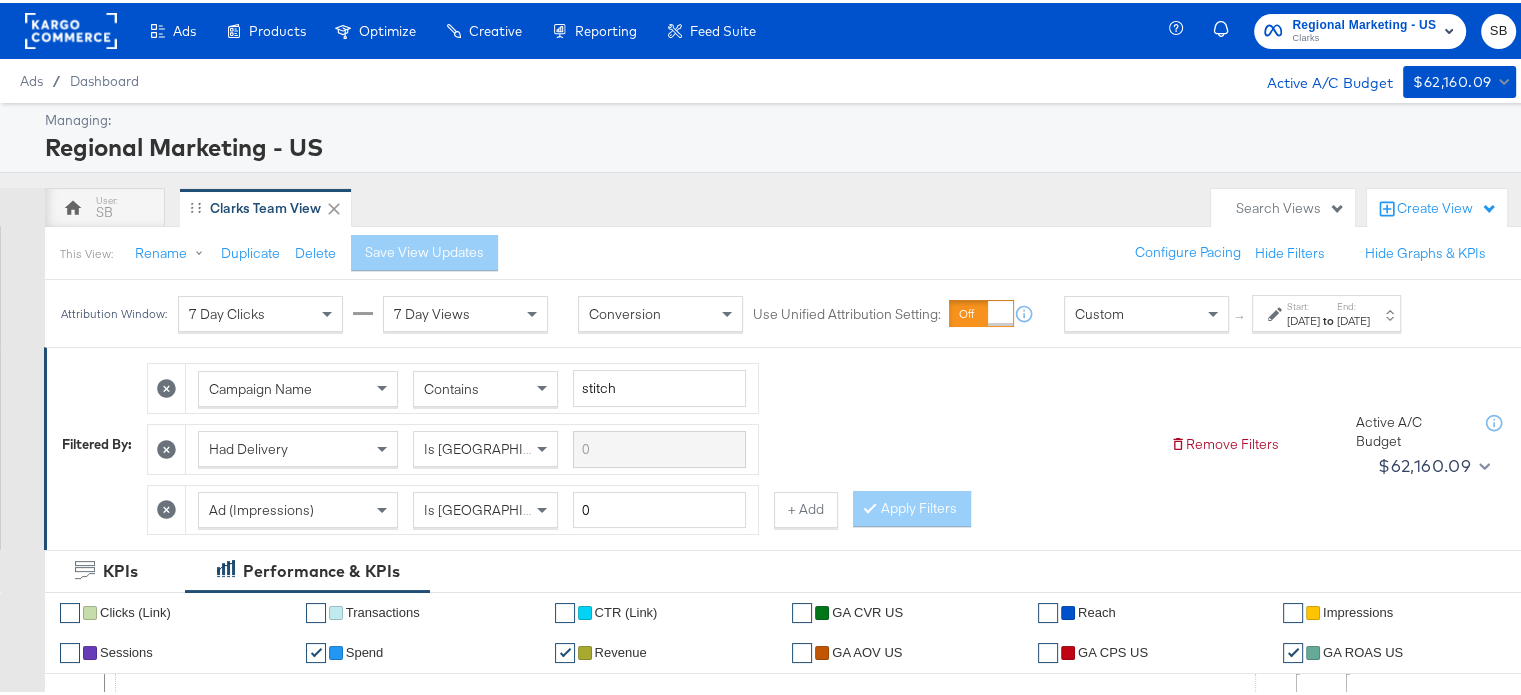 click on "Start:" at bounding box center [1303, 303] 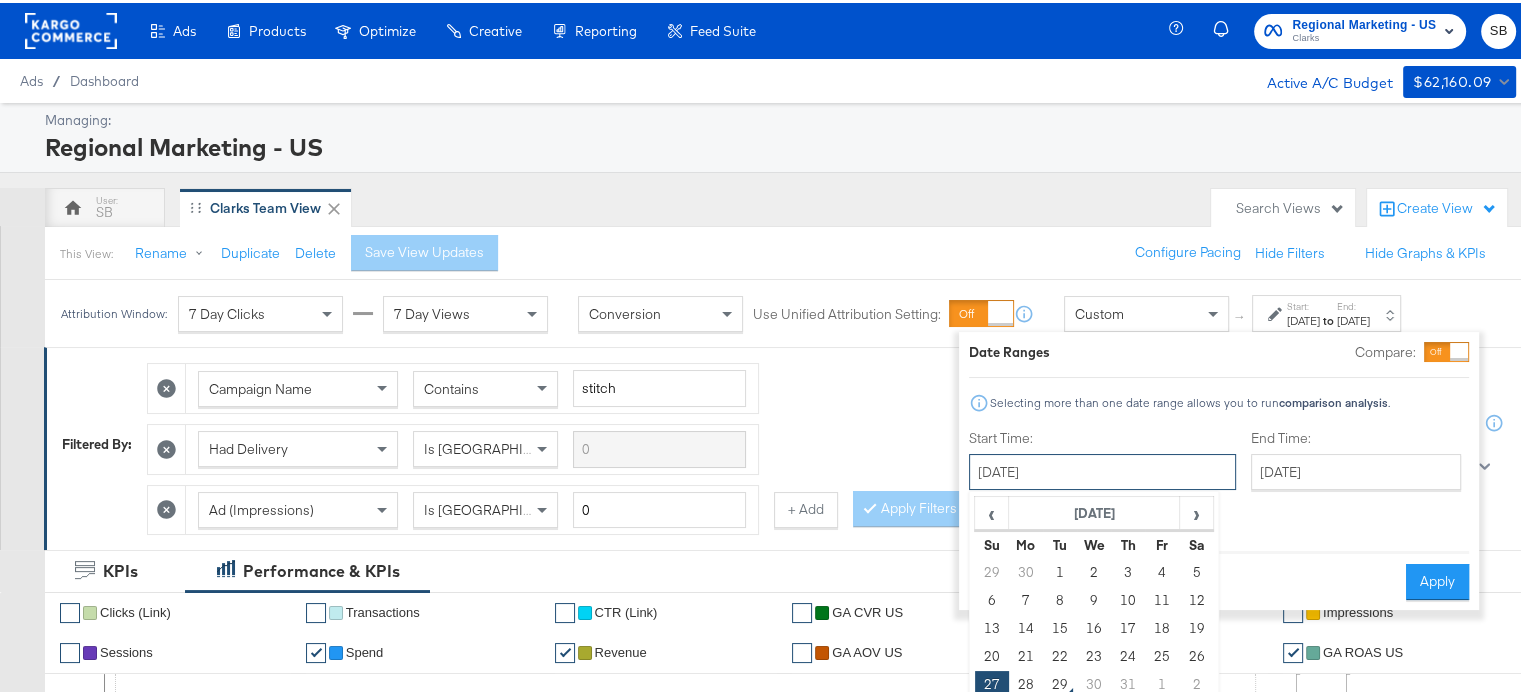 click on "[DATE]" at bounding box center (1102, 469) 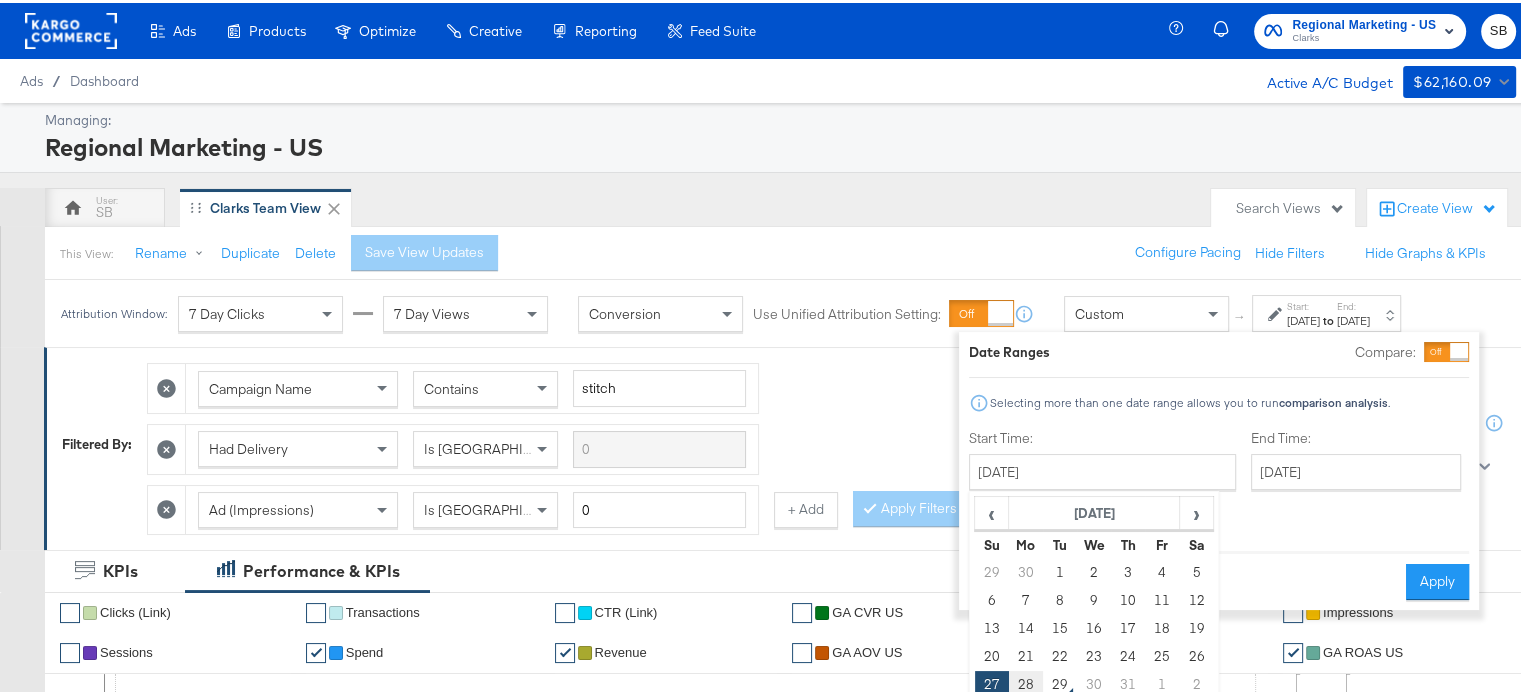click on "28" at bounding box center (1026, 682) 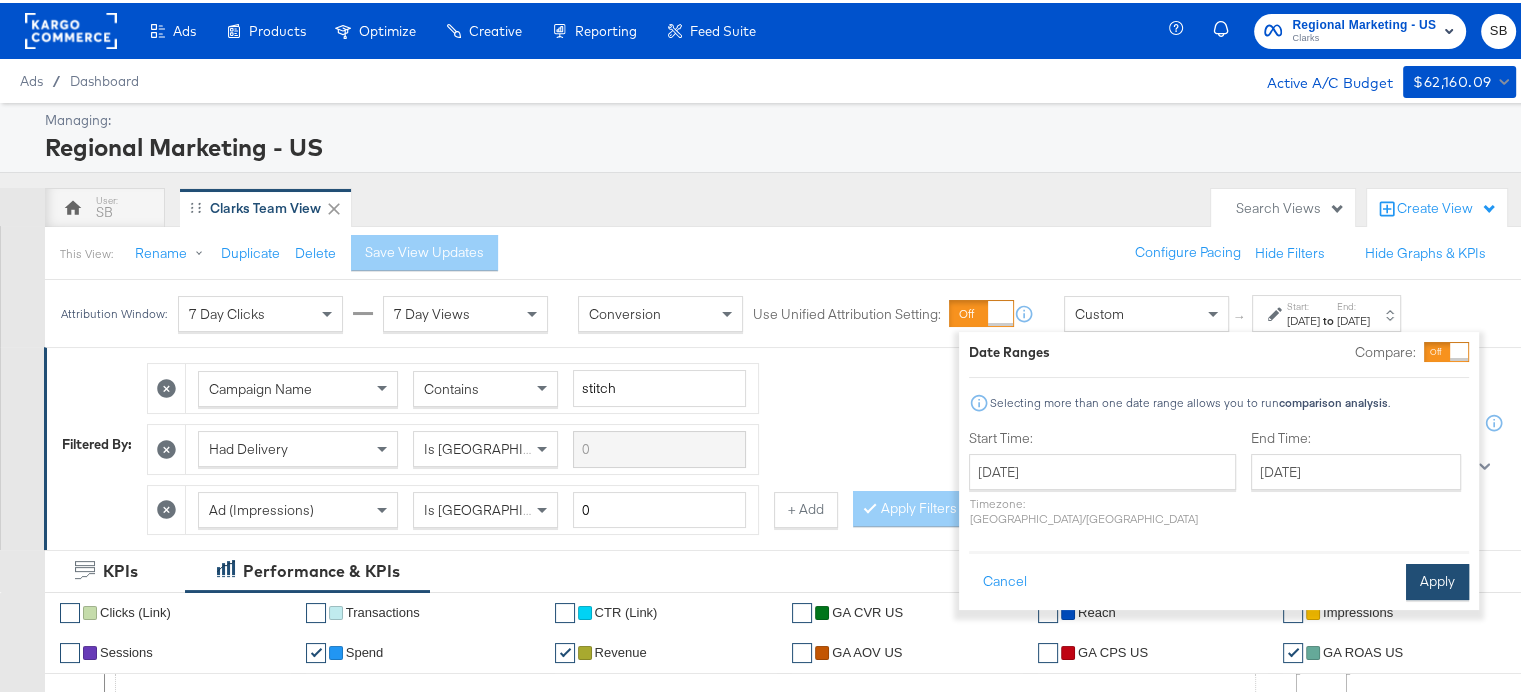 click on "Apply" at bounding box center [1437, 579] 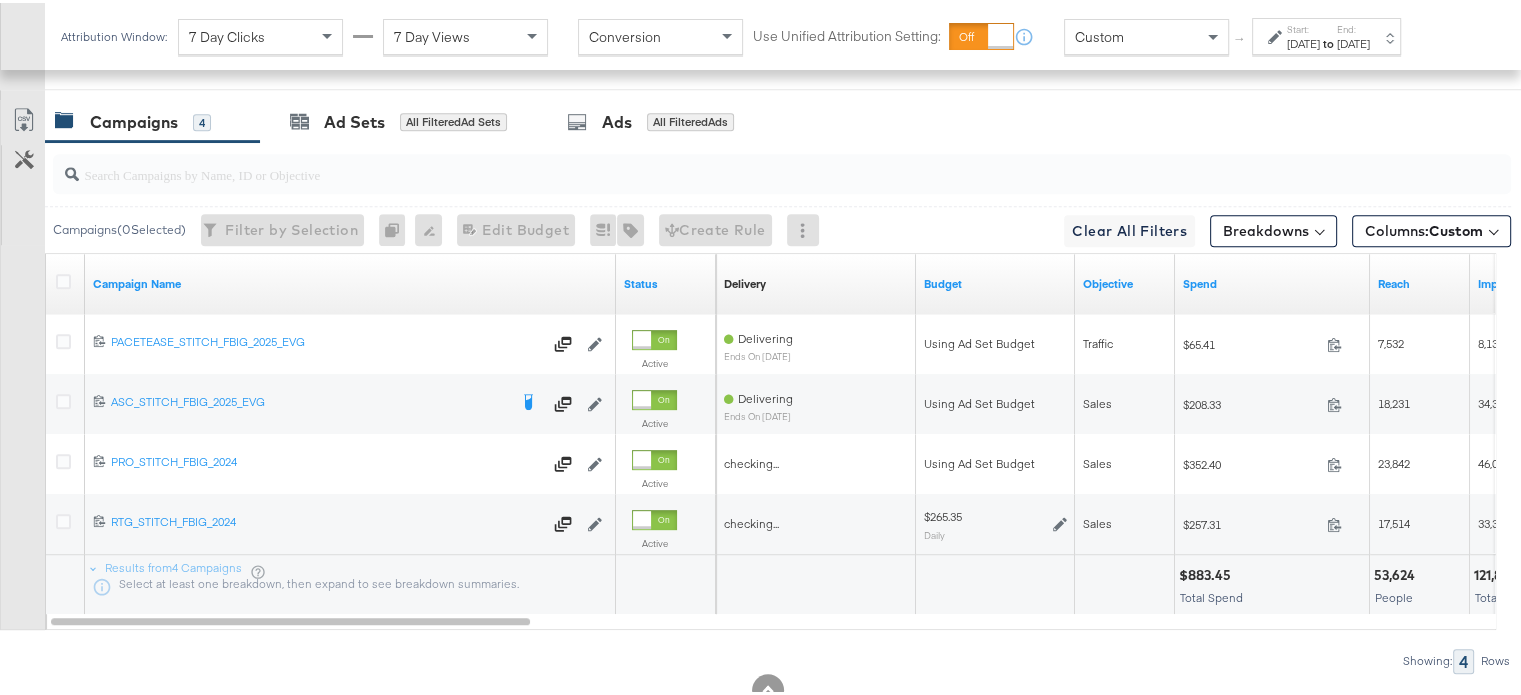 scroll, scrollTop: 1087, scrollLeft: 0, axis: vertical 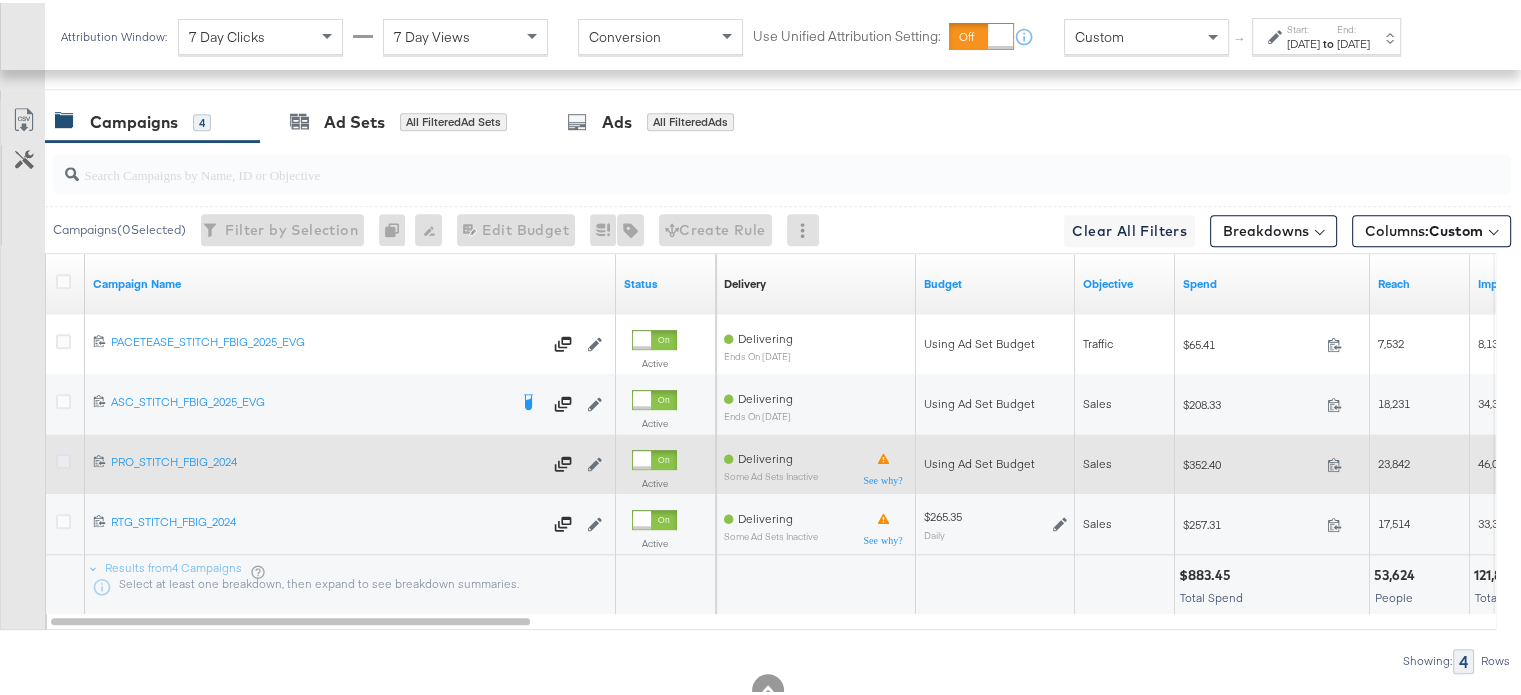 click at bounding box center [63, 458] 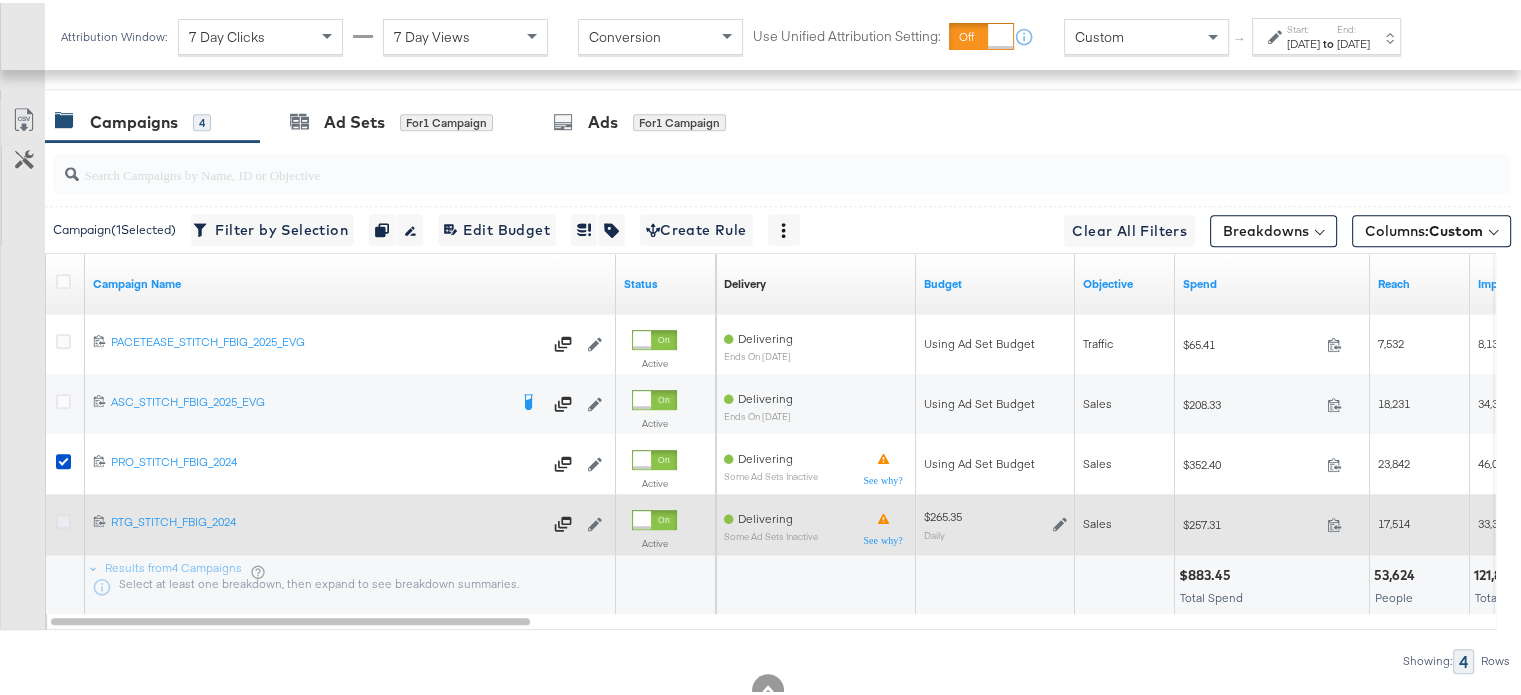 click at bounding box center [63, 518] 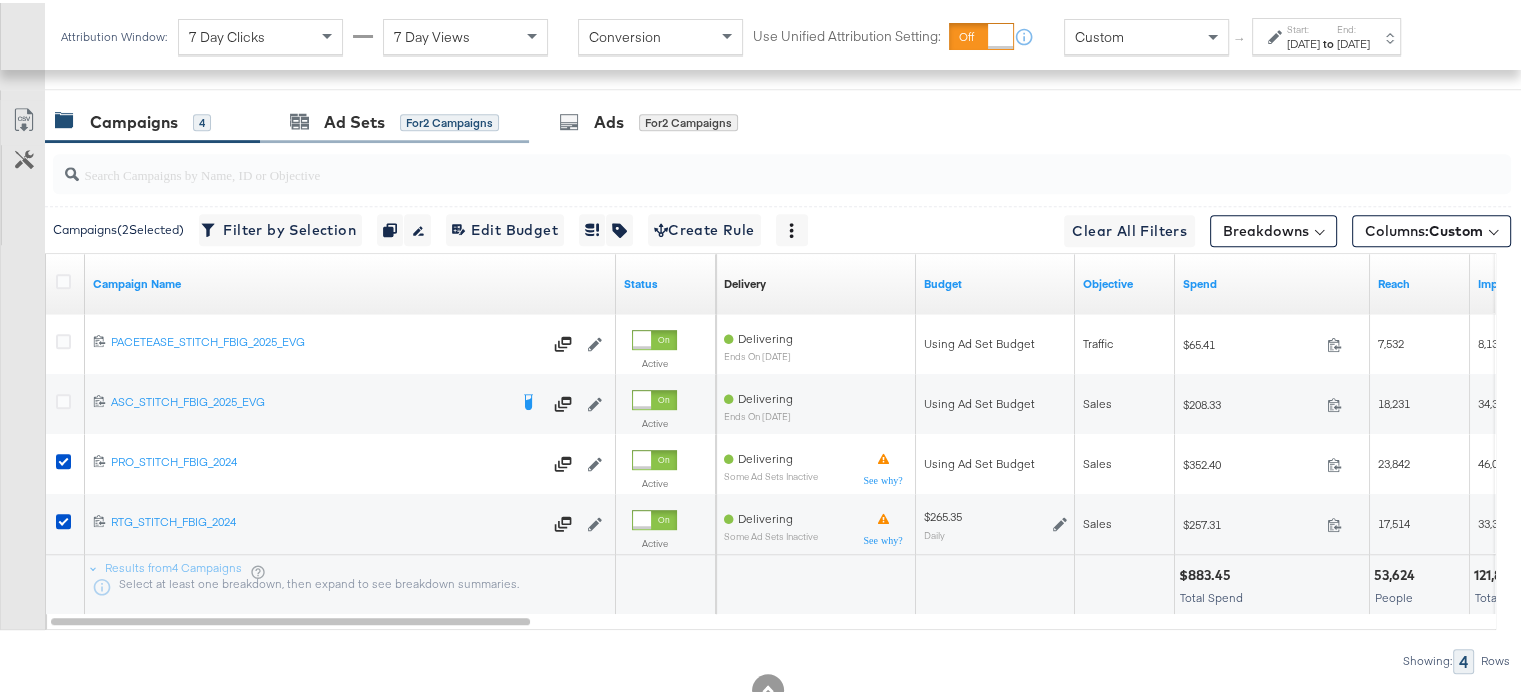 click on "Ad Sets for  2   Campaigns" at bounding box center (394, 119) 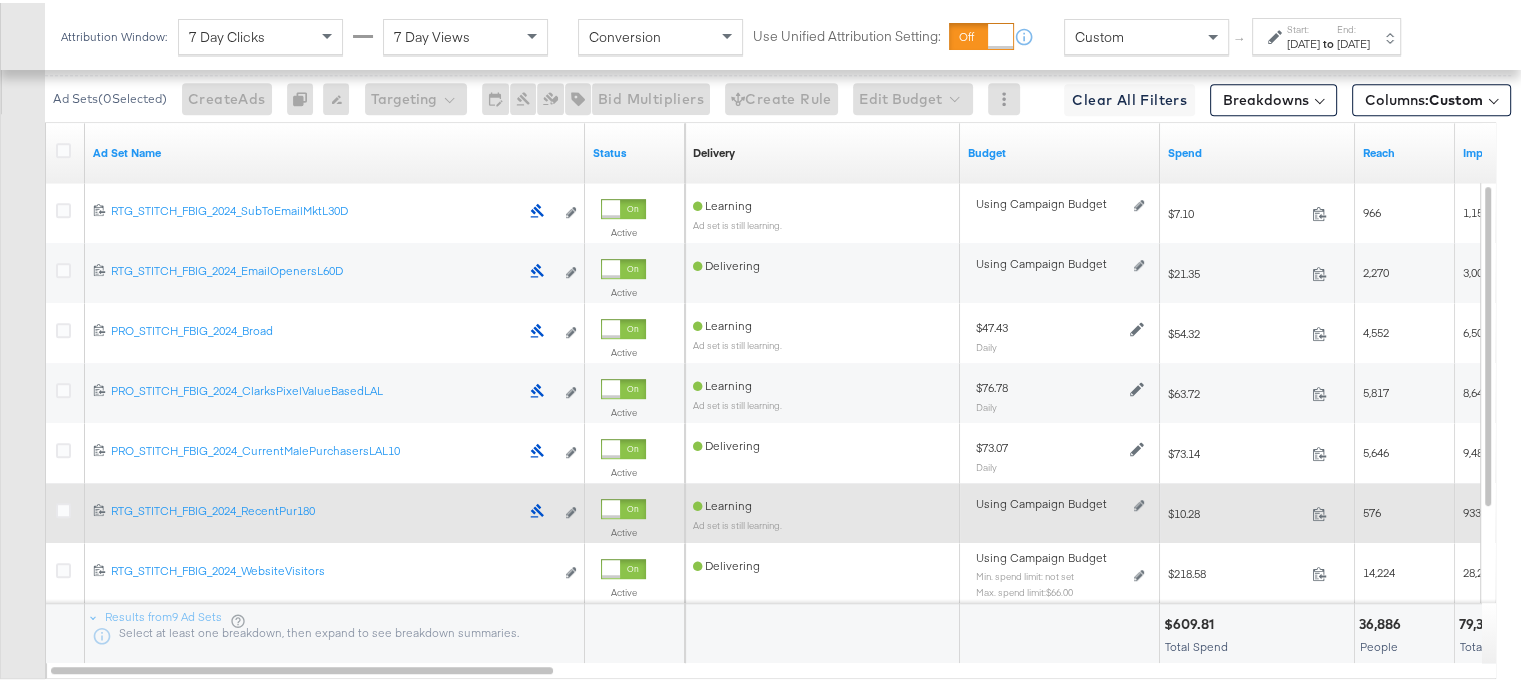 scroll, scrollTop: 793, scrollLeft: 0, axis: vertical 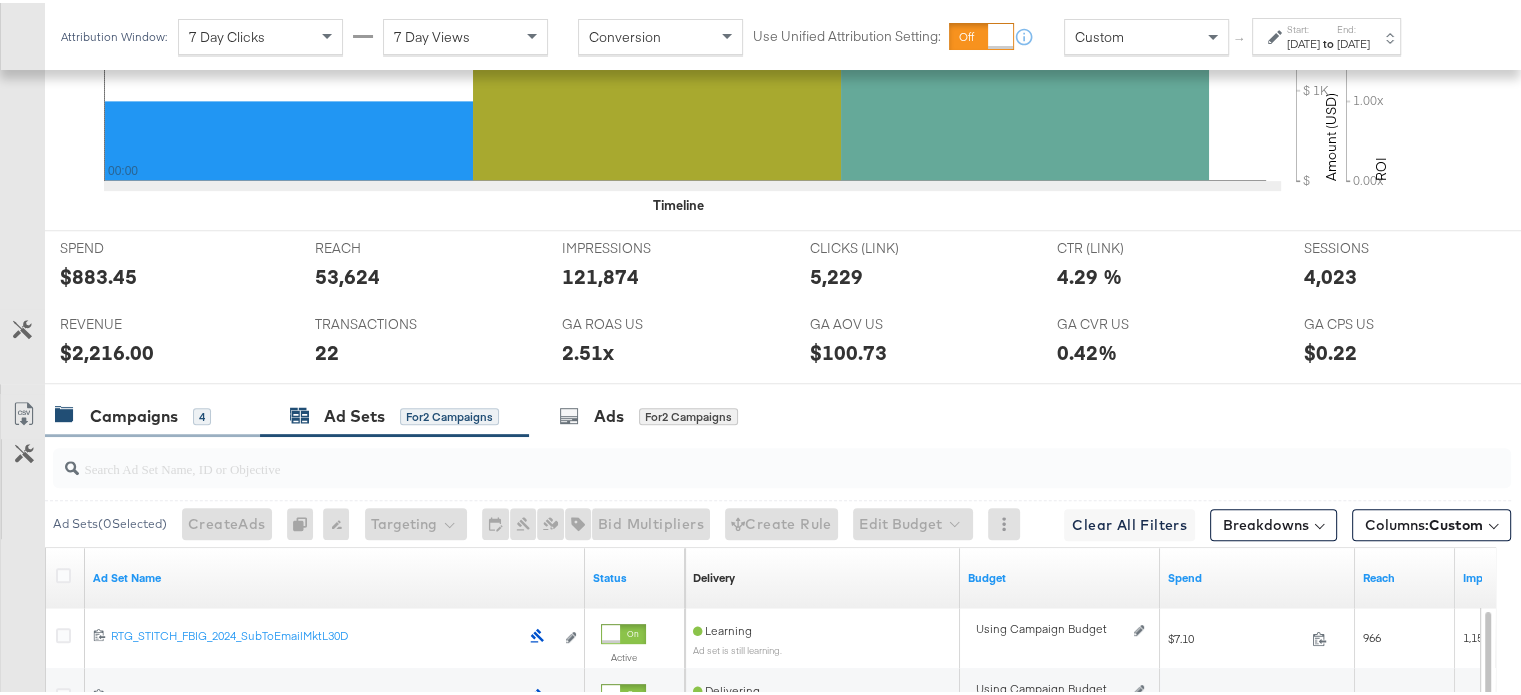 click on "Campaigns" at bounding box center [134, 413] 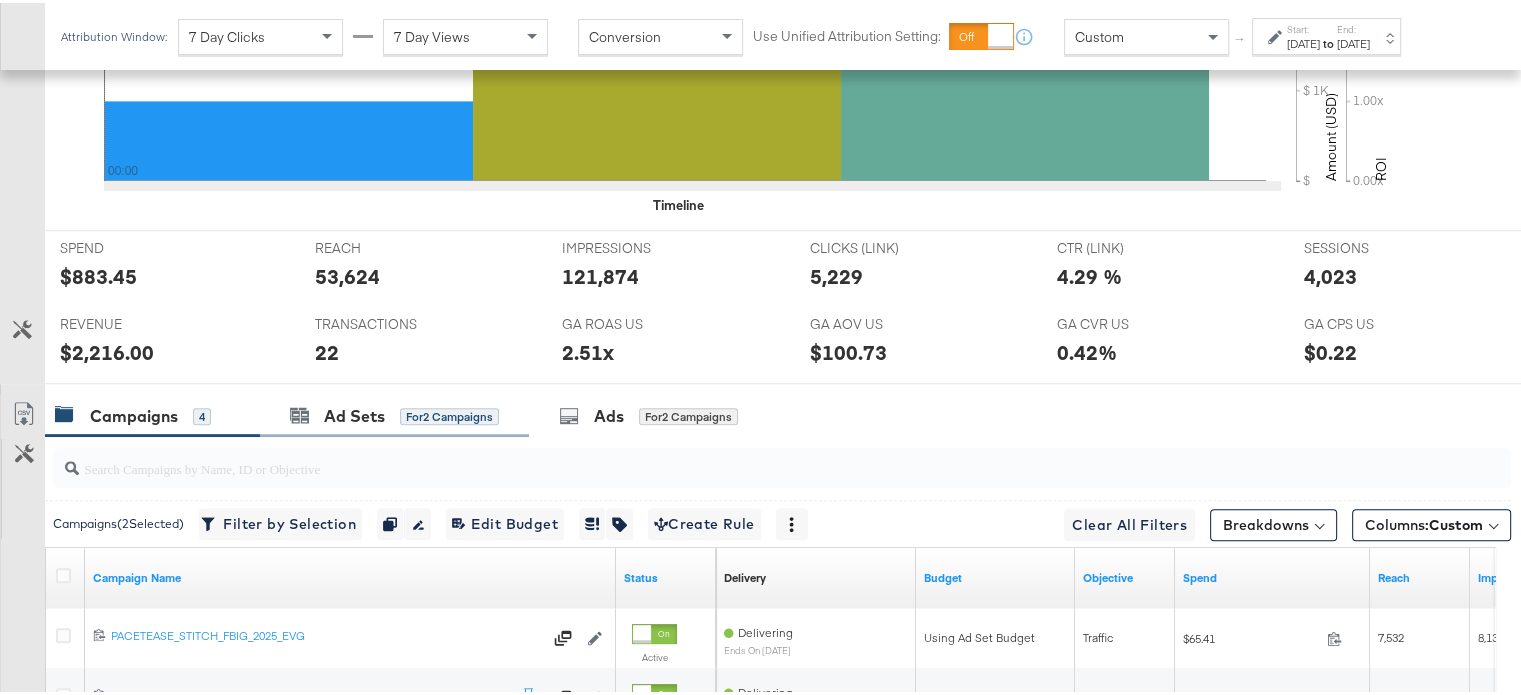 scroll, scrollTop: 1145, scrollLeft: 0, axis: vertical 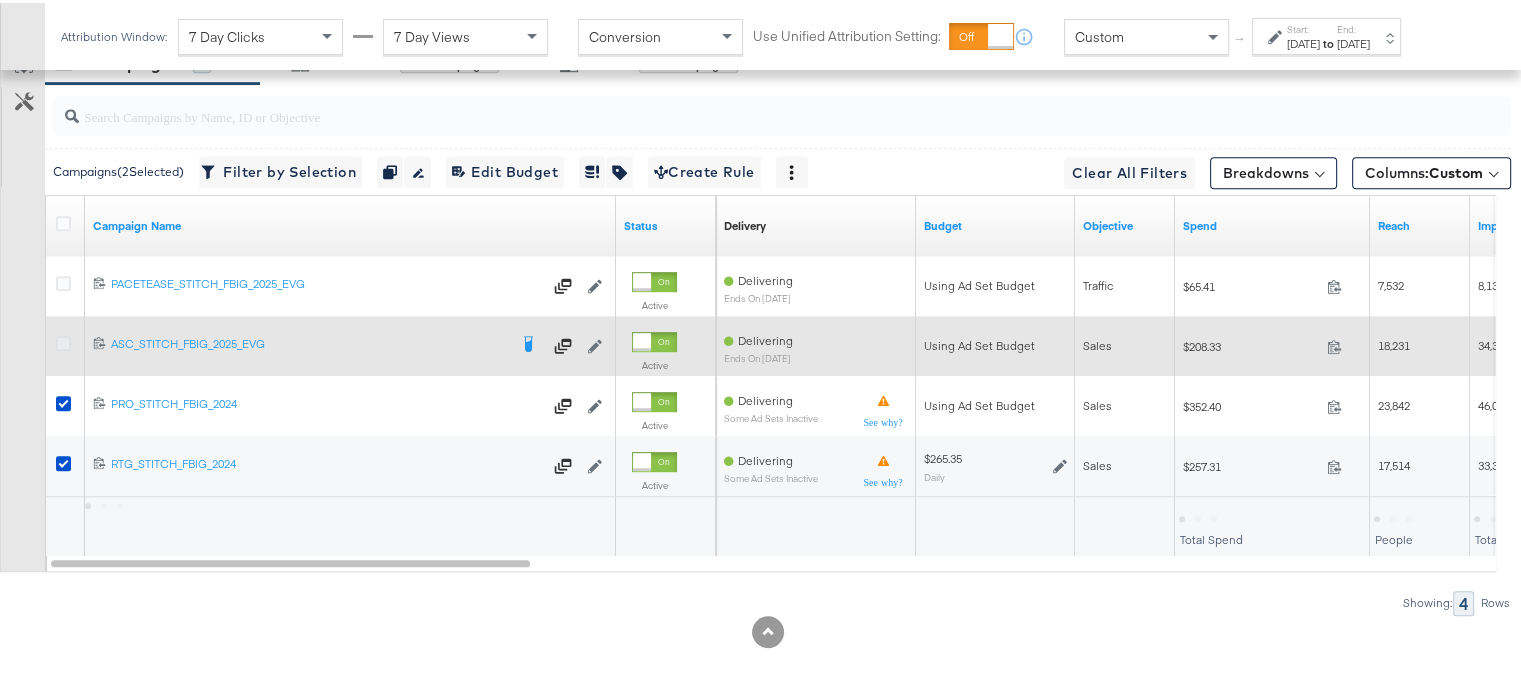 click at bounding box center (63, 340) 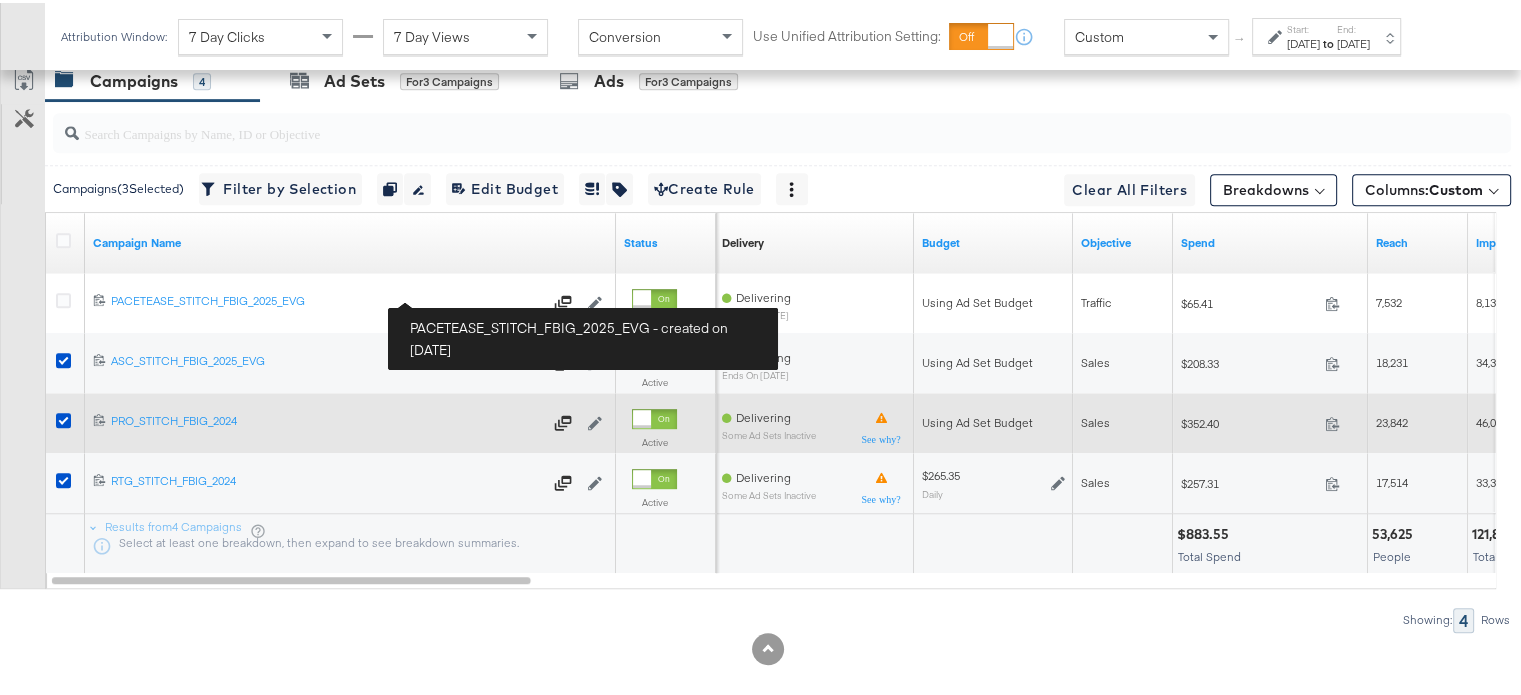 scroll, scrollTop: 1133, scrollLeft: 0, axis: vertical 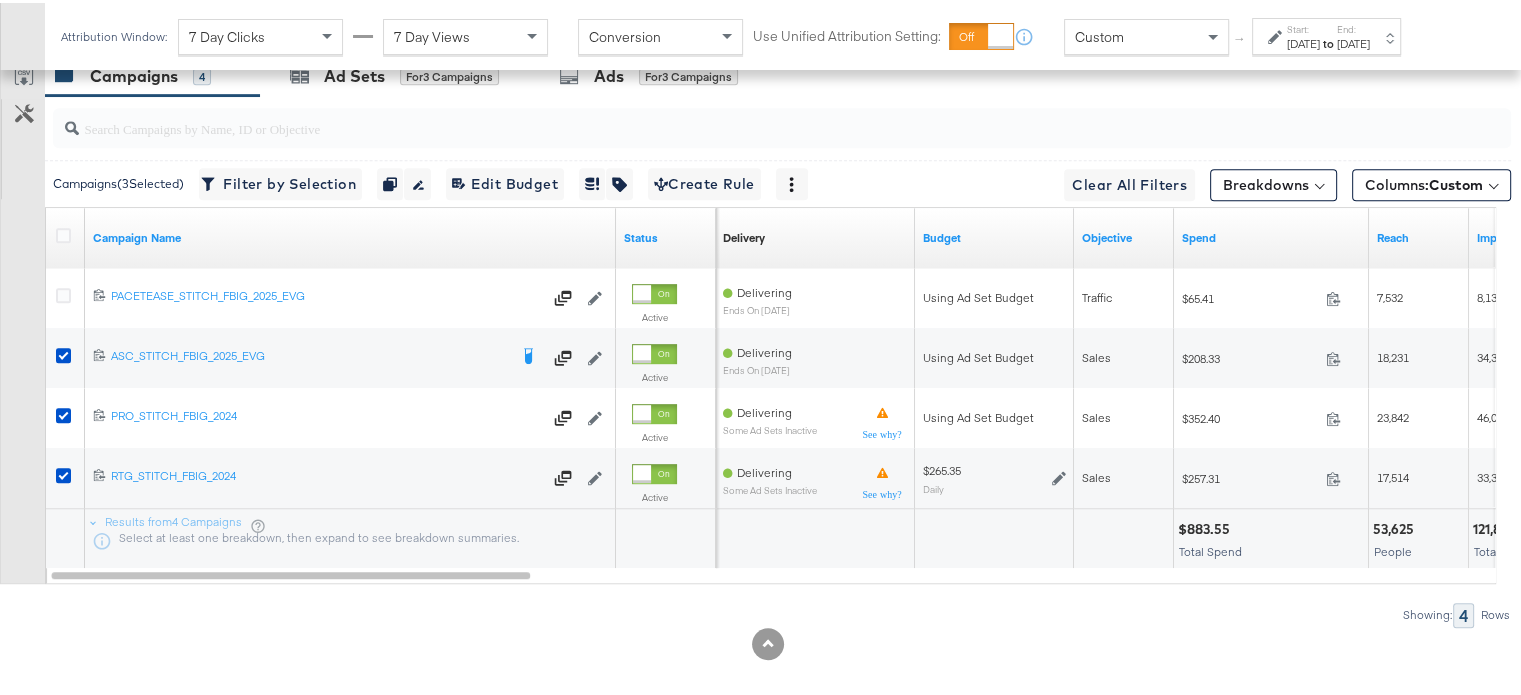 click on "to" at bounding box center [1328, 40] 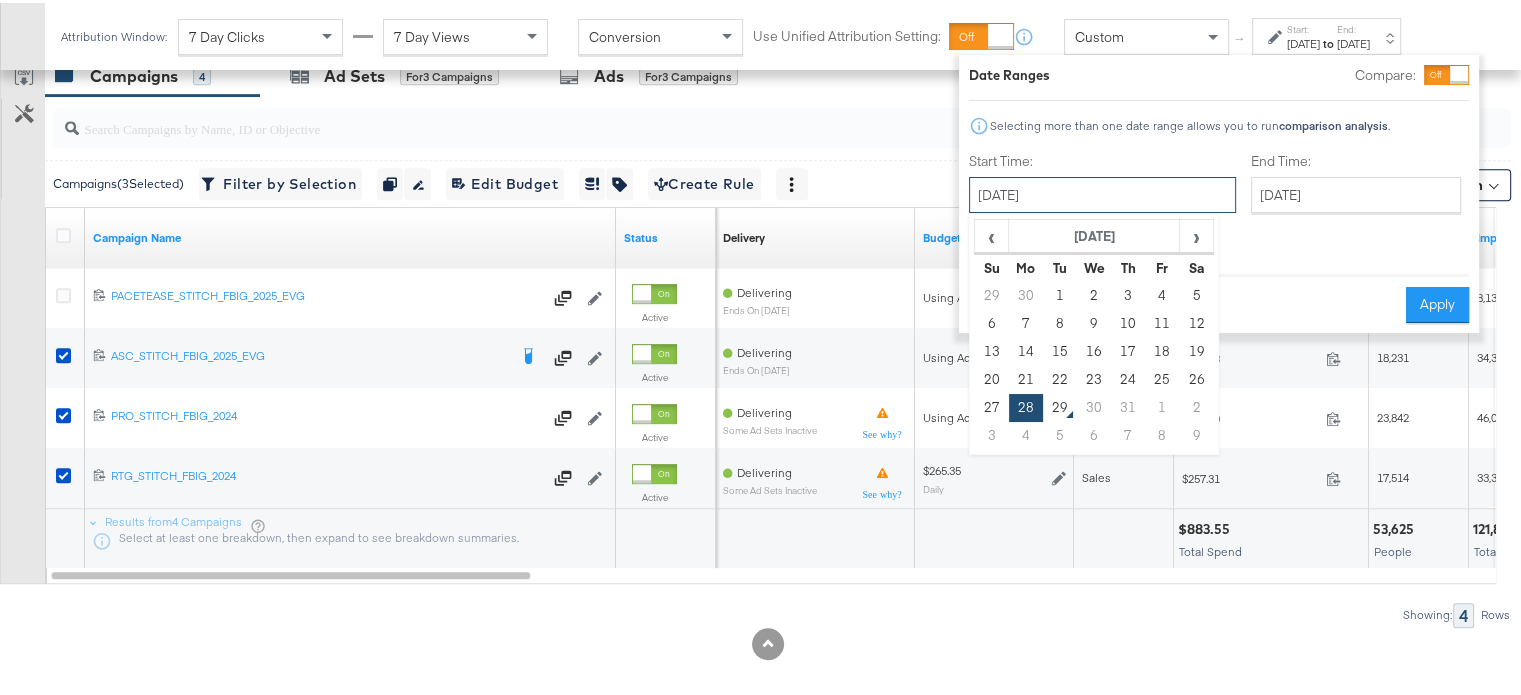click on "[DATE]" at bounding box center (1102, 192) 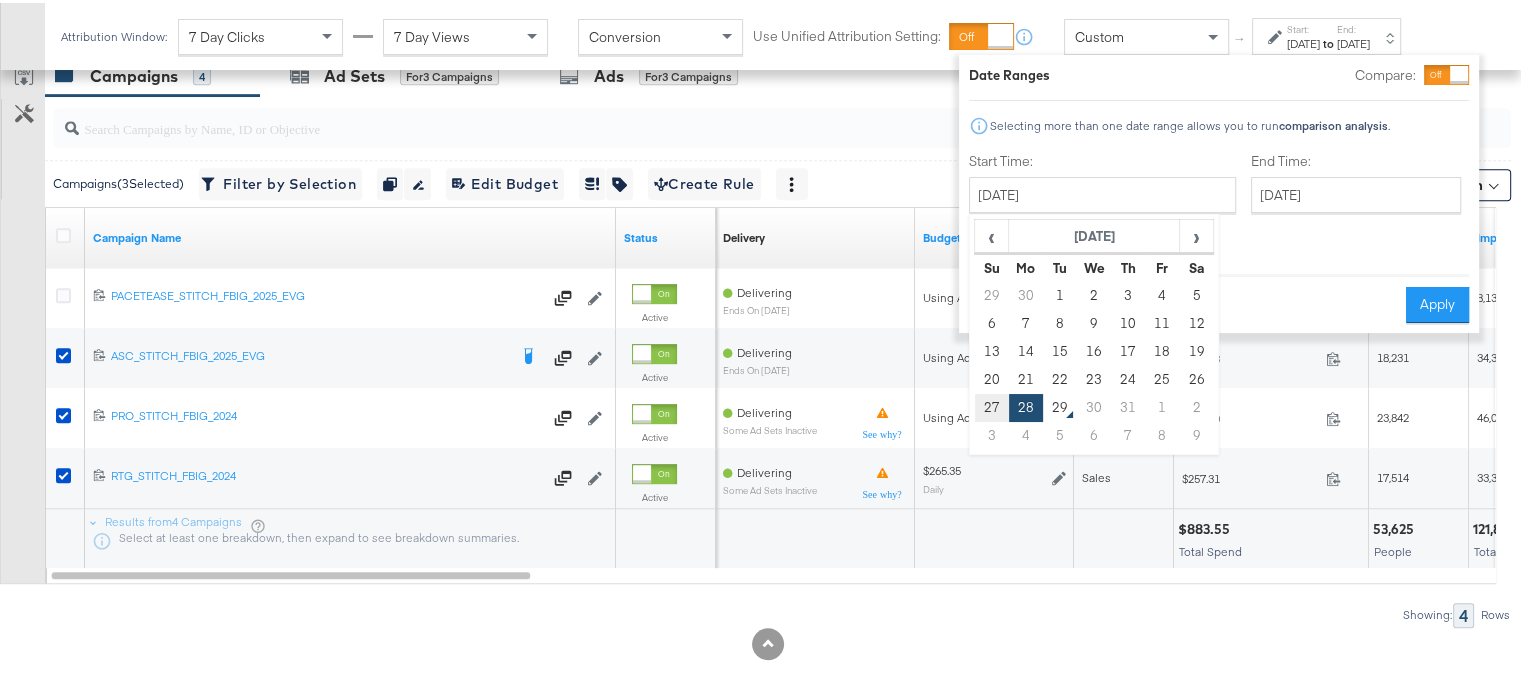 click on "27" at bounding box center (992, 405) 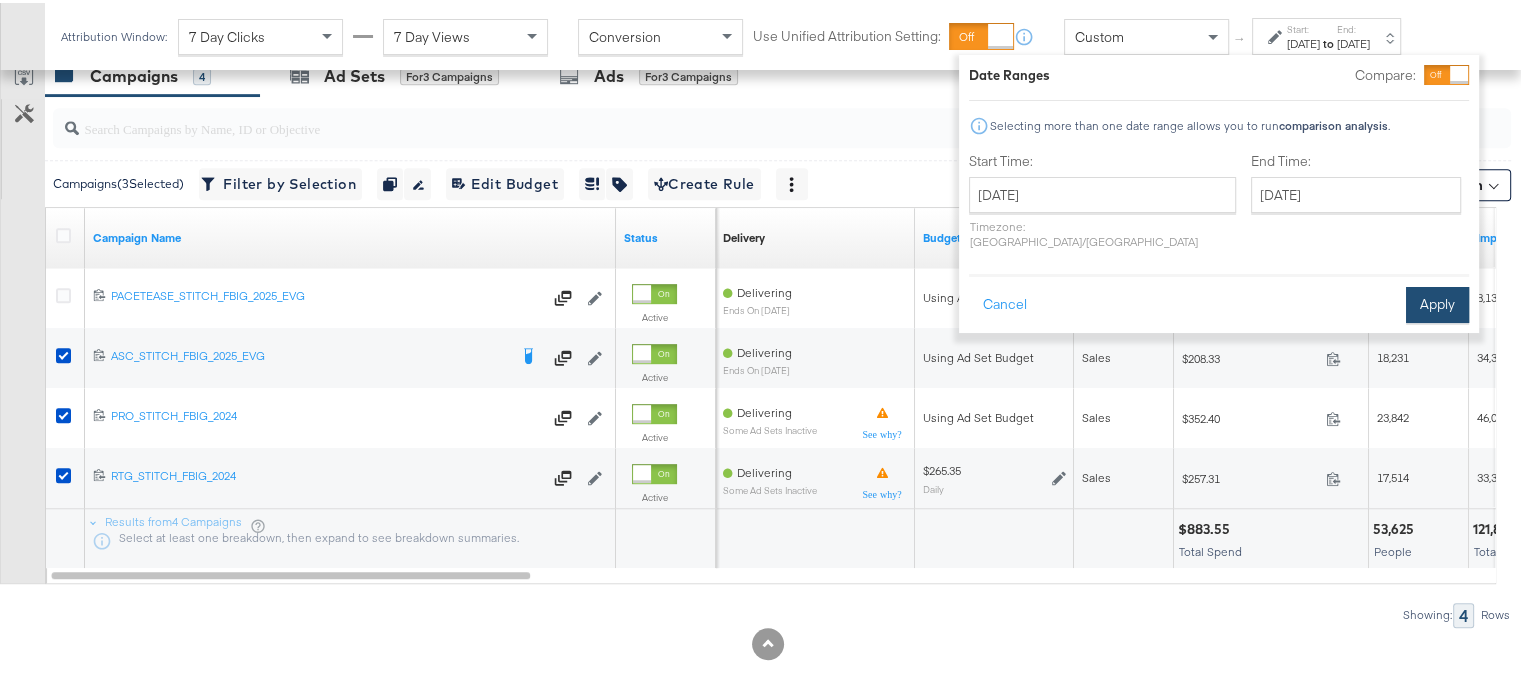 click on "Apply" at bounding box center (1437, 302) 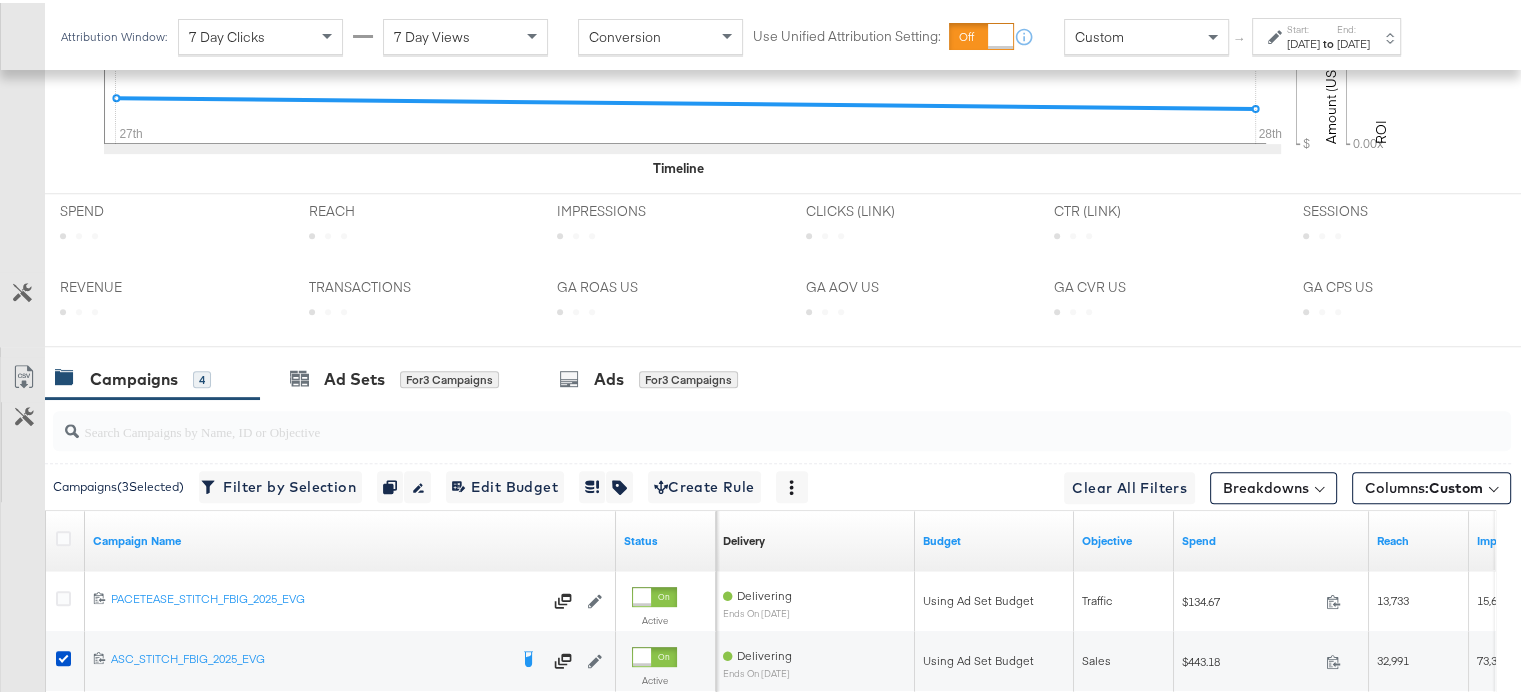 scroll, scrollTop: 1133, scrollLeft: 0, axis: vertical 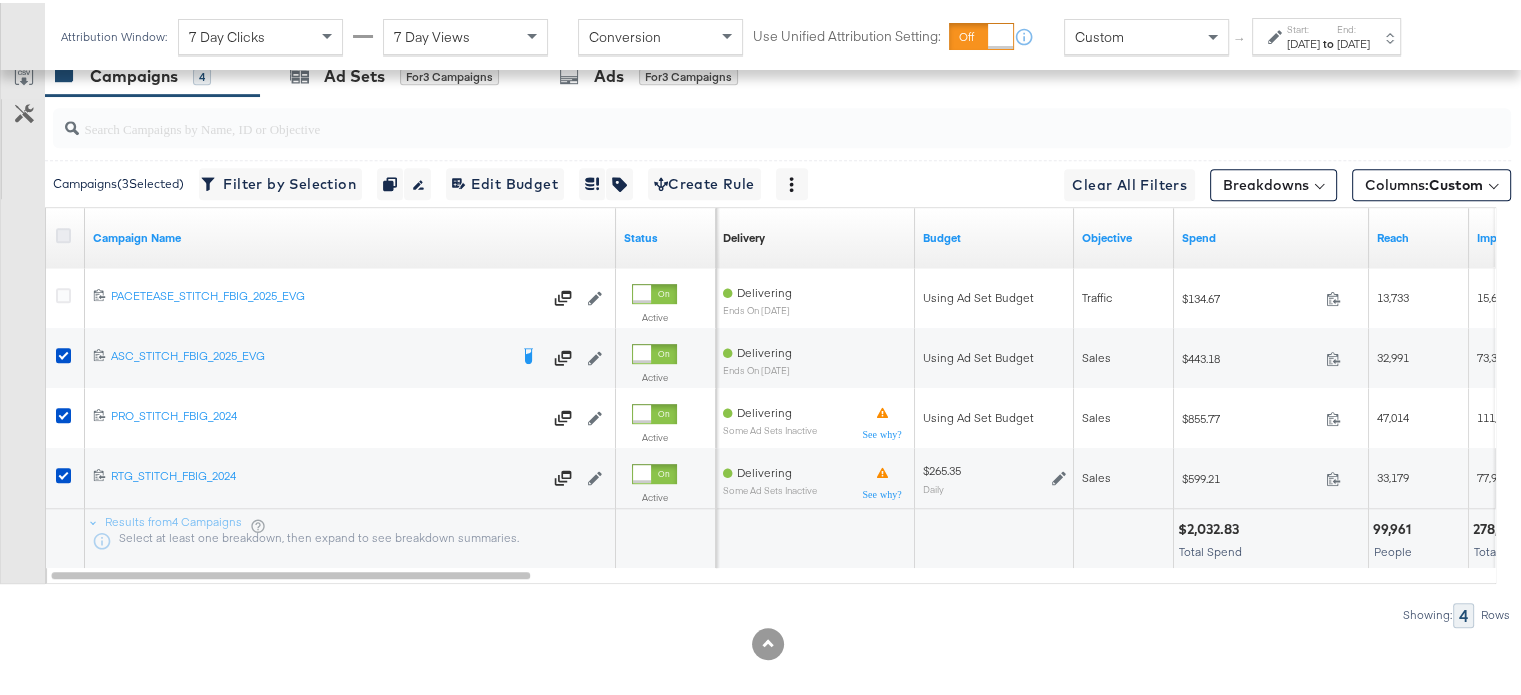 click at bounding box center [63, 232] 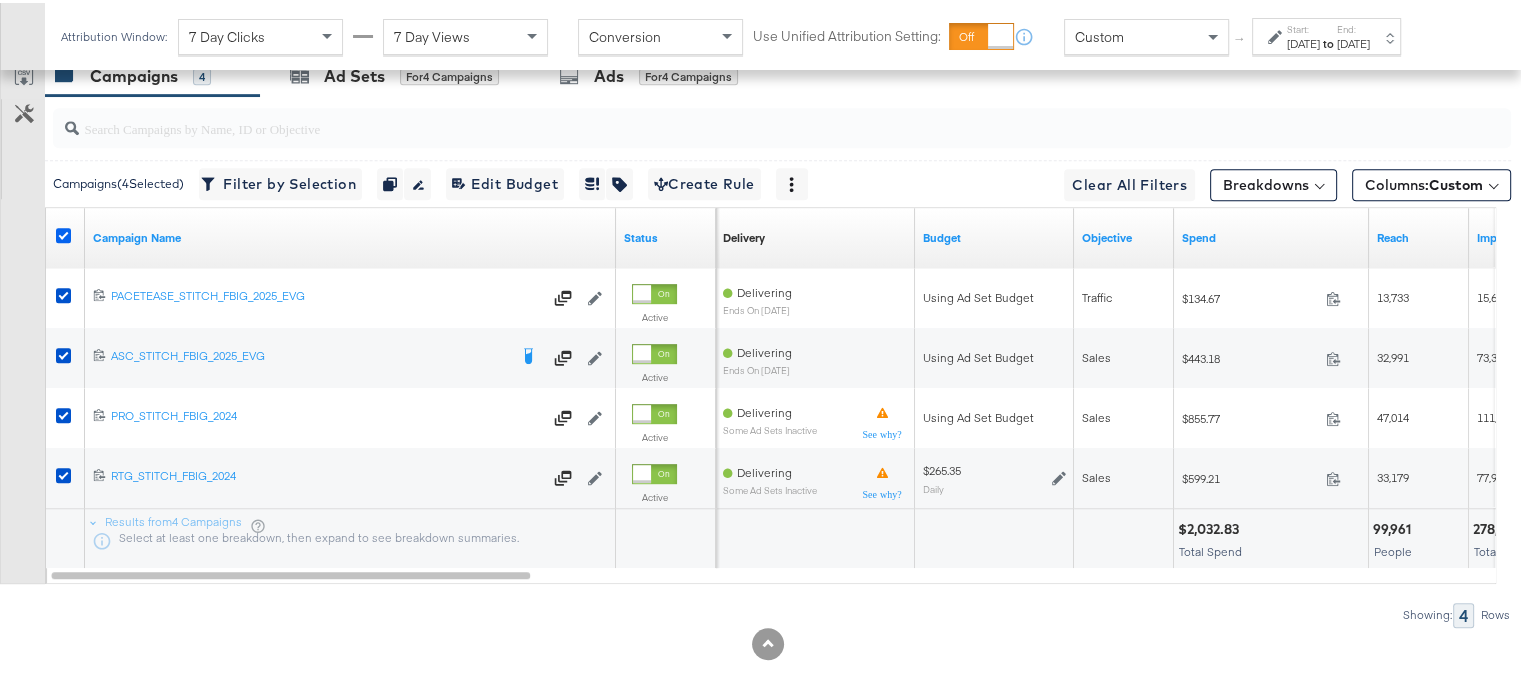 click at bounding box center (63, 232) 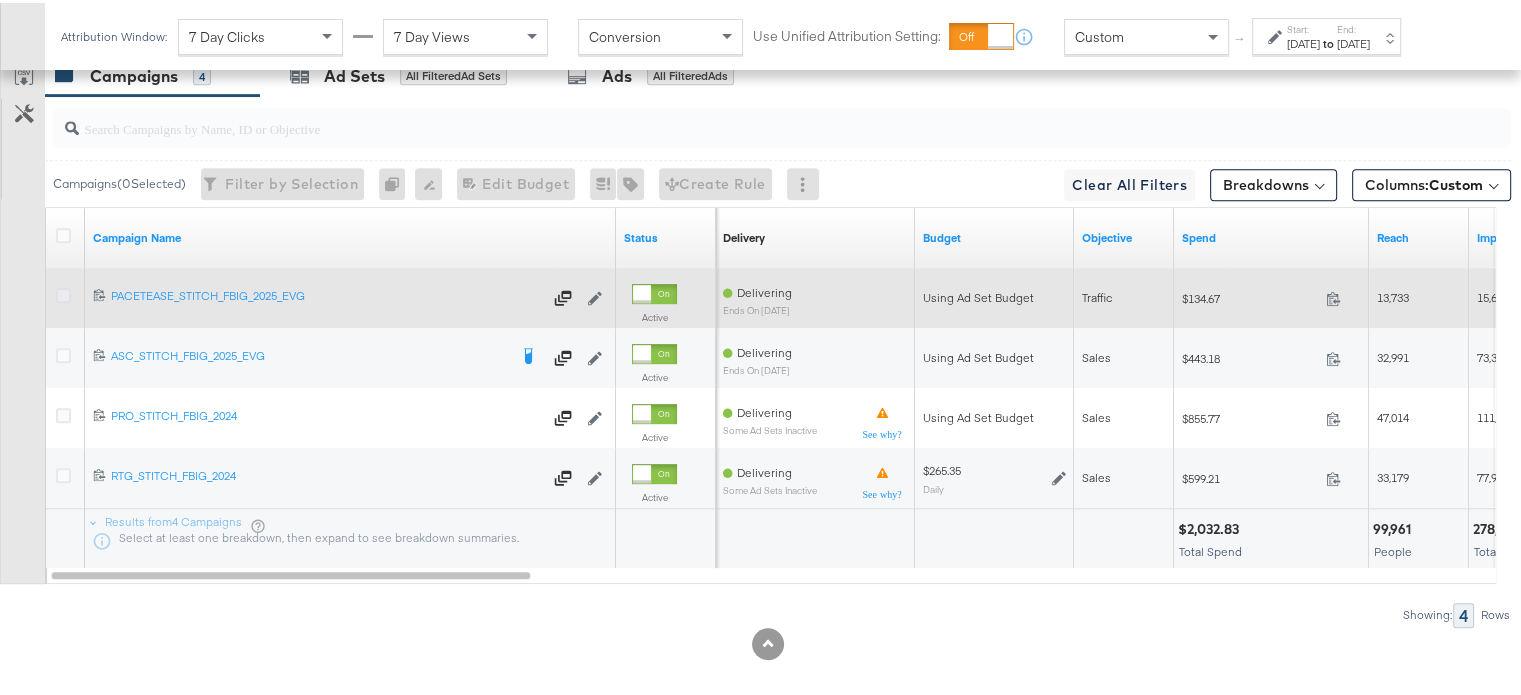 click at bounding box center [63, 292] 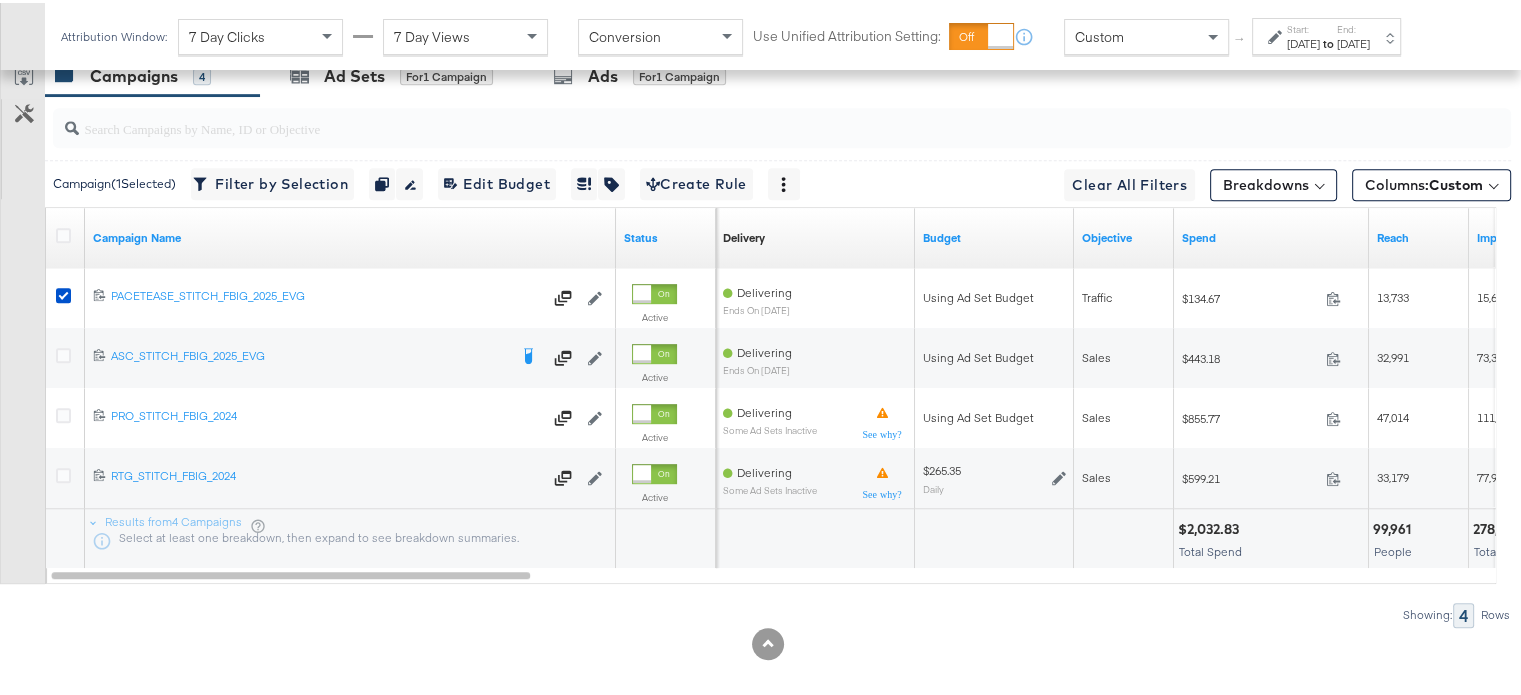 click on "Jul 27th 2025" at bounding box center (1303, 41) 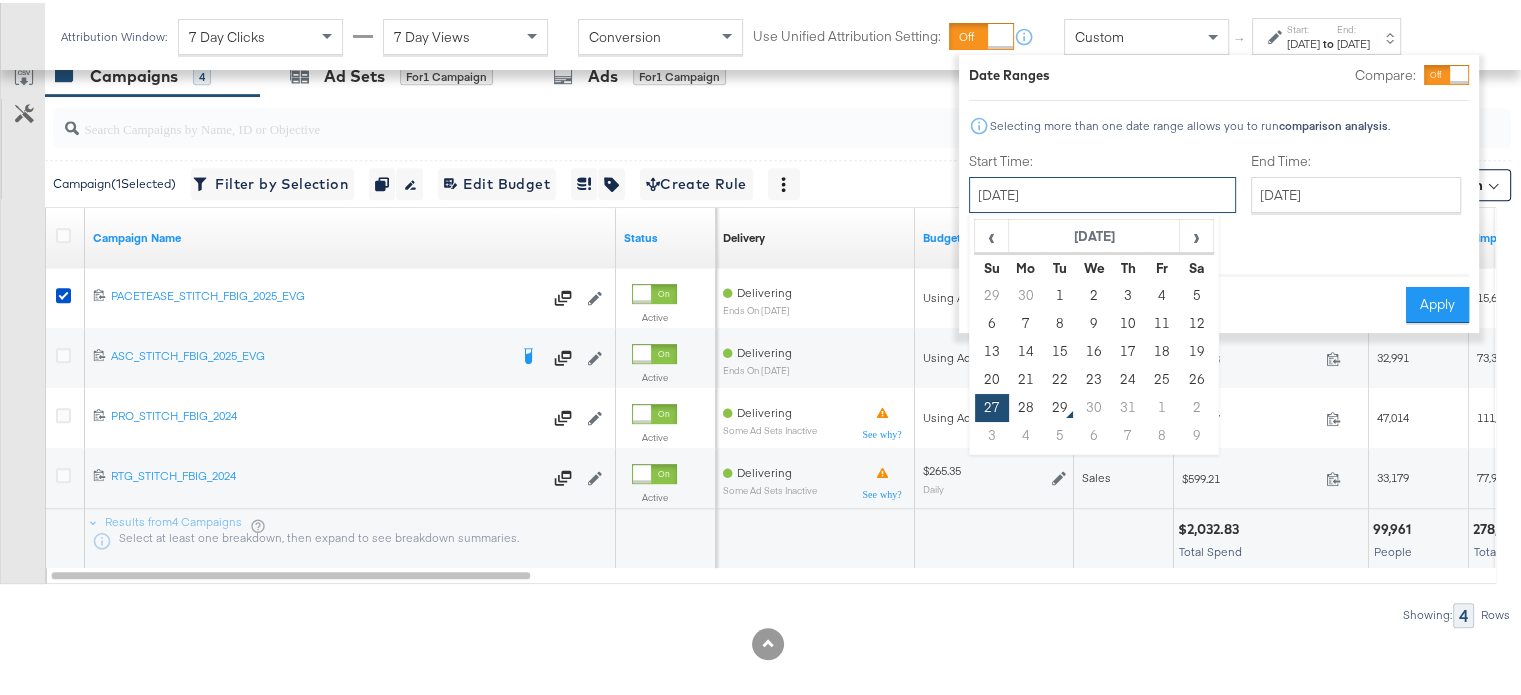 click on "July 27th 2025" at bounding box center [1102, 192] 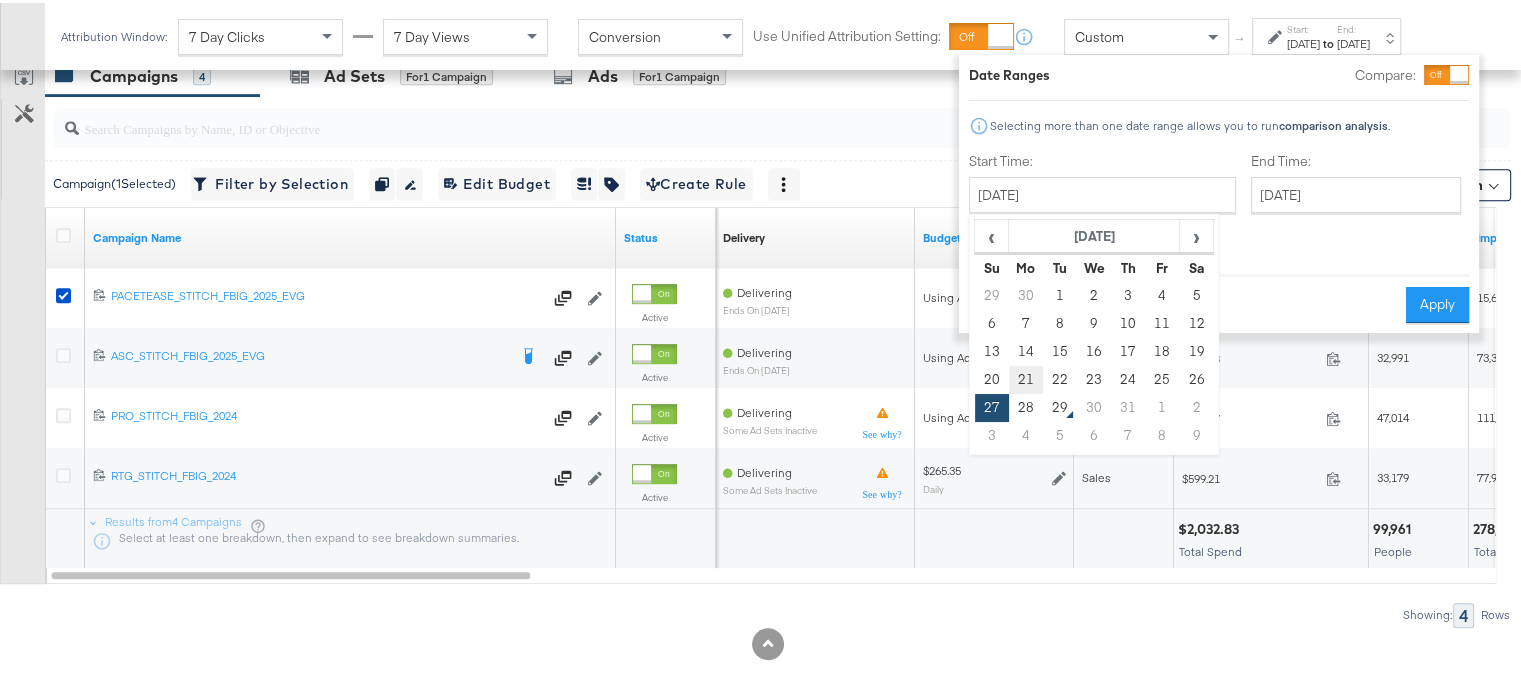 click on "21" at bounding box center (1026, 377) 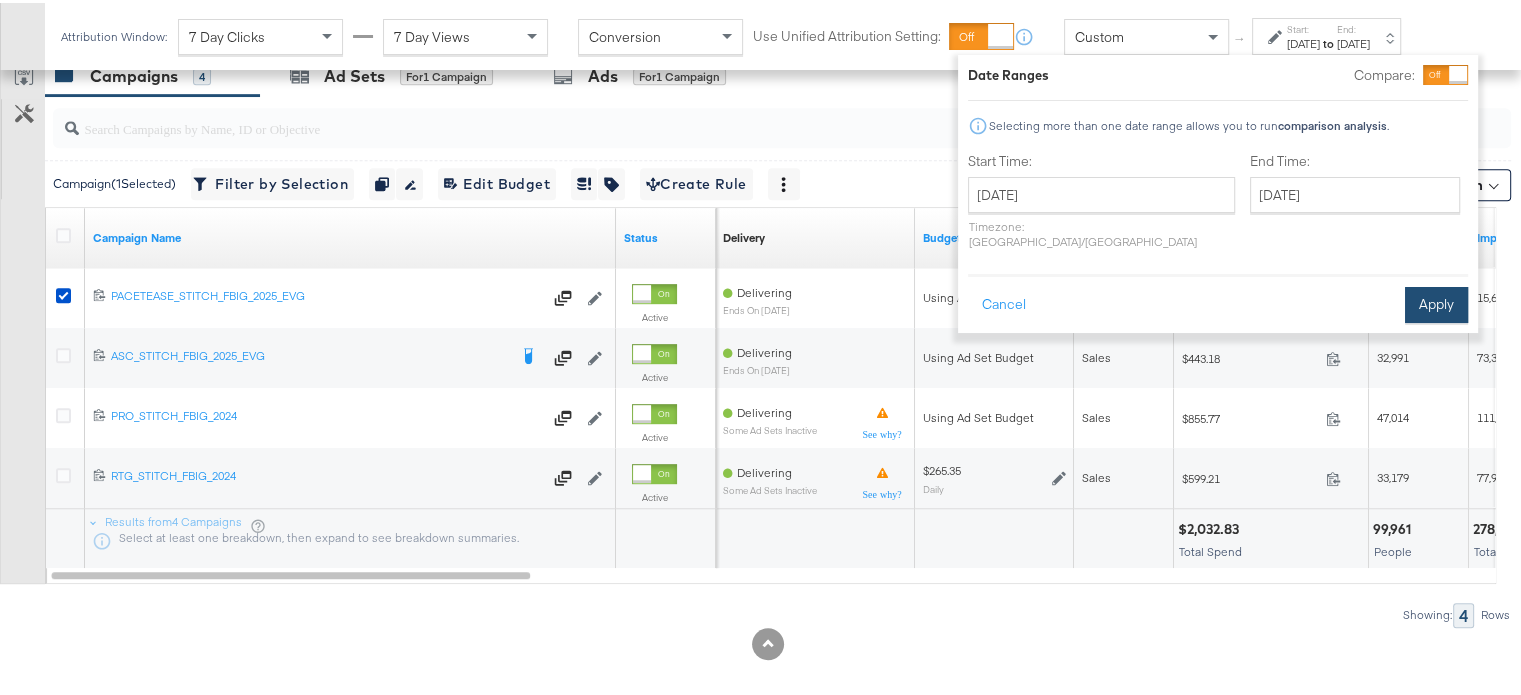 click on "Apply" at bounding box center [1436, 302] 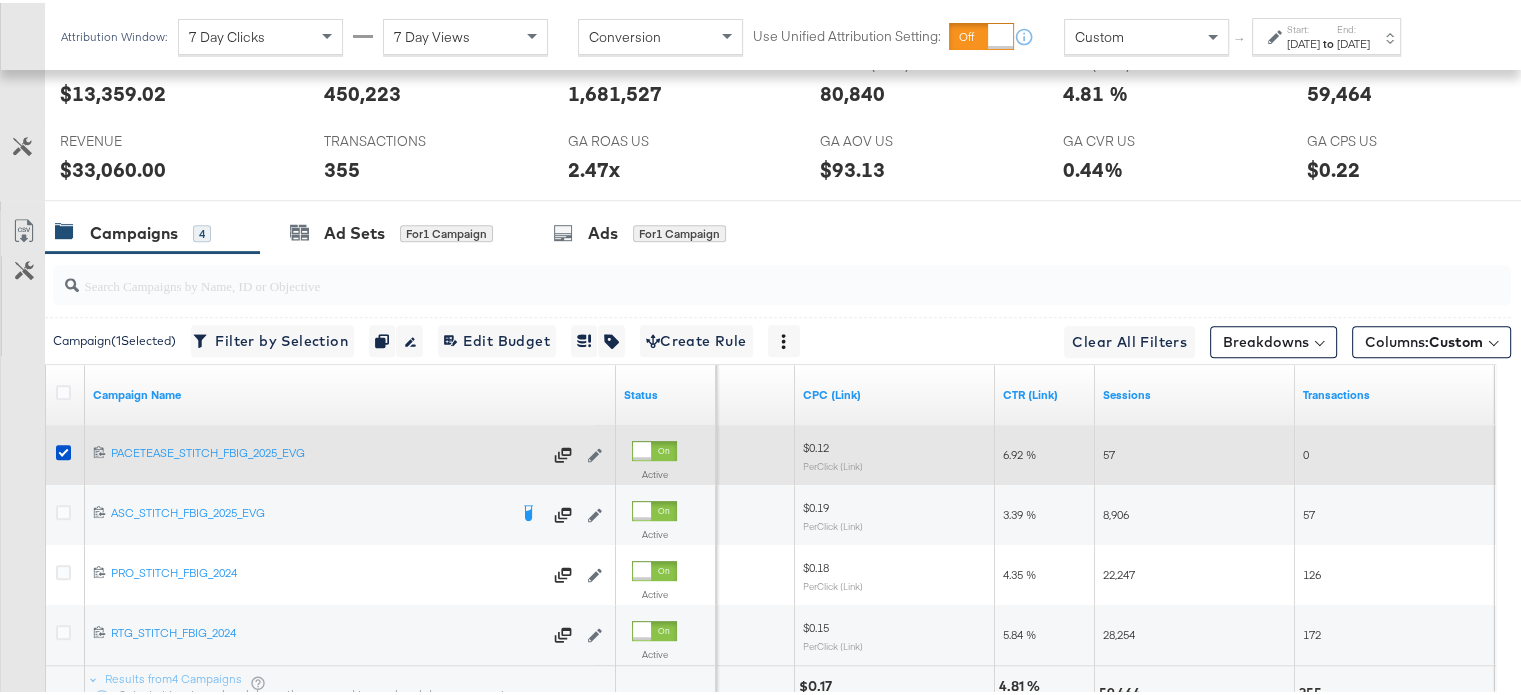 scroll, scrollTop: 976, scrollLeft: 0, axis: vertical 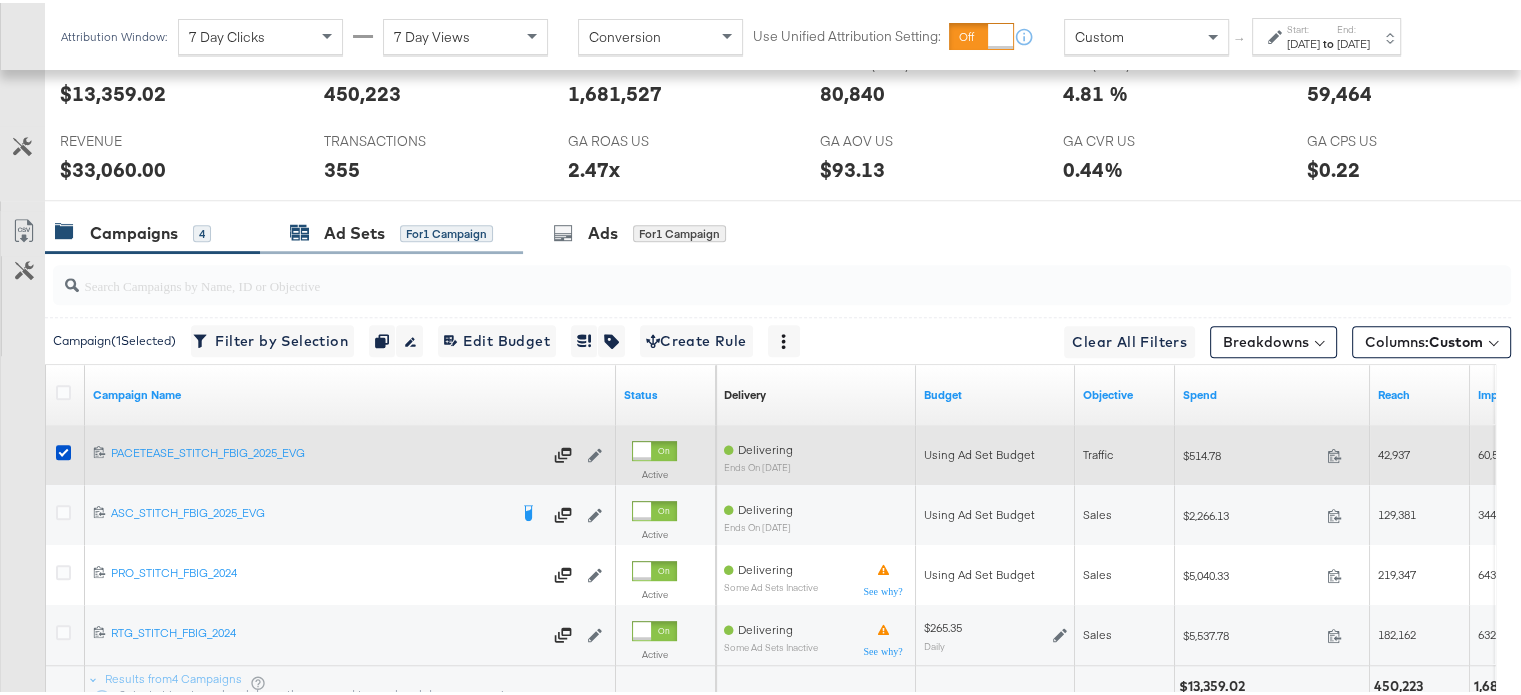 click on "Ad Sets" at bounding box center [354, 230] 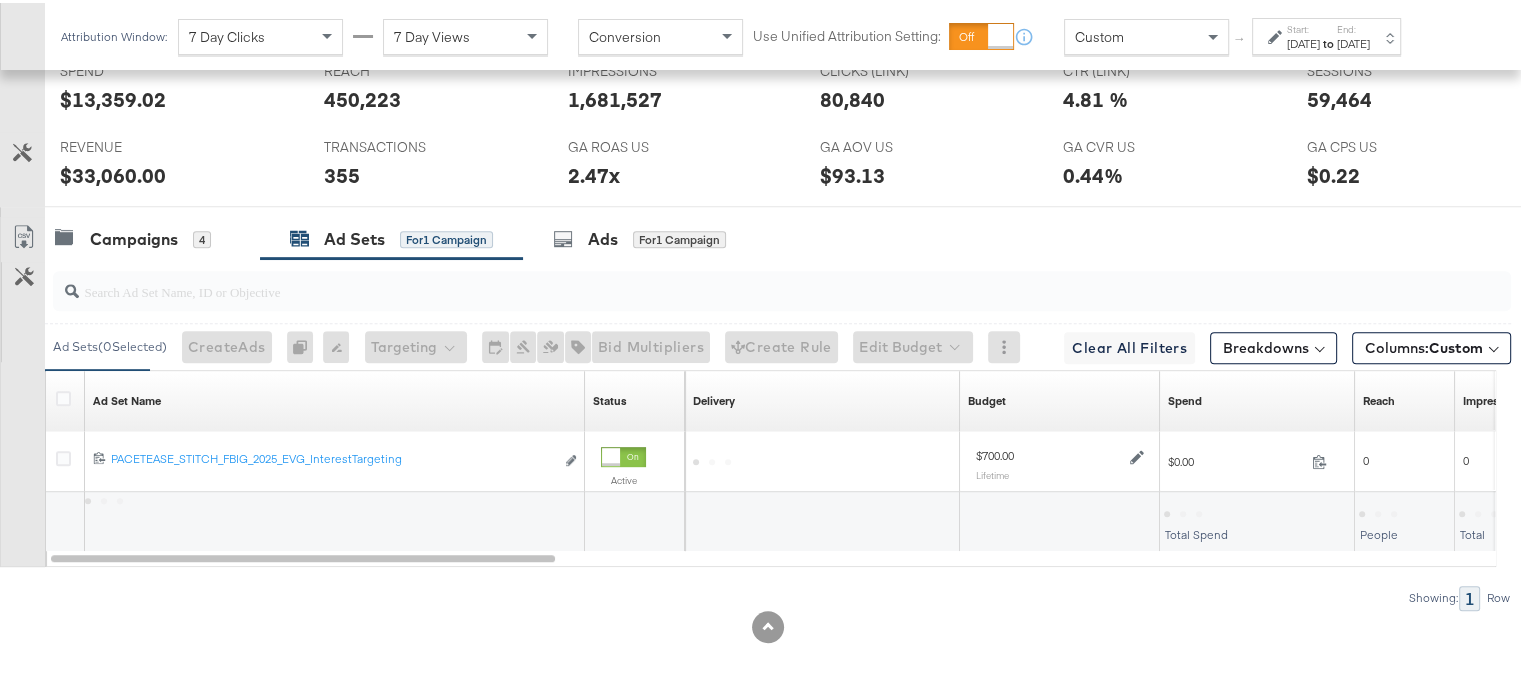 scroll, scrollTop: 965, scrollLeft: 0, axis: vertical 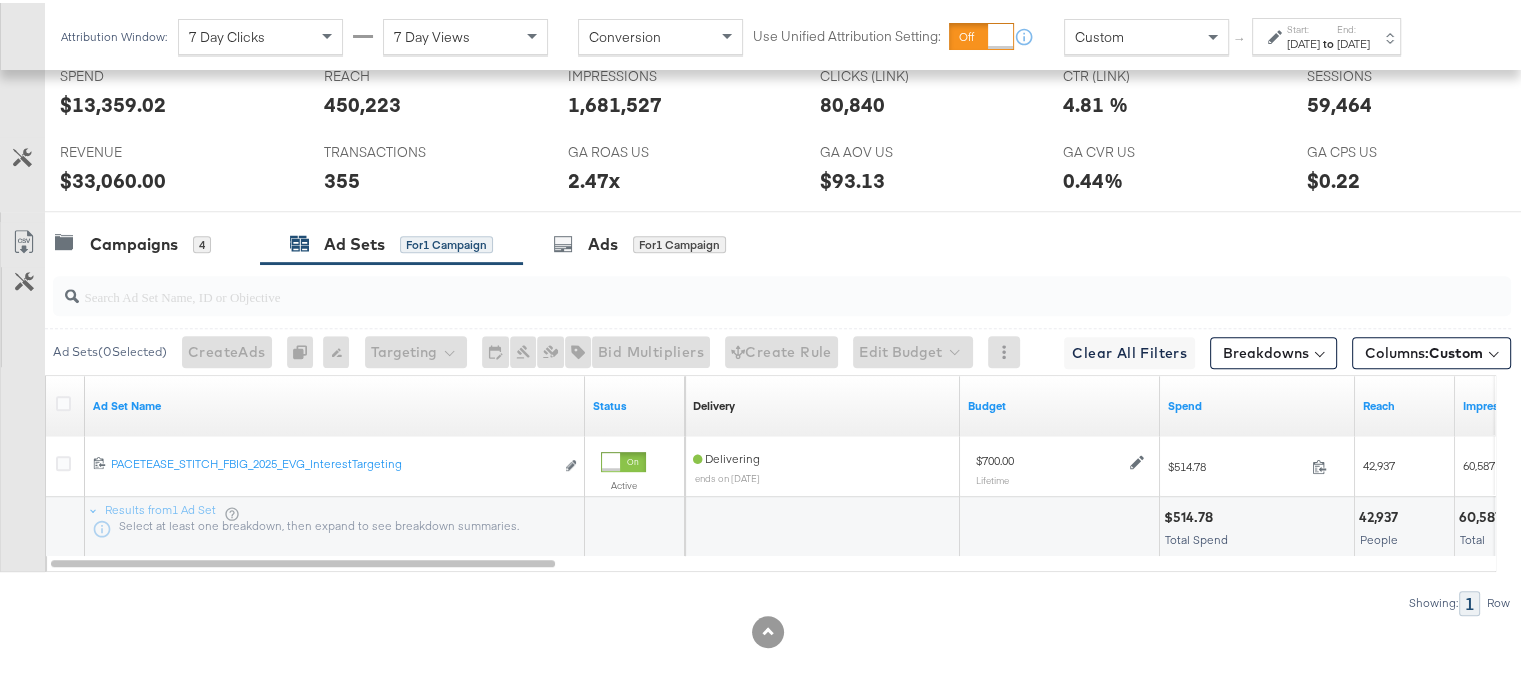 click on "[DATE]" at bounding box center (1303, 41) 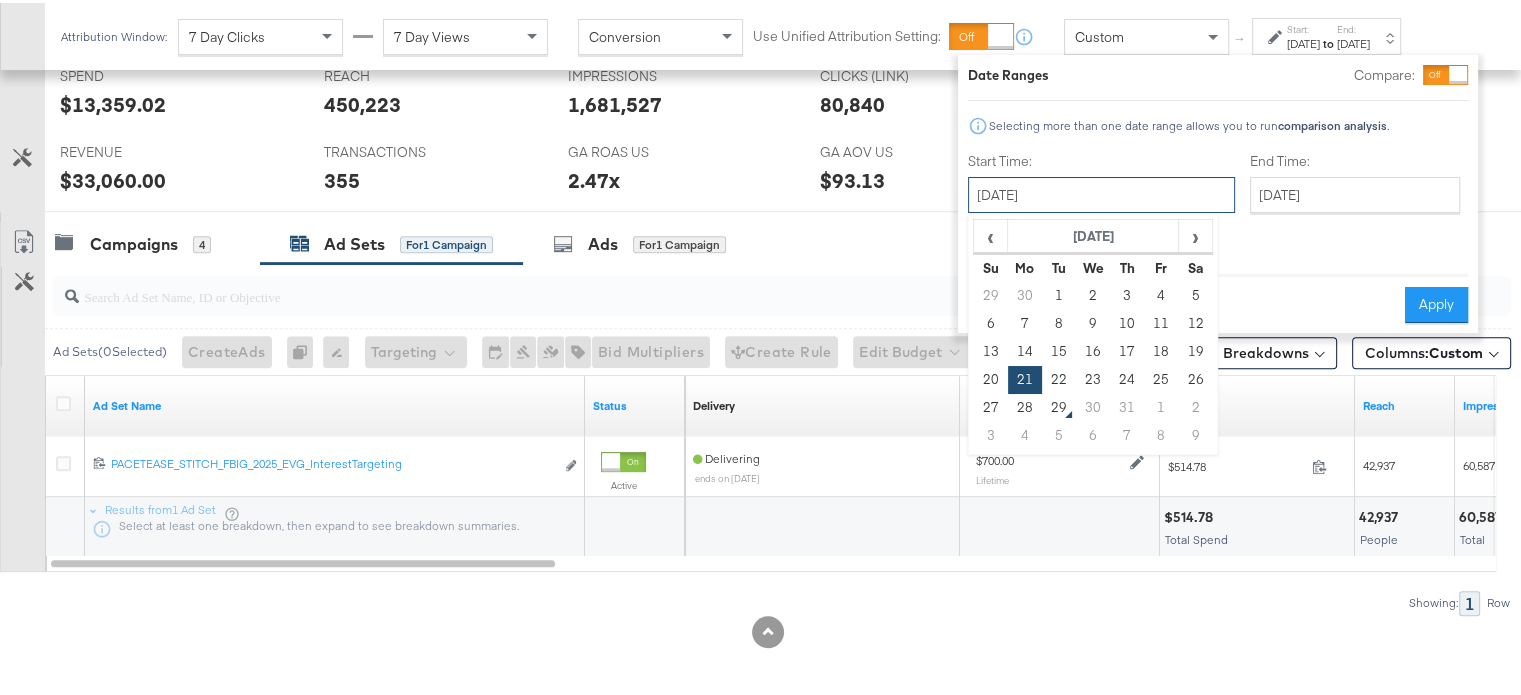 click on "[DATE]" at bounding box center (1101, 192) 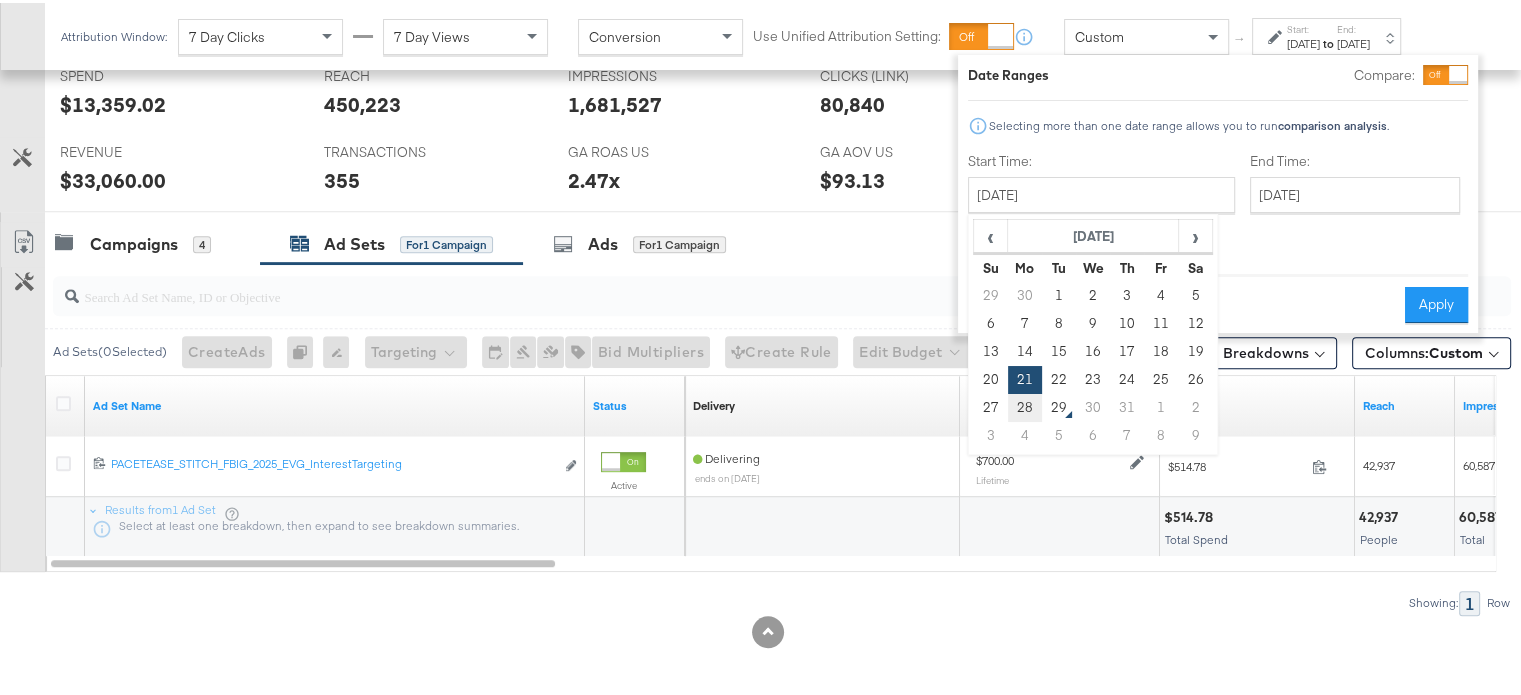 click on "28" at bounding box center (1025, 405) 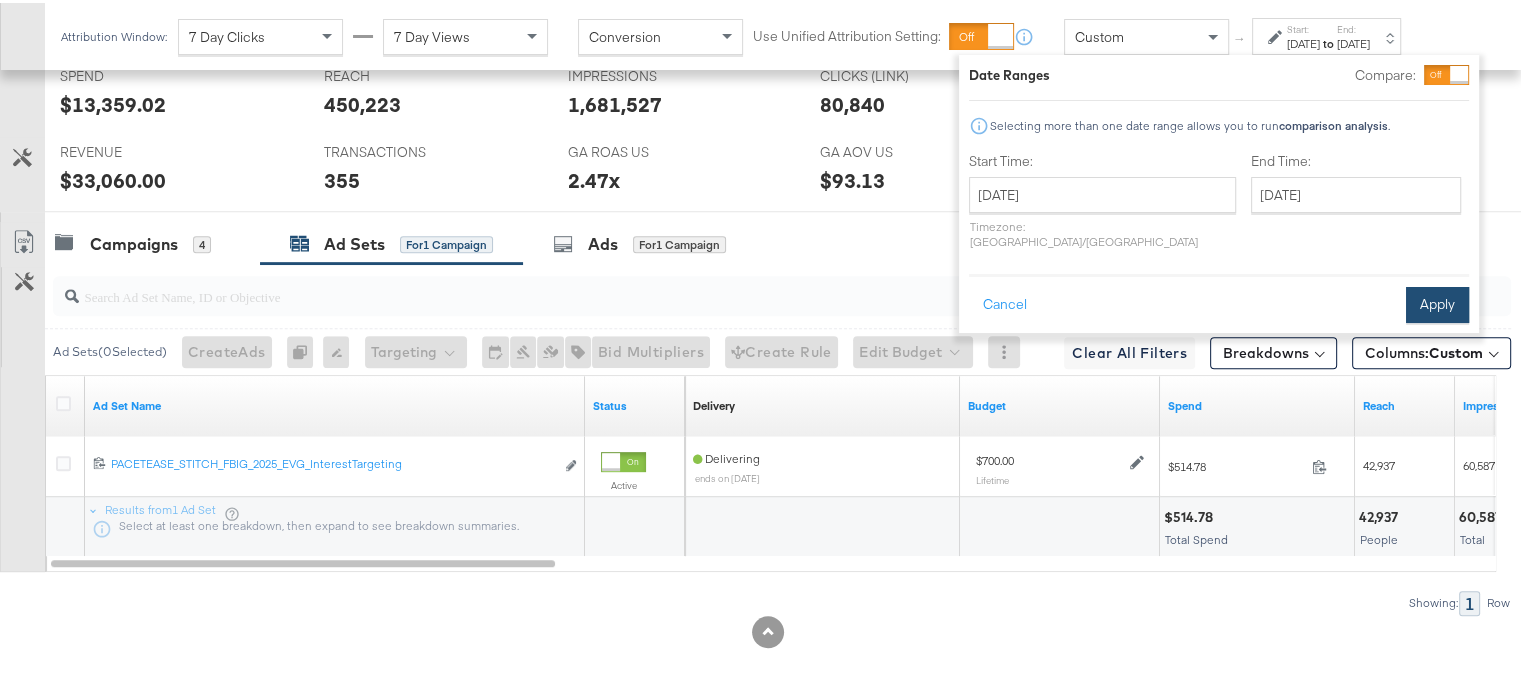 click on "Apply" at bounding box center [1437, 302] 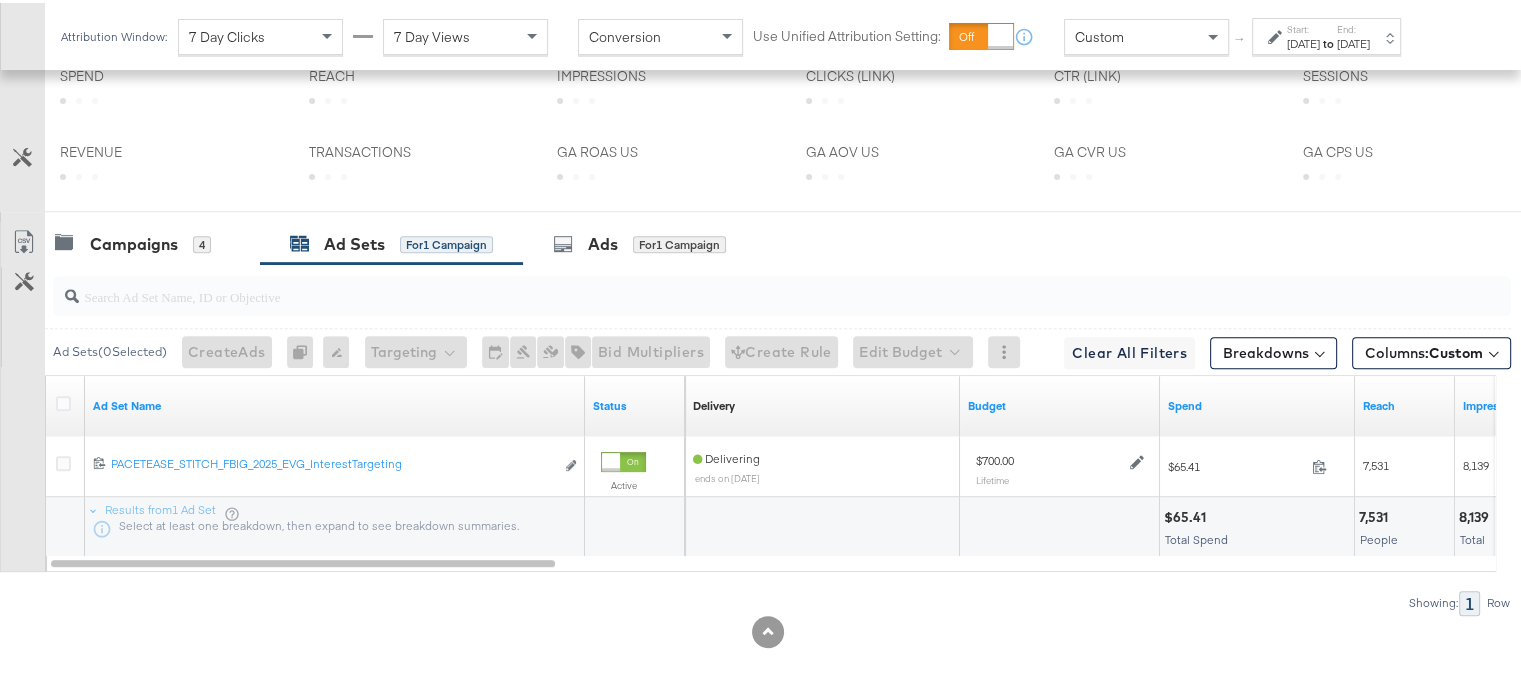 scroll, scrollTop: 965, scrollLeft: 0, axis: vertical 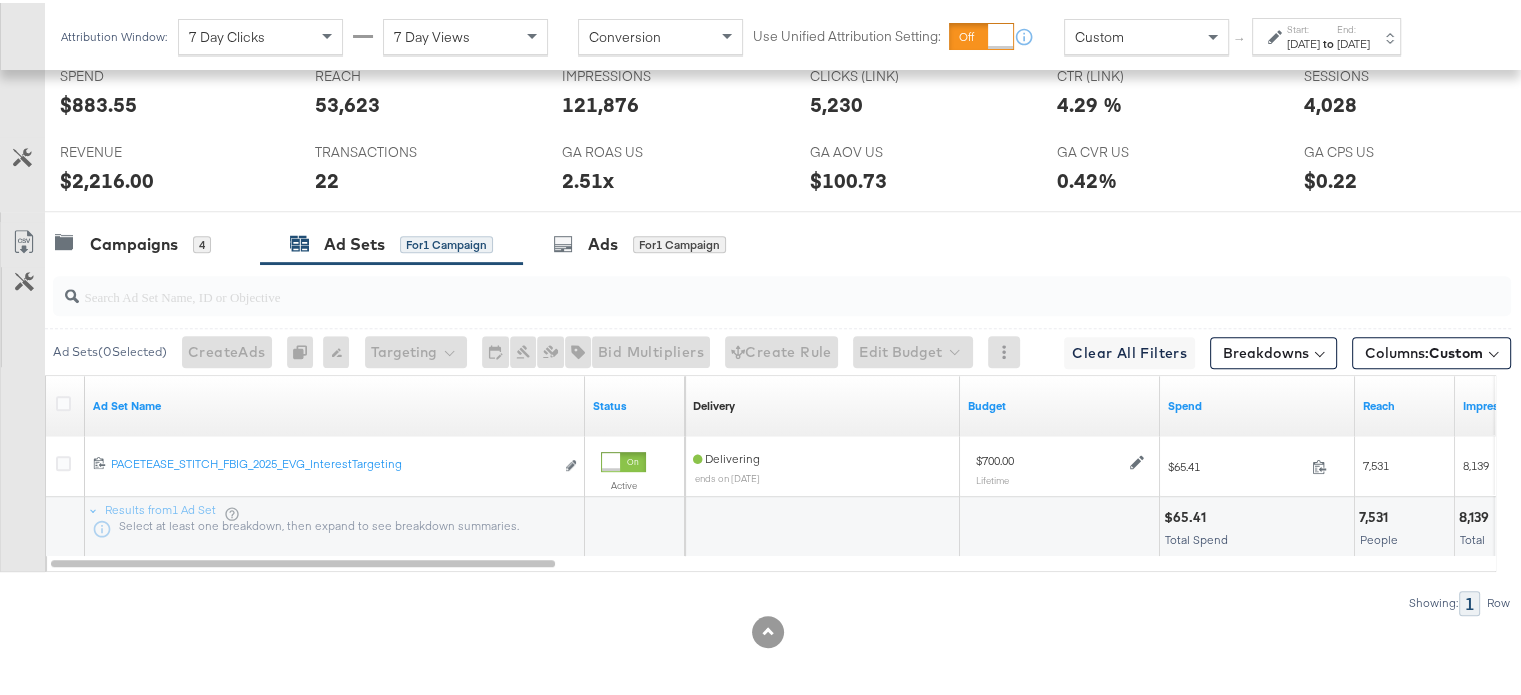 click on "[DATE]" at bounding box center (1353, 41) 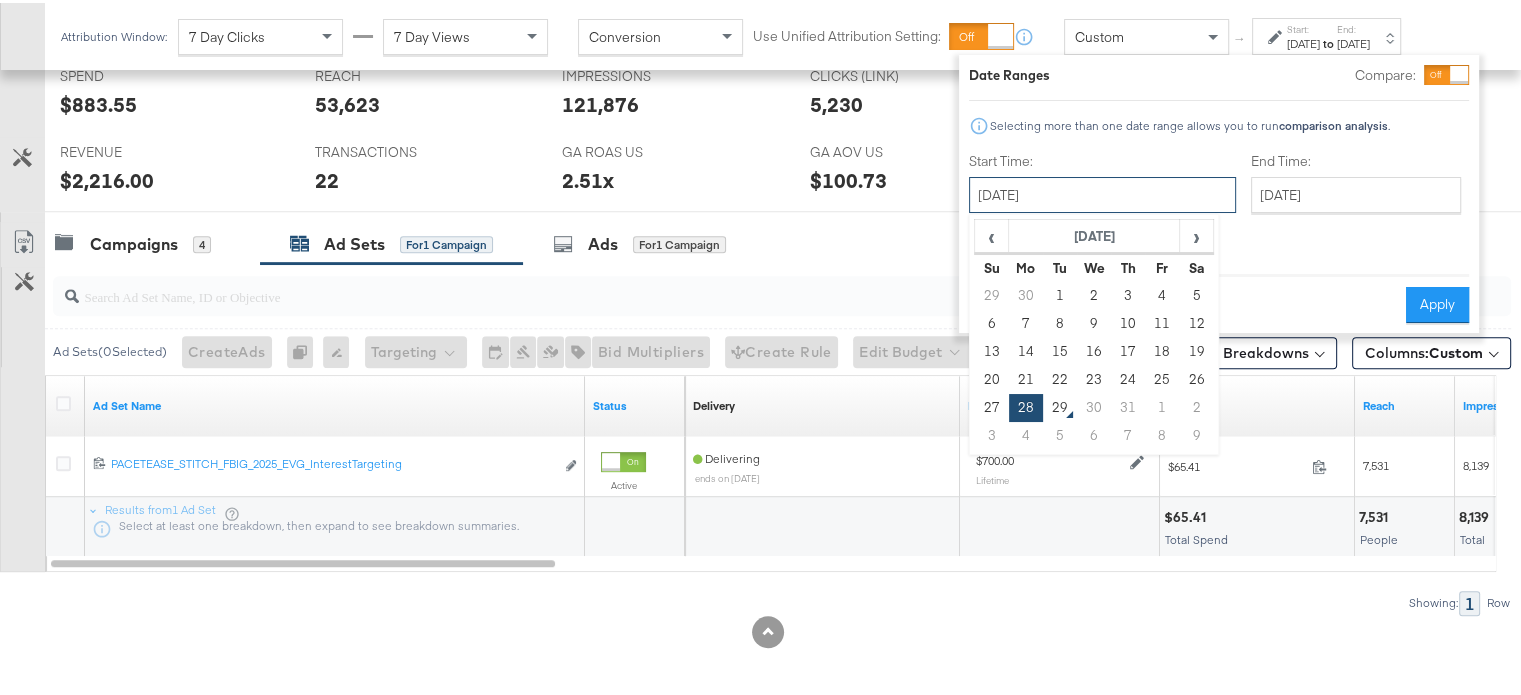 click on "[DATE]" at bounding box center [1102, 192] 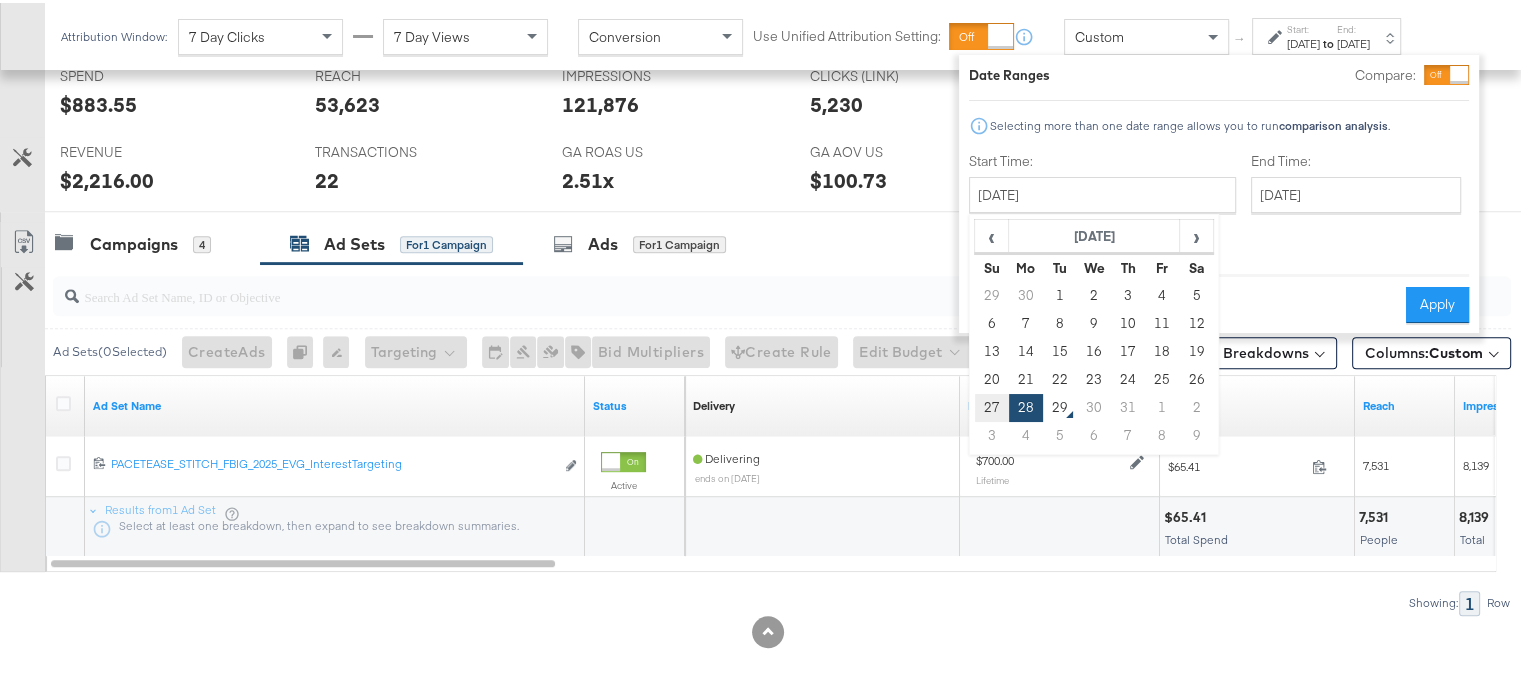 click on "27" at bounding box center [992, 405] 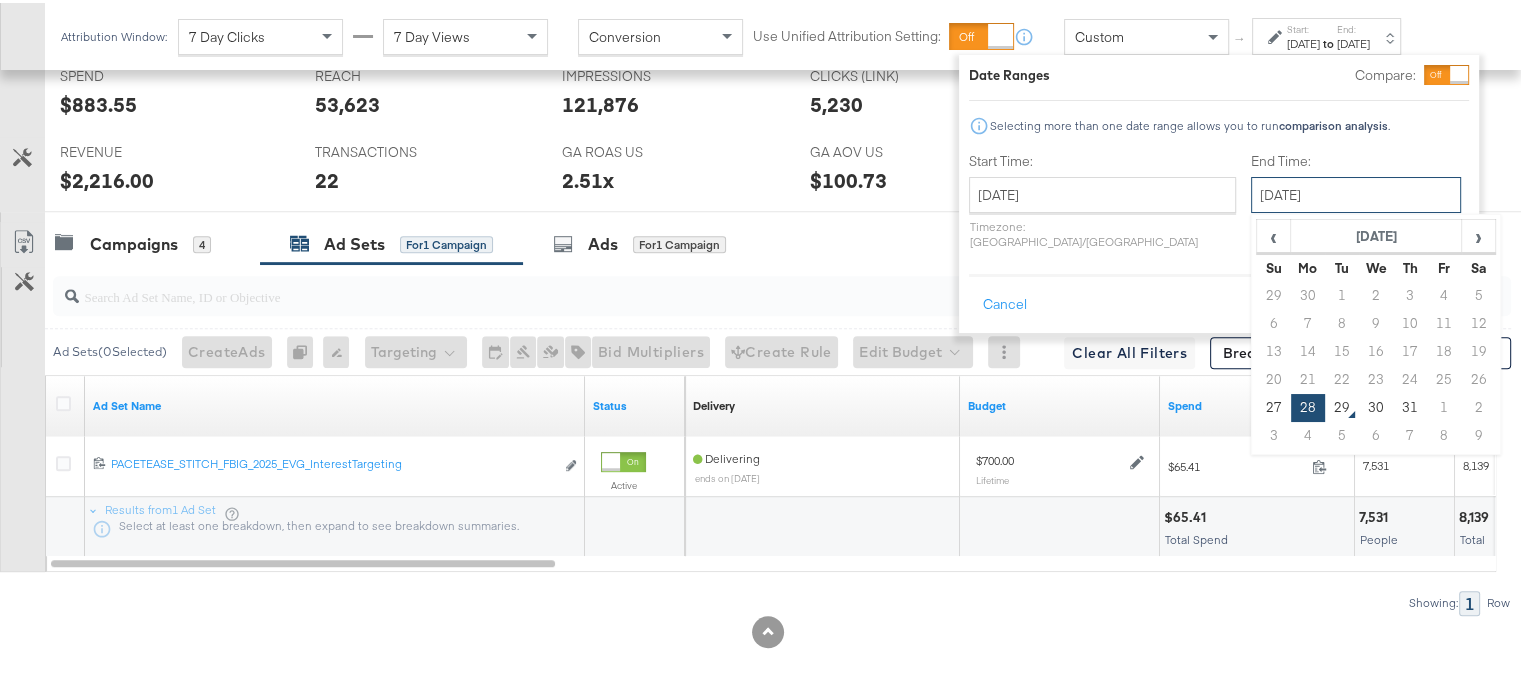 click on "[DATE]" at bounding box center (1356, 192) 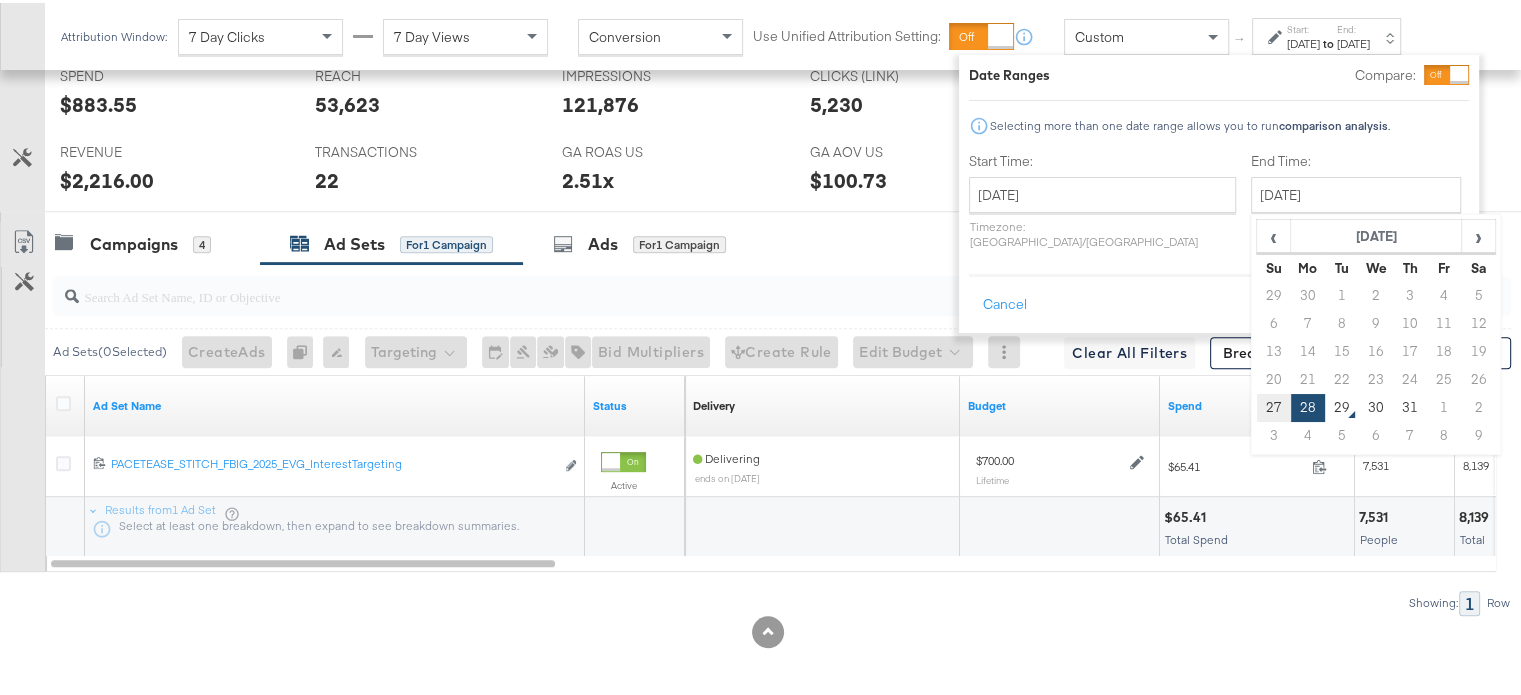 click on "27" at bounding box center [1274, 405] 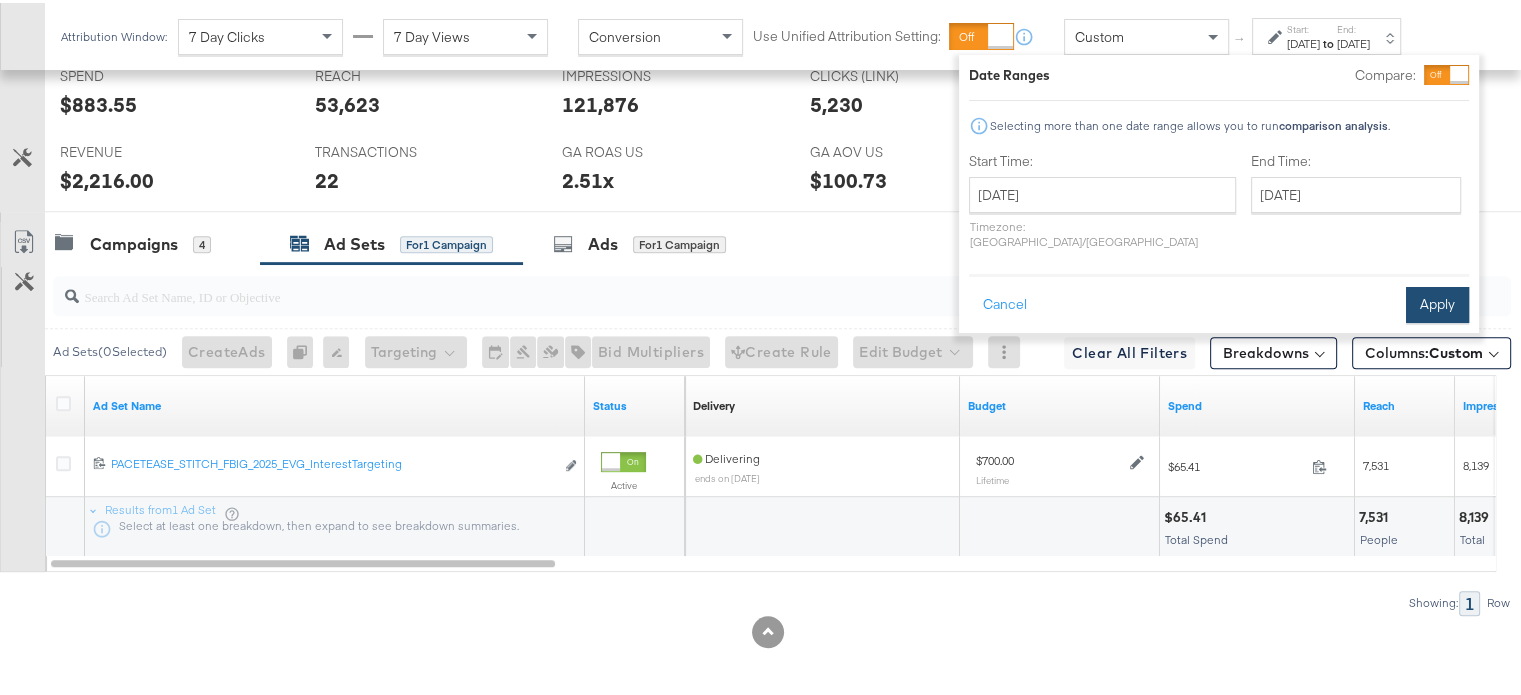 click on "Apply" at bounding box center (1437, 302) 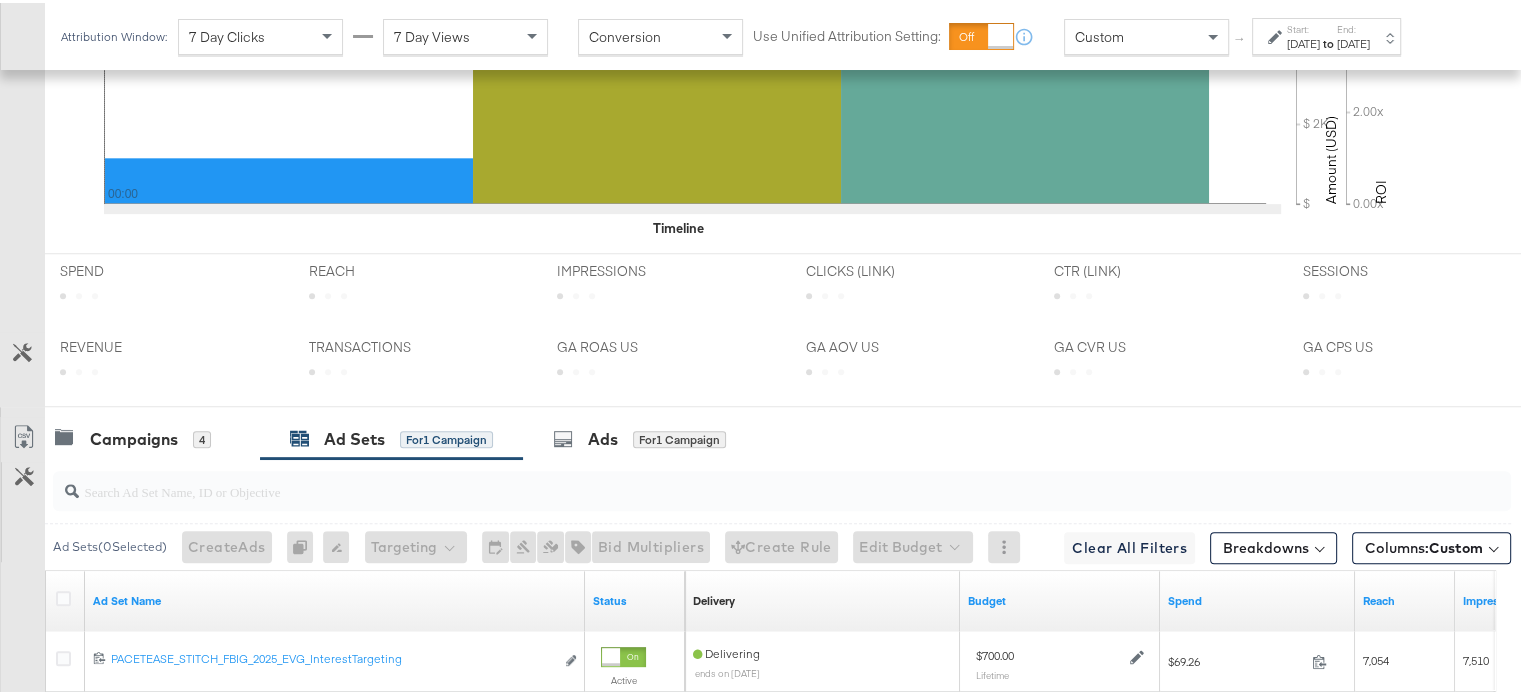 scroll, scrollTop: 965, scrollLeft: 0, axis: vertical 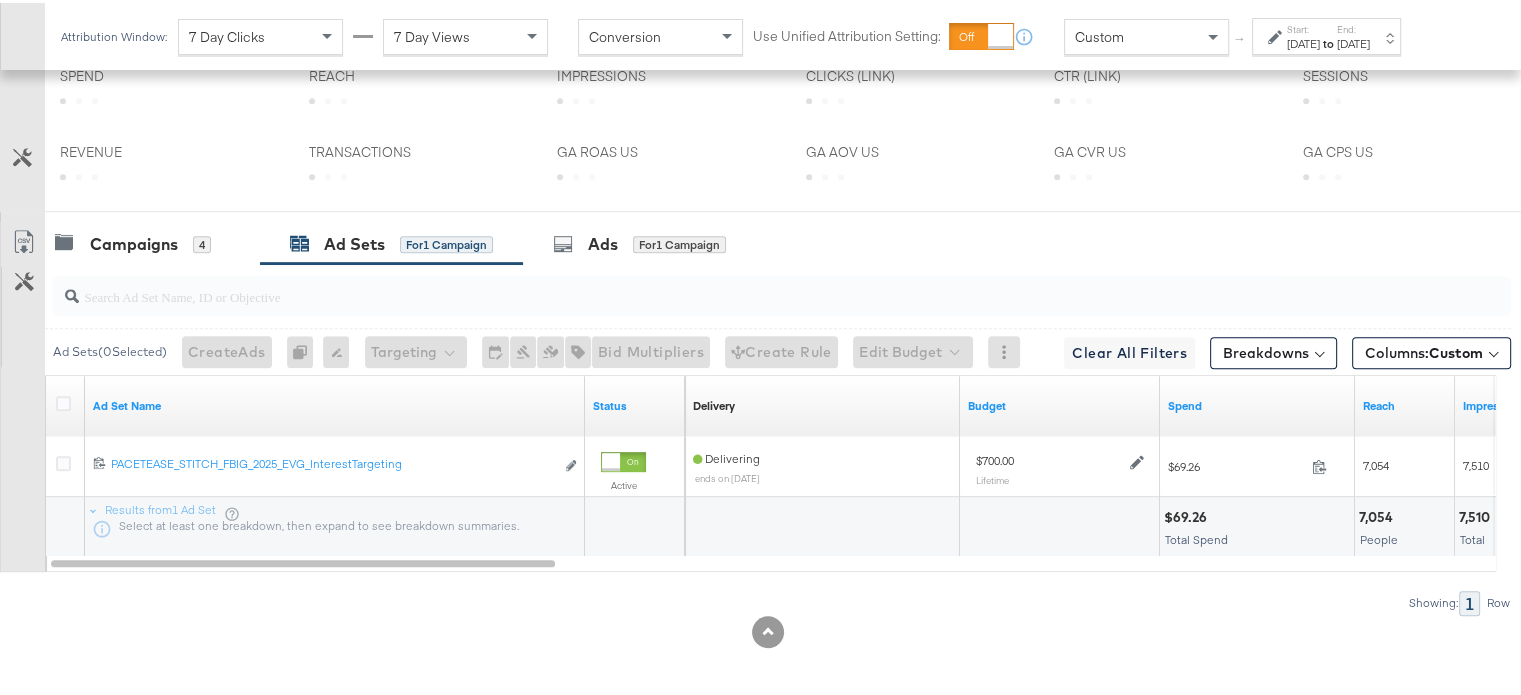 click on "to" at bounding box center (1328, 40) 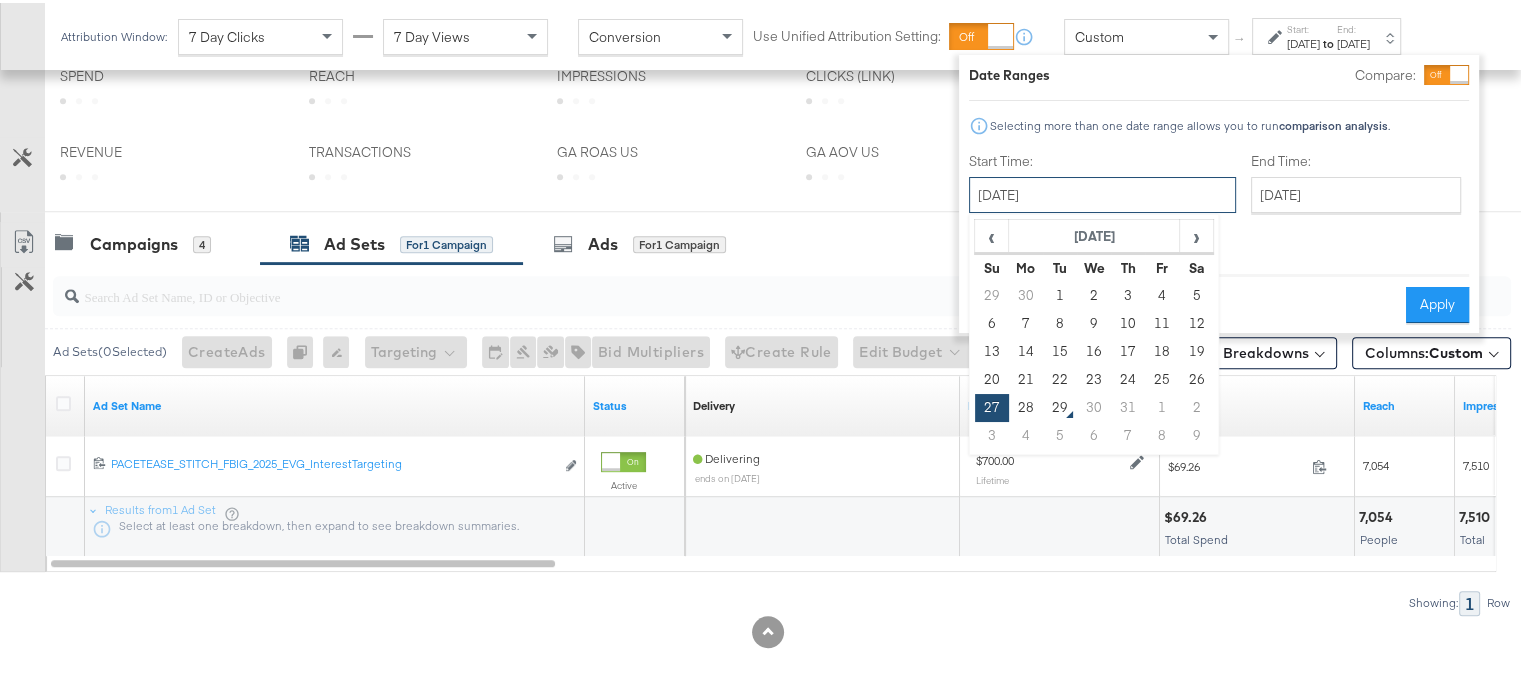 click on "July 27th 2025" at bounding box center (1102, 192) 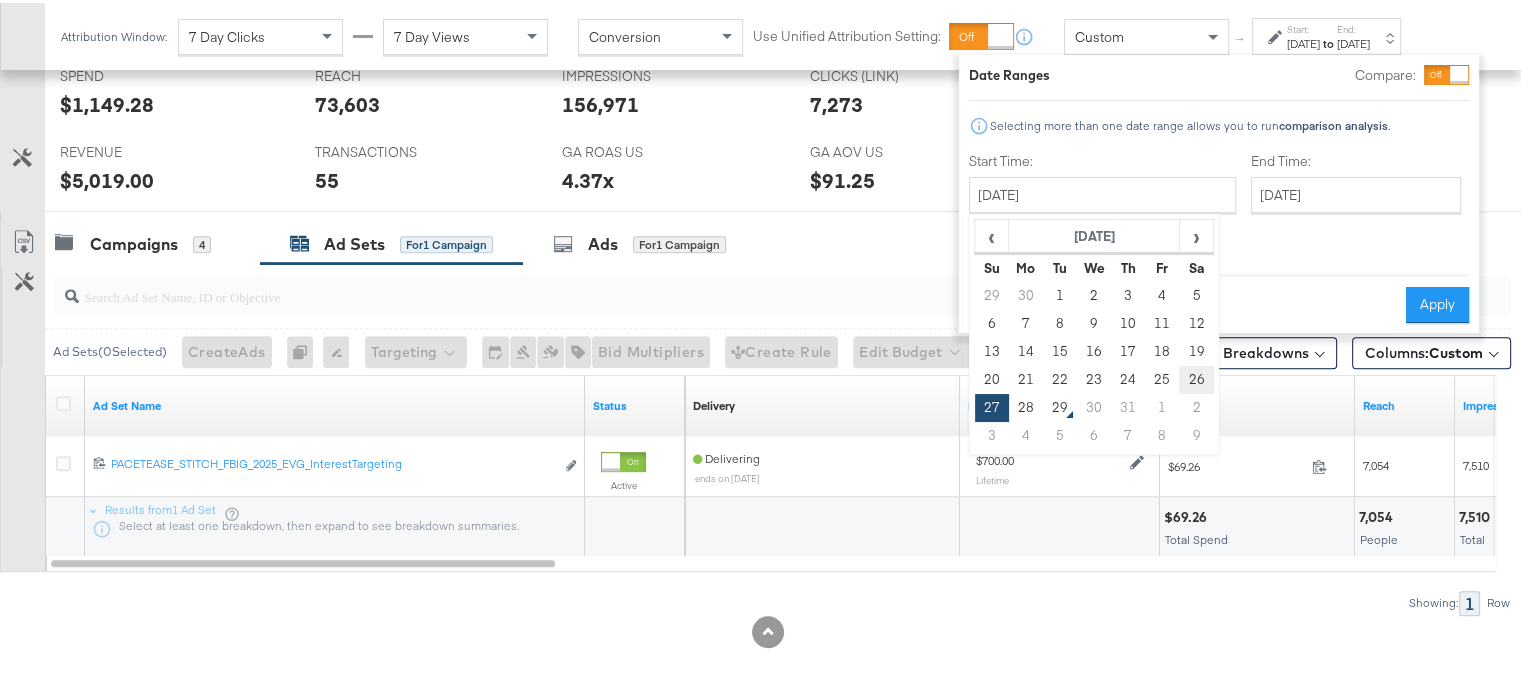 click on "26" at bounding box center (1196, 377) 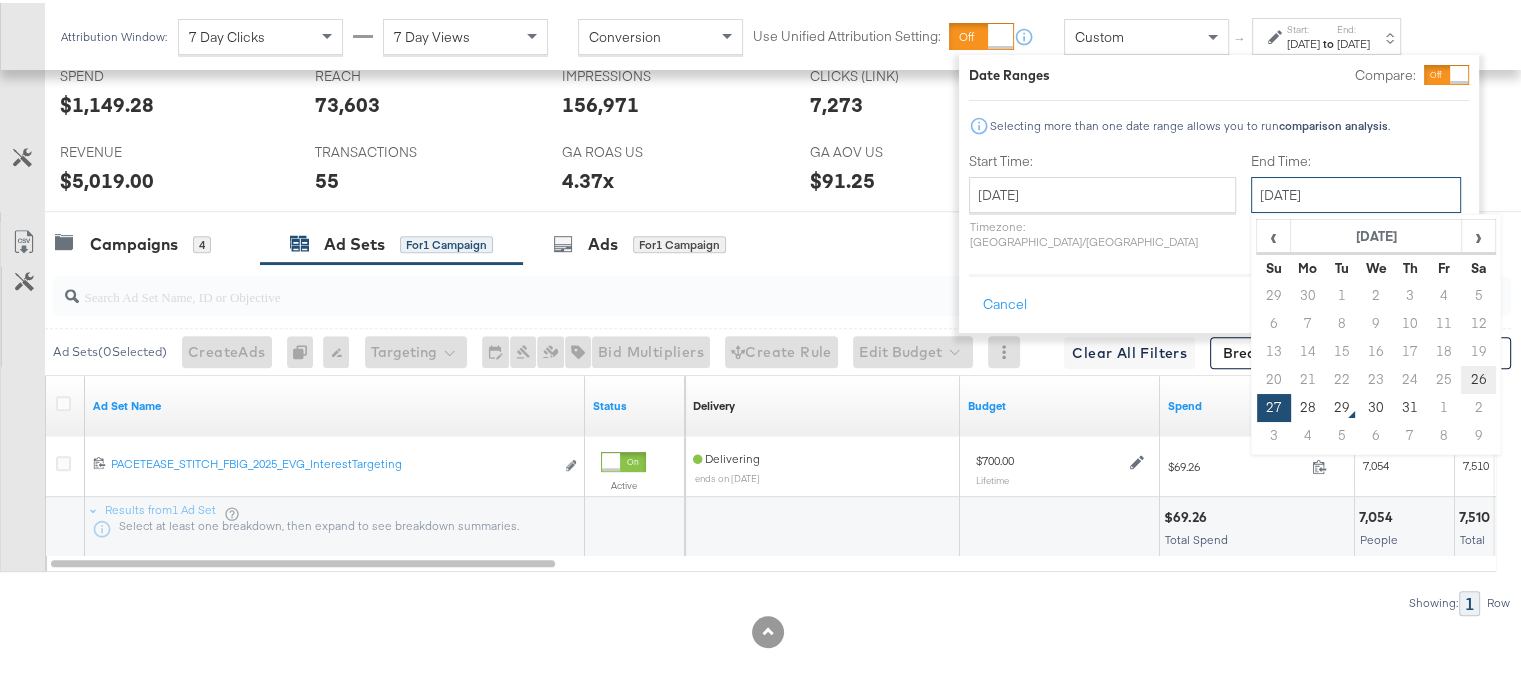 drag, startPoint x: 1270, startPoint y: 189, endPoint x: 1419, endPoint y: 384, distance: 245.40987 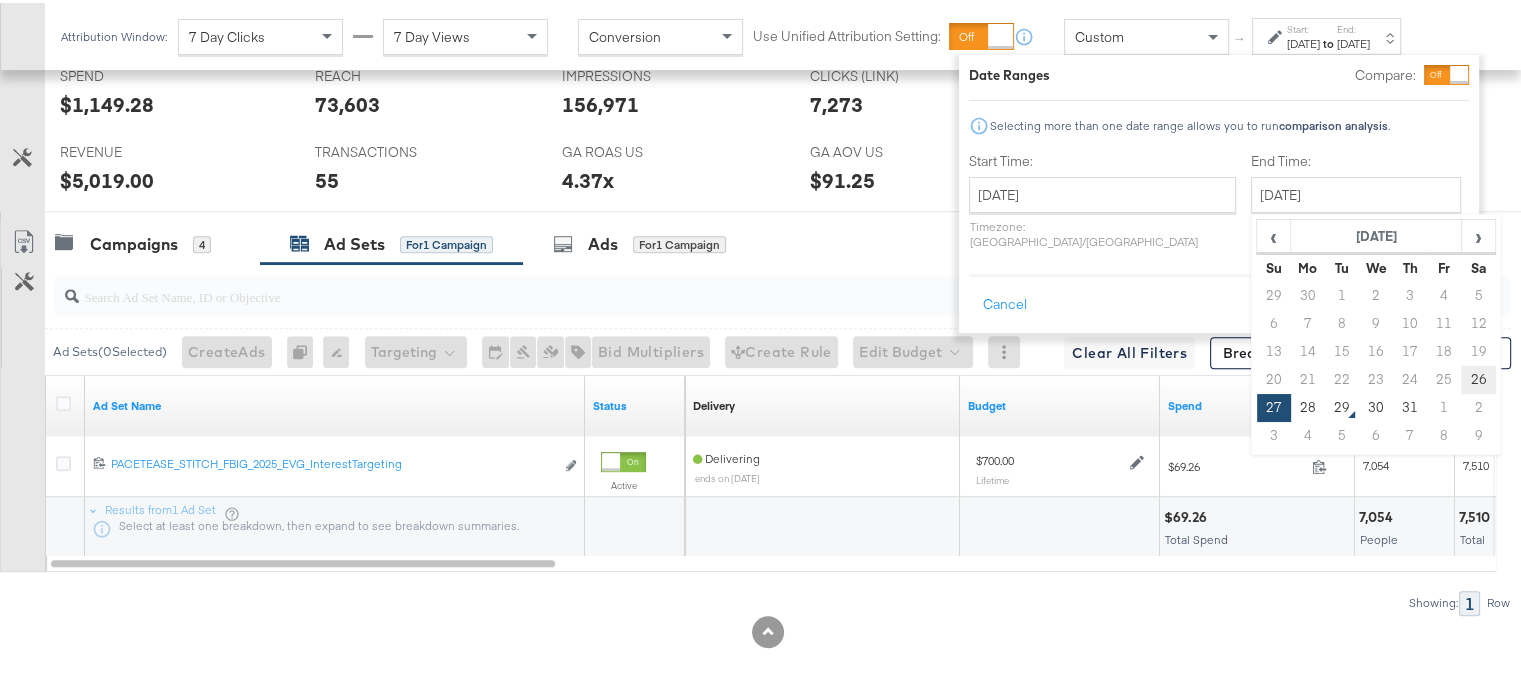 click on "26" at bounding box center (1478, 377) 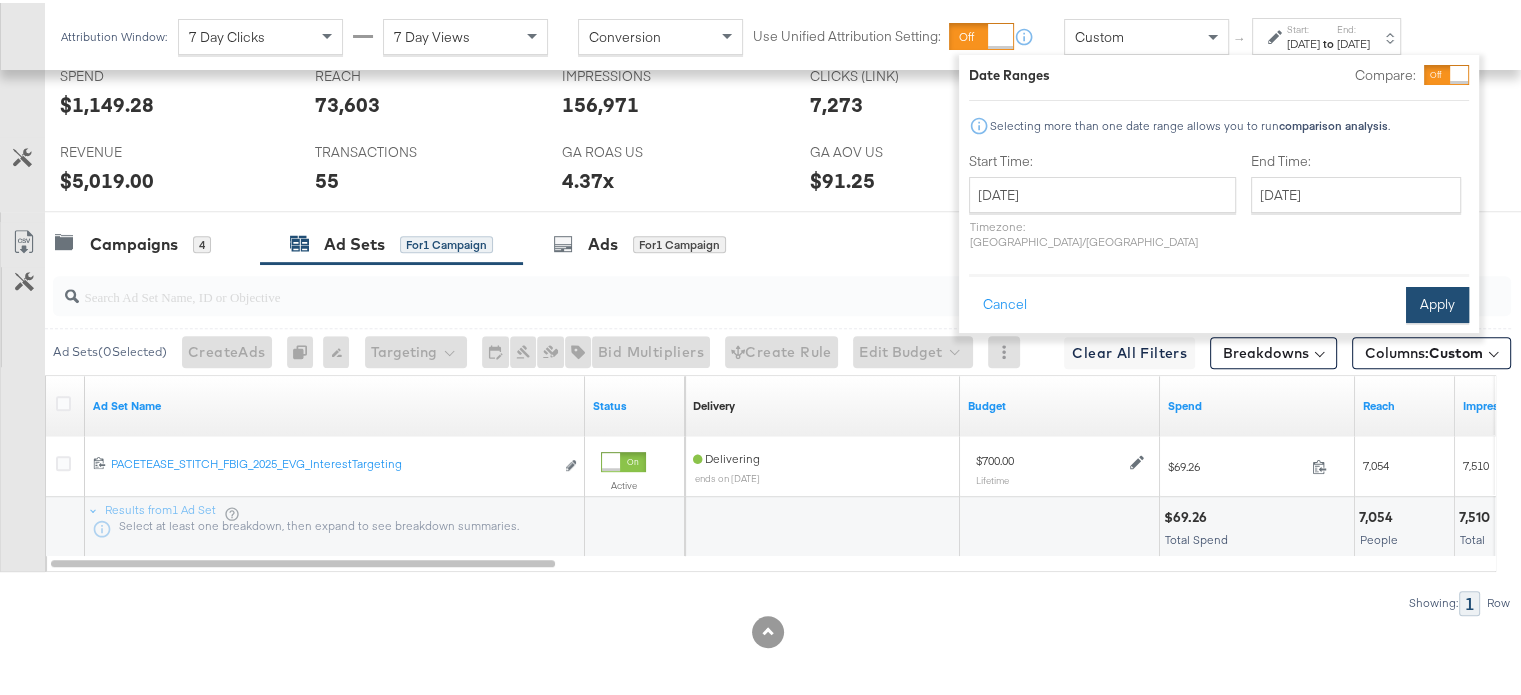 click on "Apply" at bounding box center [1437, 302] 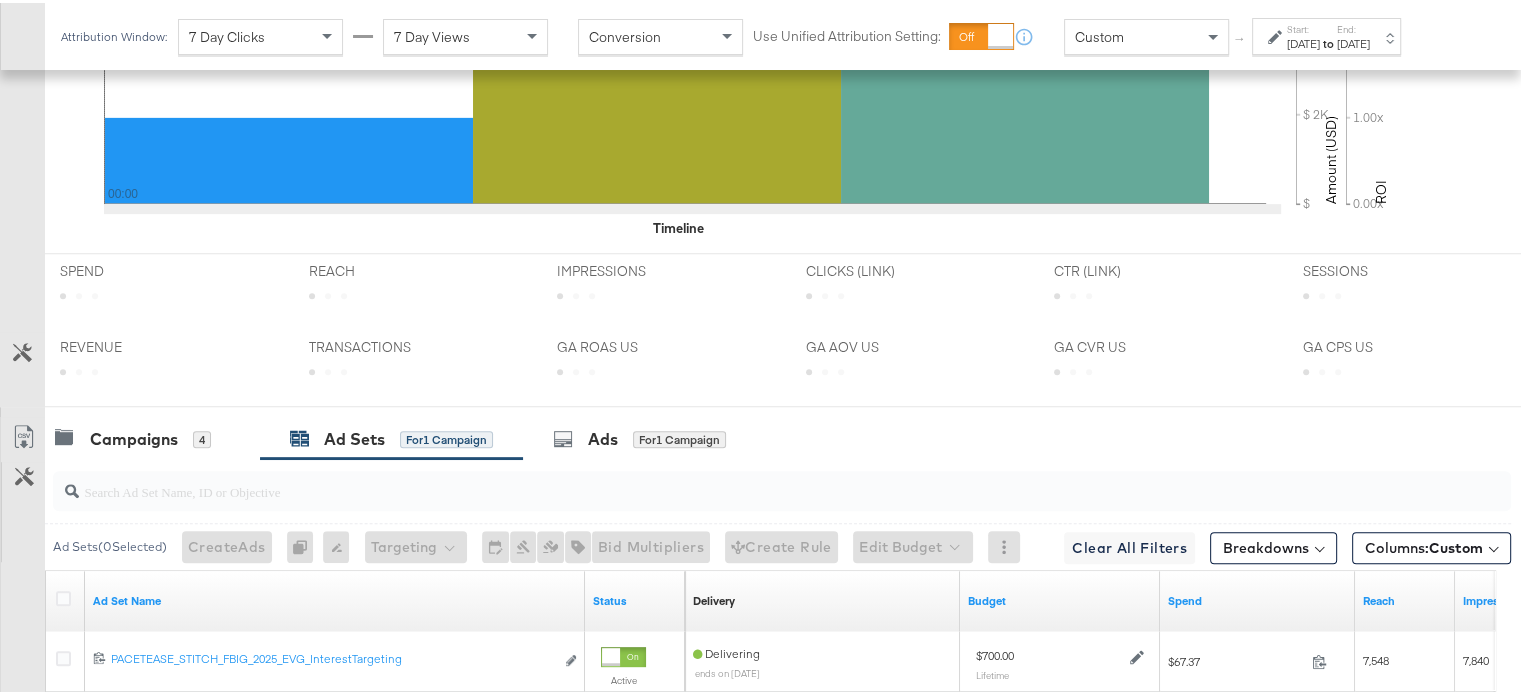 scroll, scrollTop: 965, scrollLeft: 0, axis: vertical 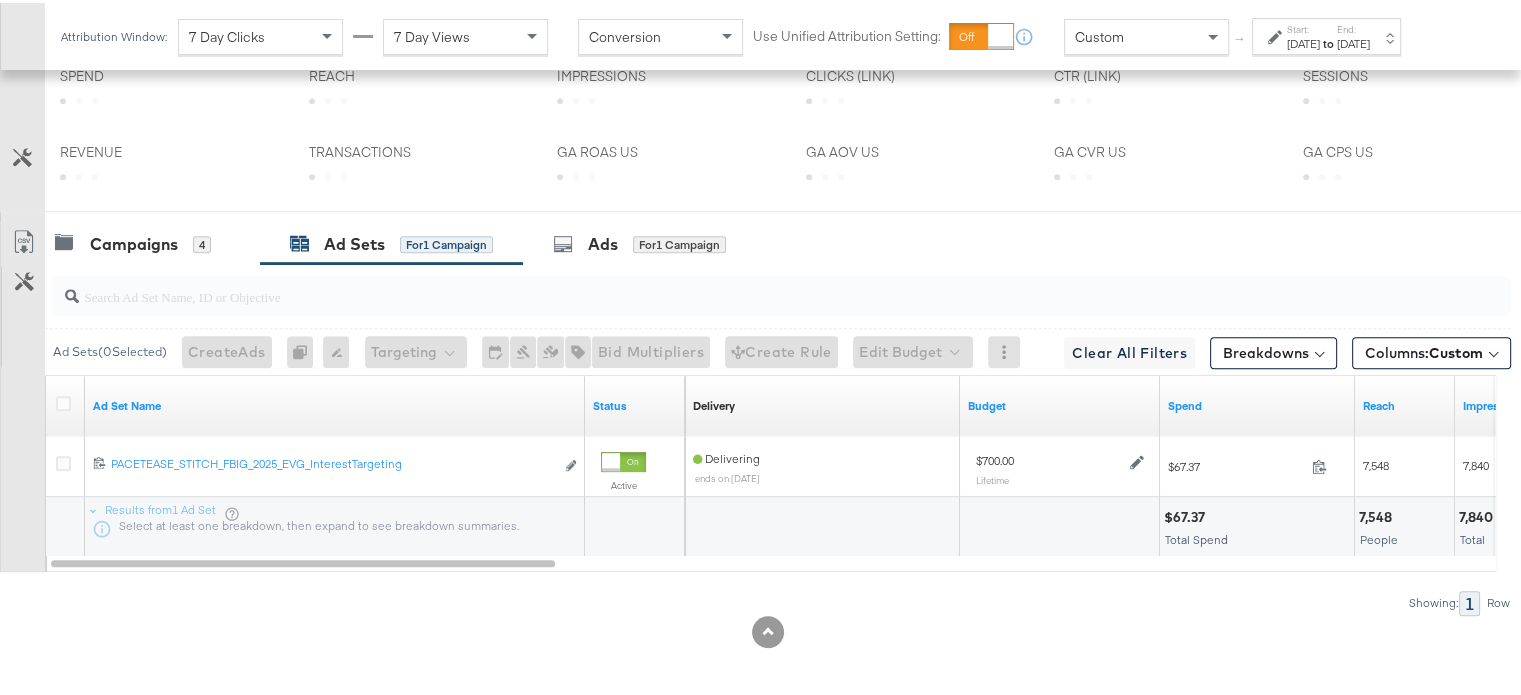click on "Jul 26th 2025" at bounding box center [1303, 41] 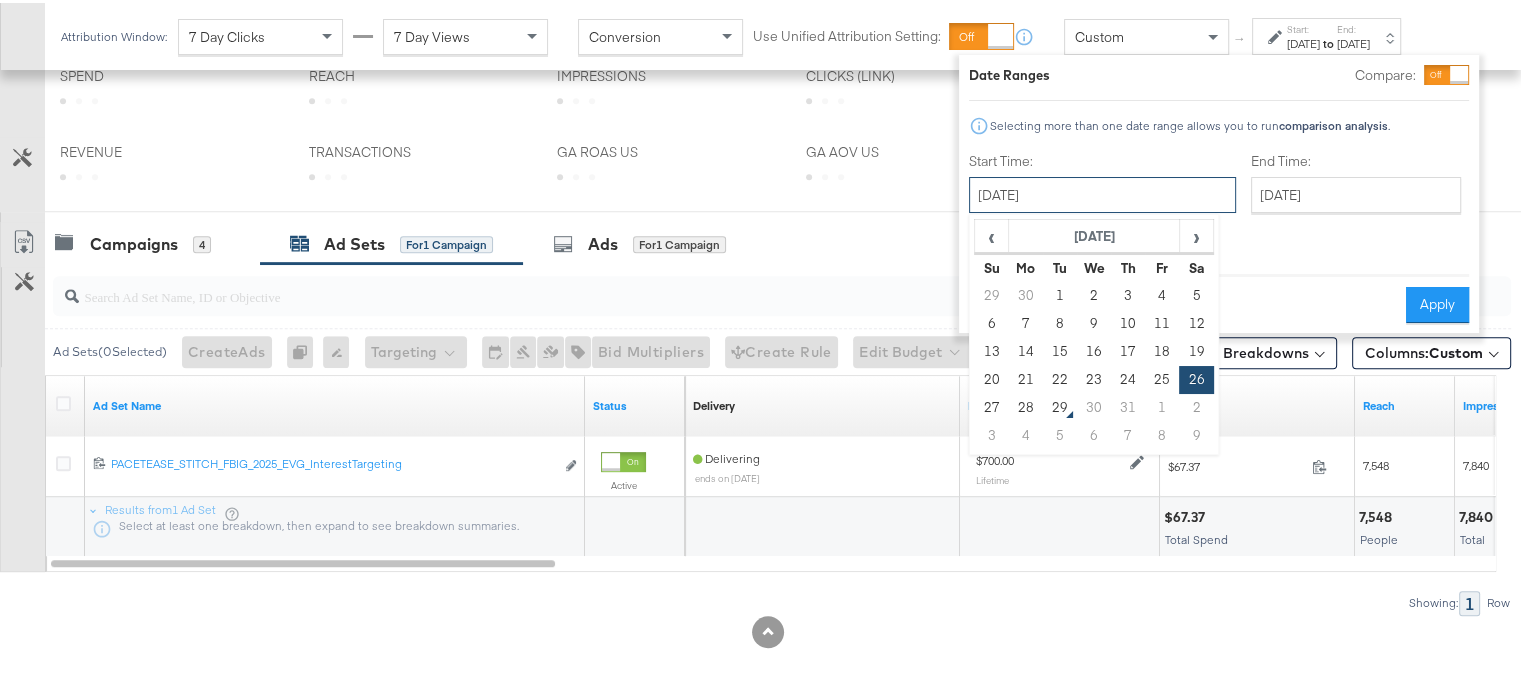 click on "July 26th 2025" at bounding box center [1102, 192] 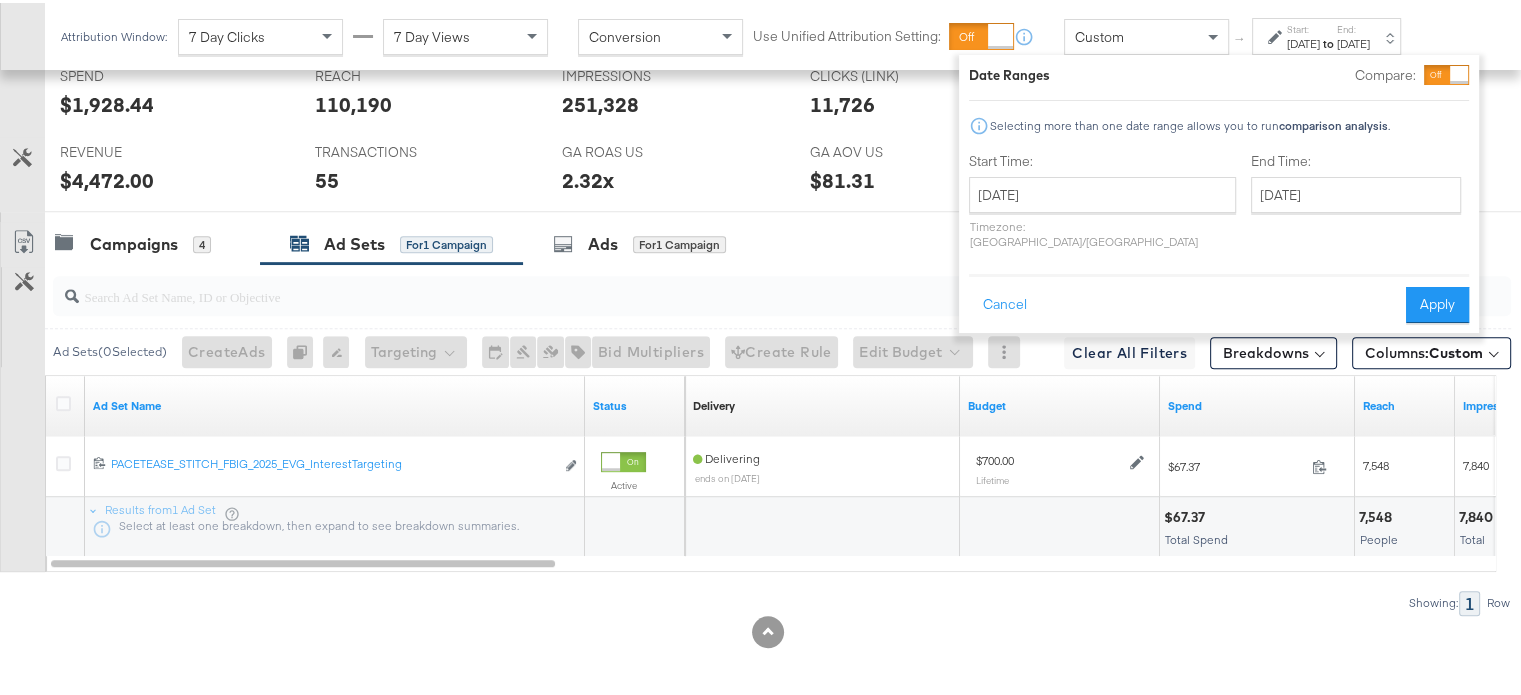 click on "Ad Sets  ( 0  Selected) Create  Ads At least one ad set must be selected 0 Rename  0 ad sets Edit  0 ad sets  targeting Targeting Edit Schedule for  0 ad sets Edit Bid for  0 ad sets Edit Bid Type for  0 ad sets Tags for  0 campaigns Bid Multipliers Bid Multipliers allow you to define bids separately by audience segments without splitting them into different ad sets.   Create Rule Edit  0  Ad Set  Budgets Edit Budget Clear All Filters This clears all applied filters Breakdowns Columns:  Custom Customize KPIs Export as CSV Ad Set Name Status Delivery Sorting Unavailable Budget Spend Reach Impressions 120229257830910515 PACETEASE_STITCH_FBIG_2025_EVG_InterestTargeting PACETEASE_STITCH_FBIG_2025_EVG_InterestTargeting Edit ad set   Active     Delivering   ends on July 31st 2025   $700.00 Lifetime   $67.37   67.37 7,548   7,840   Results from  1   Ad Set Select at least one breakdown, then expand to see breakdown summaries.          $67.37    Total Spend 7,548    People 7,840    Total Showing:" at bounding box center (755, 436) 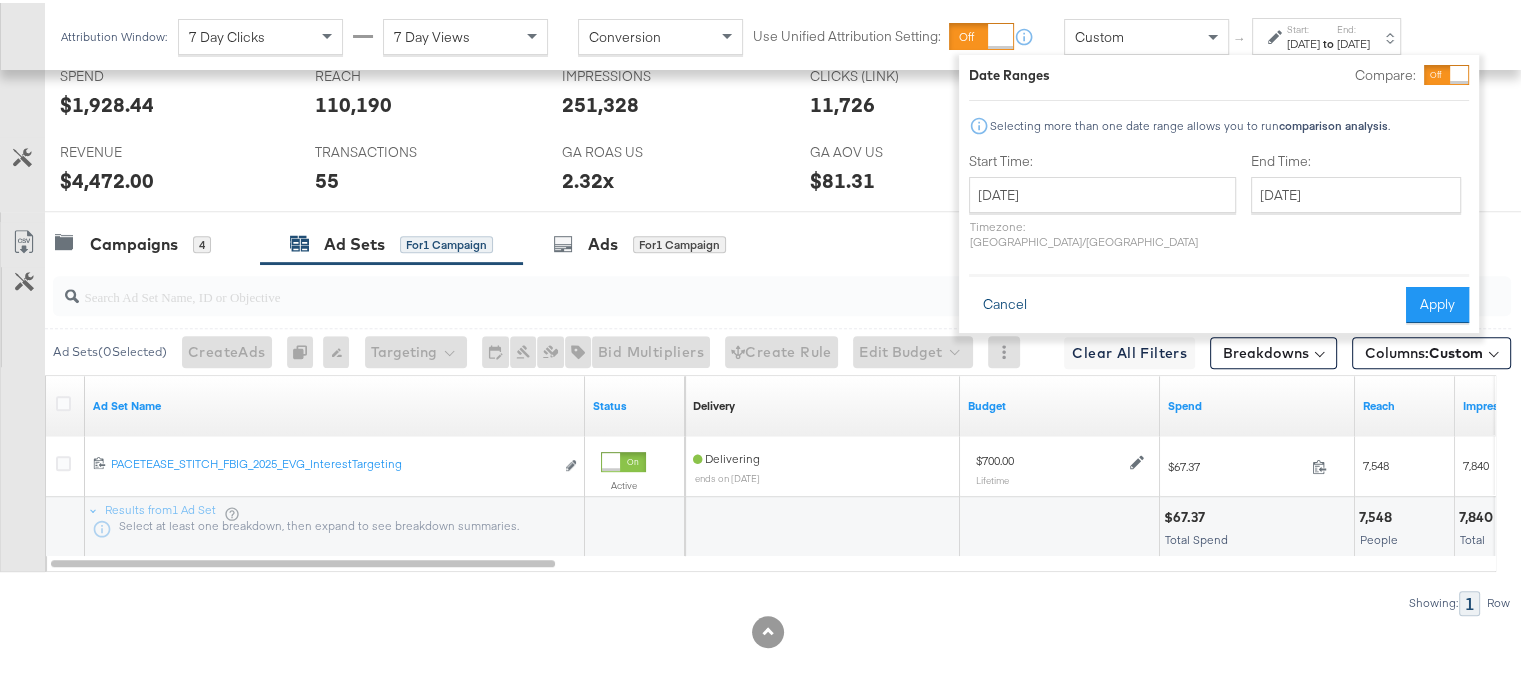 click on "Cancel" at bounding box center [1005, 302] 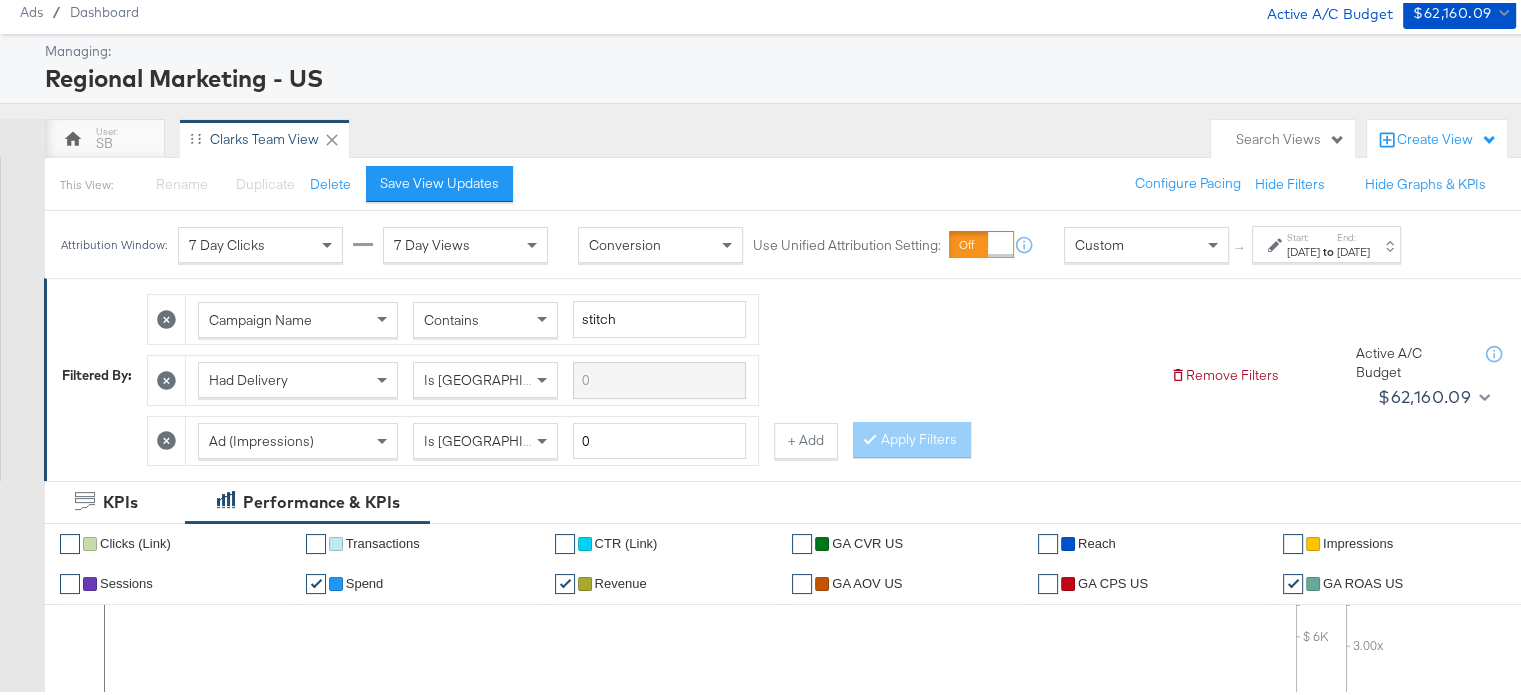 scroll, scrollTop: 0, scrollLeft: 0, axis: both 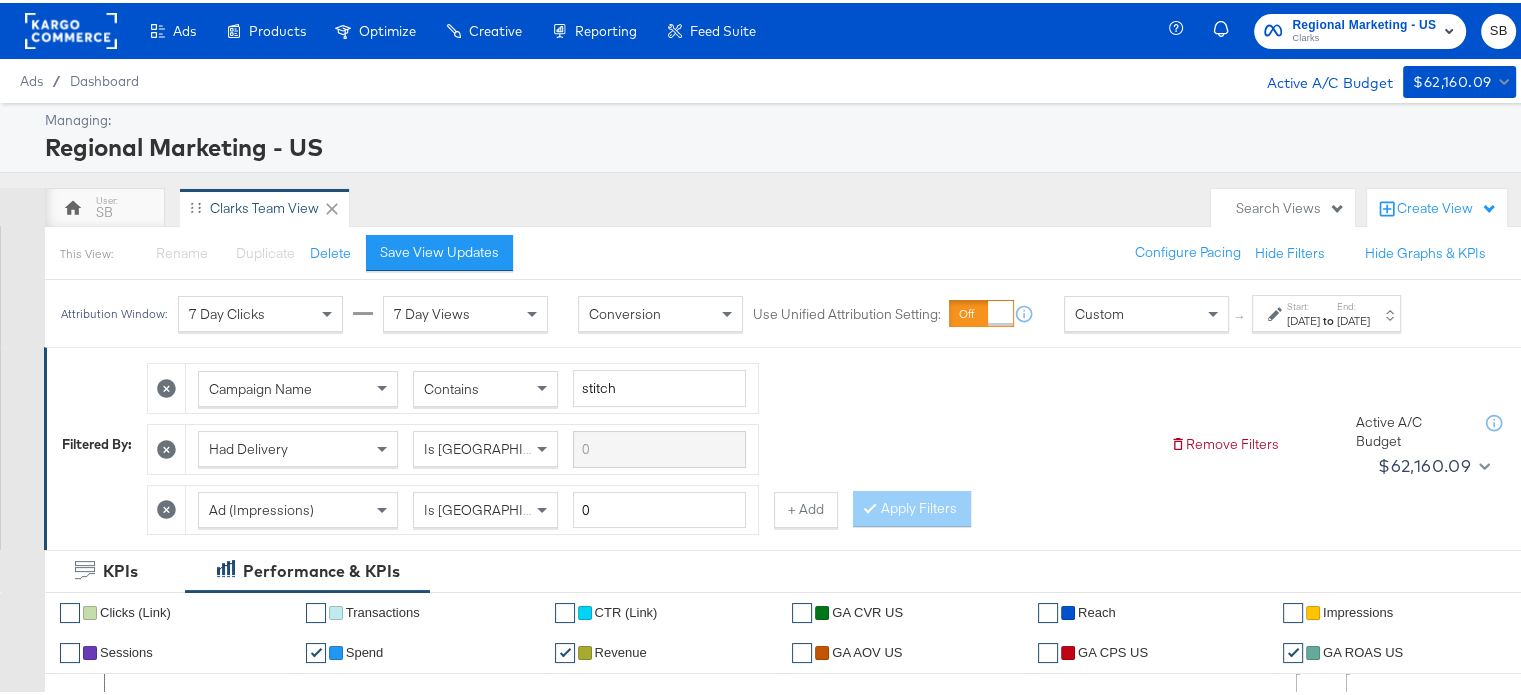 click on "Clarks" at bounding box center [1364, 36] 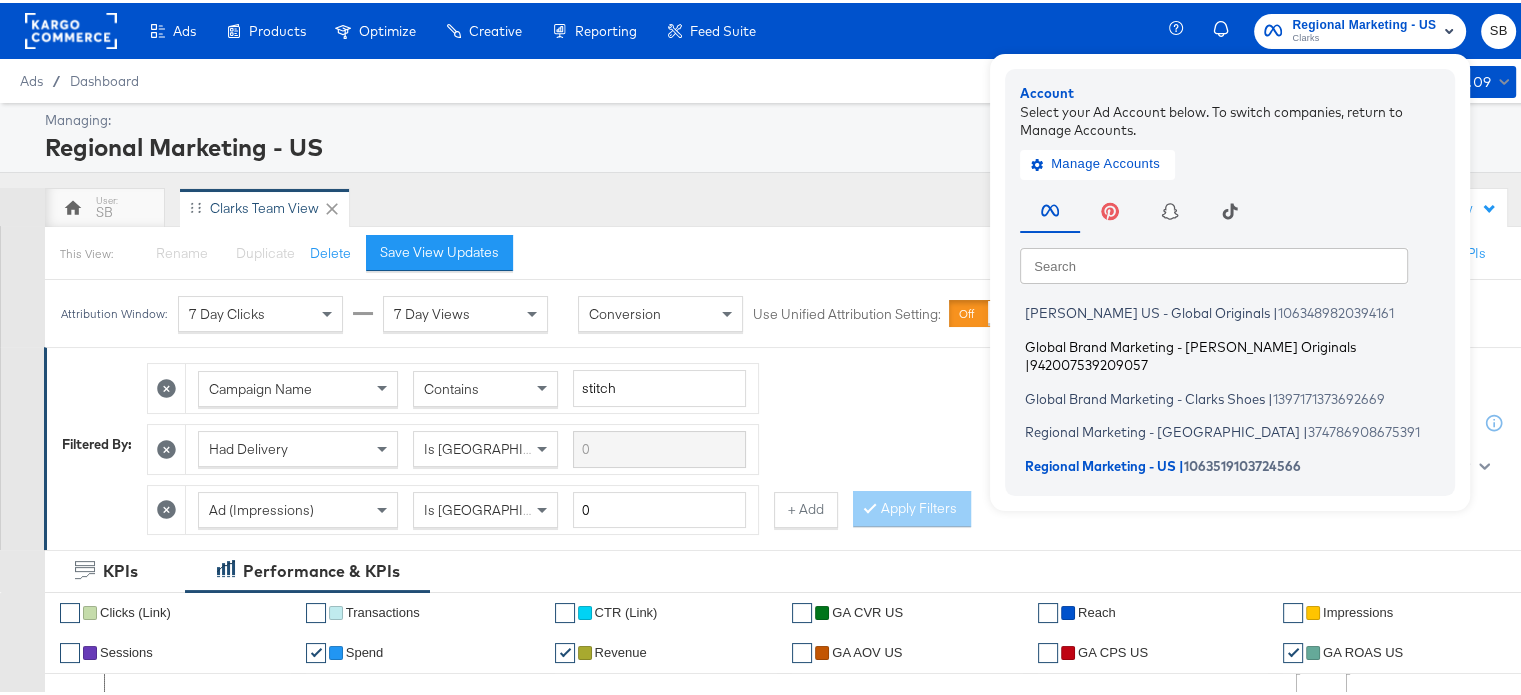 click on "Global Brand Marketing - Clarks Originals" at bounding box center (1190, 343) 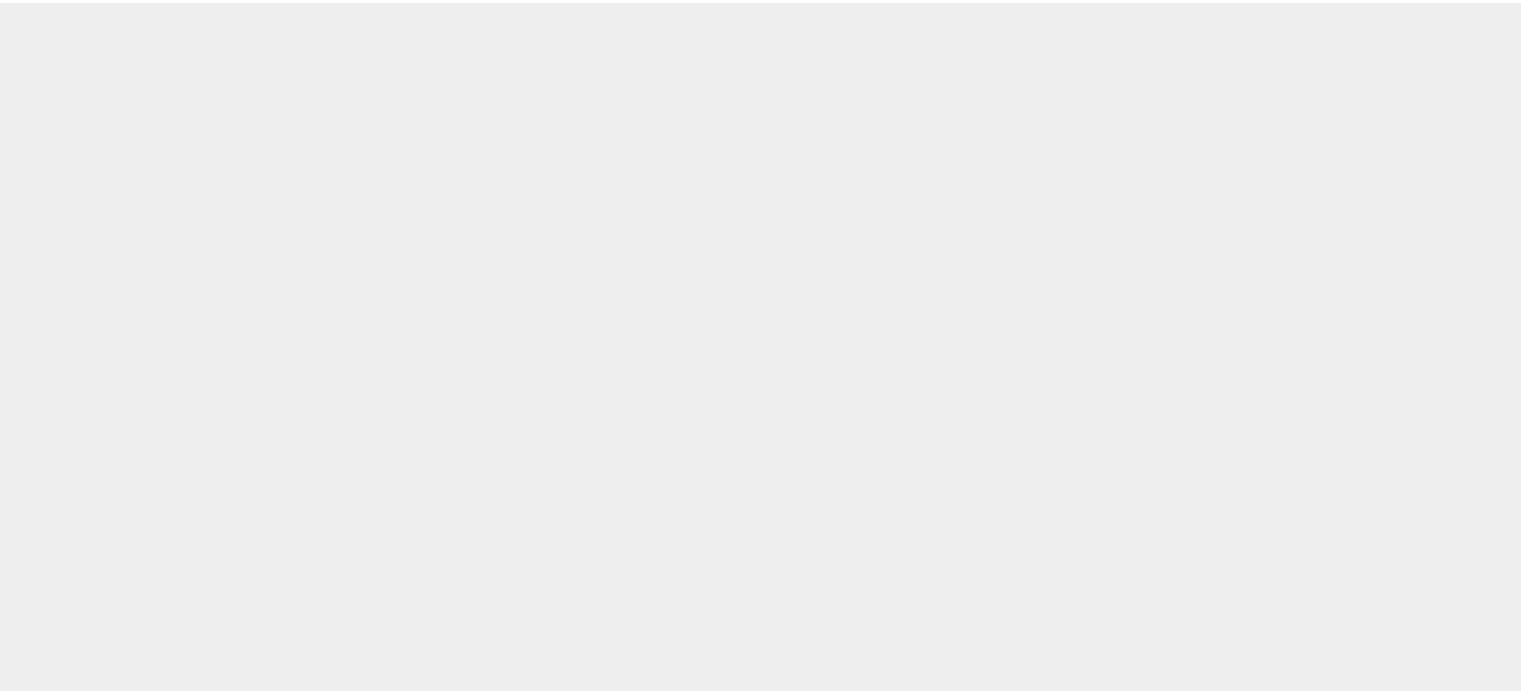 scroll, scrollTop: 0, scrollLeft: 0, axis: both 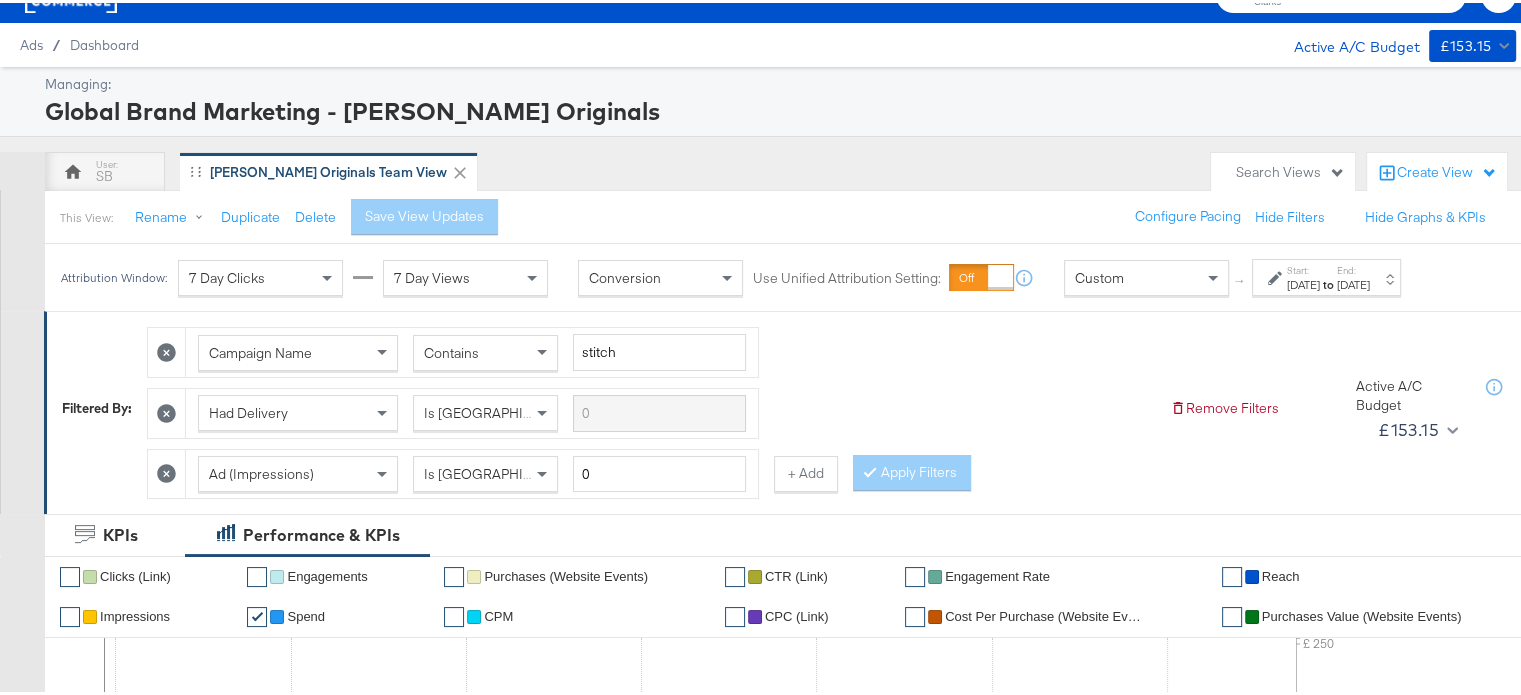 click on "to" at bounding box center [1328, 281] 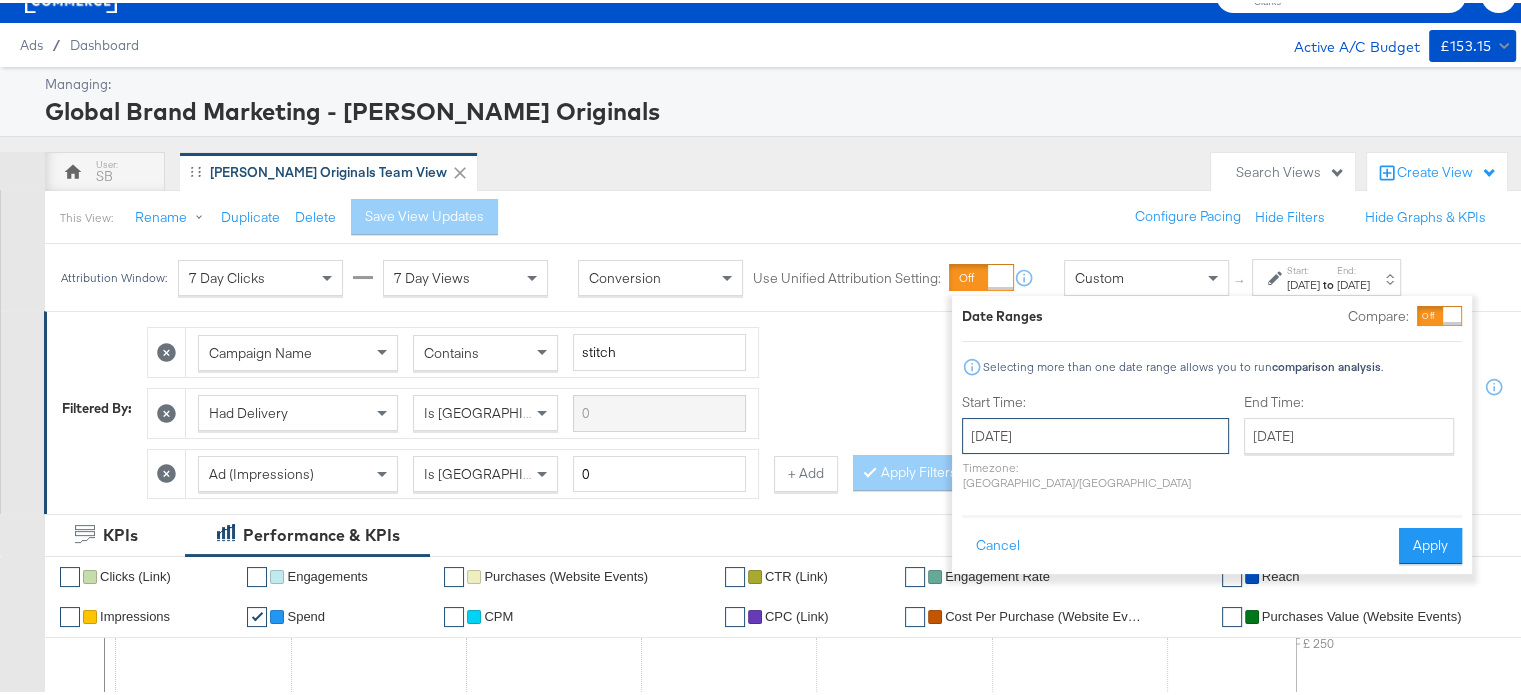 click on "[DATE]" at bounding box center (1095, 433) 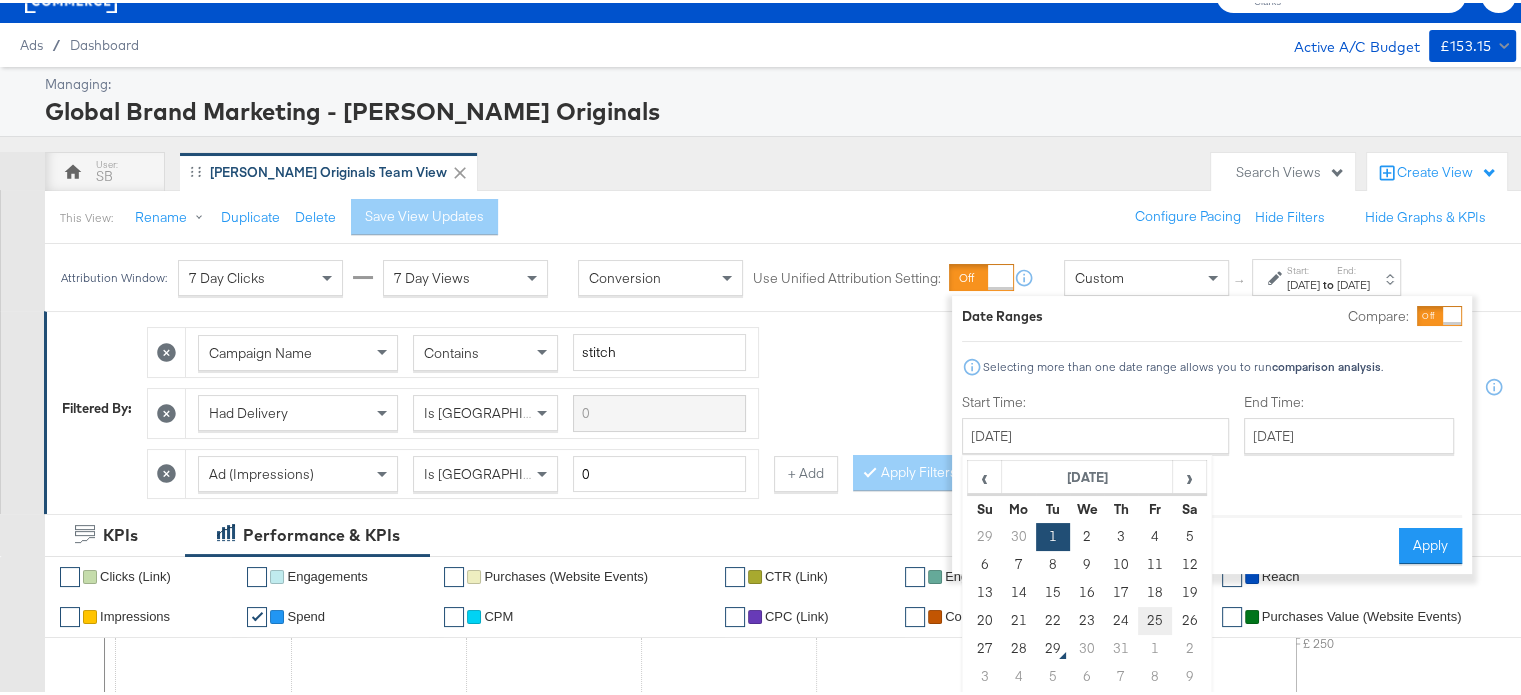 click on "25" at bounding box center [1155, 618] 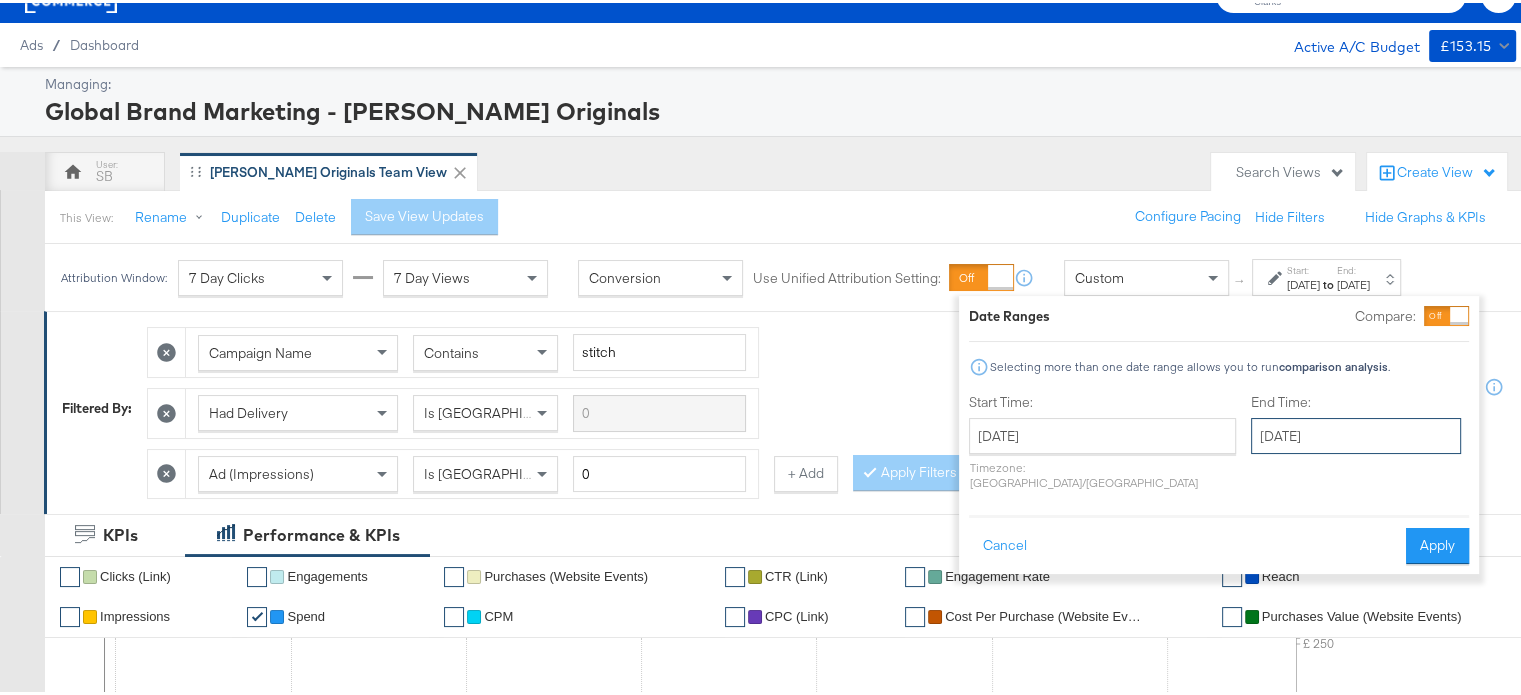 click on "[DATE]" at bounding box center [1356, 433] 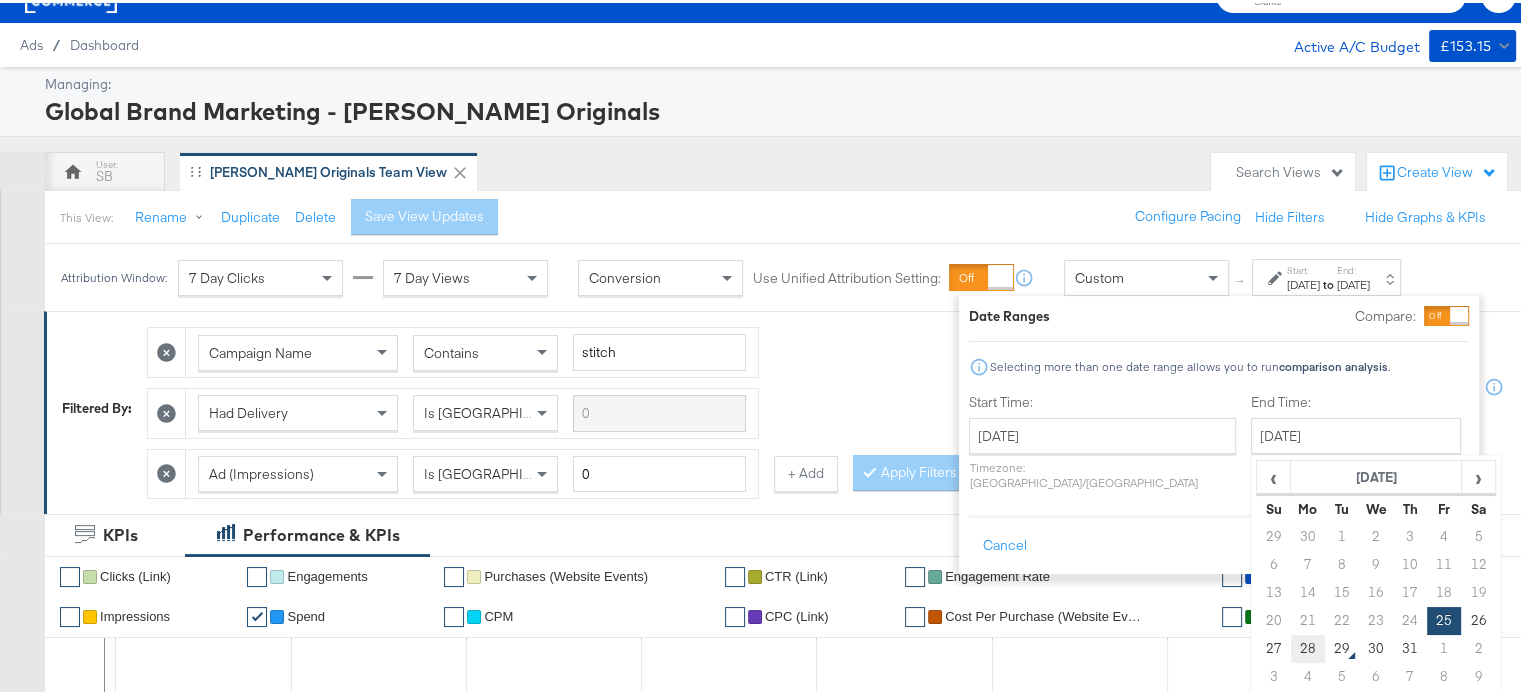 click on "28" at bounding box center (1308, 646) 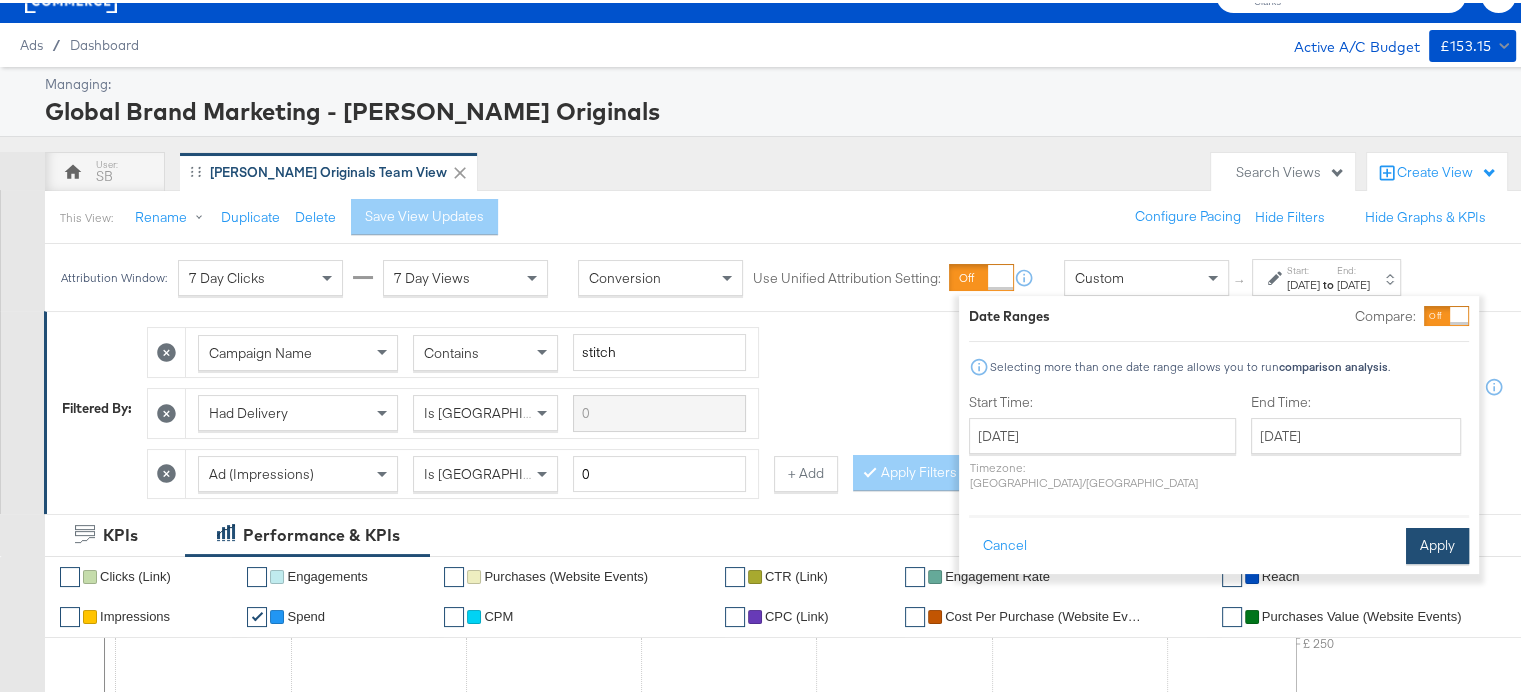 click on "Apply" at bounding box center [1437, 543] 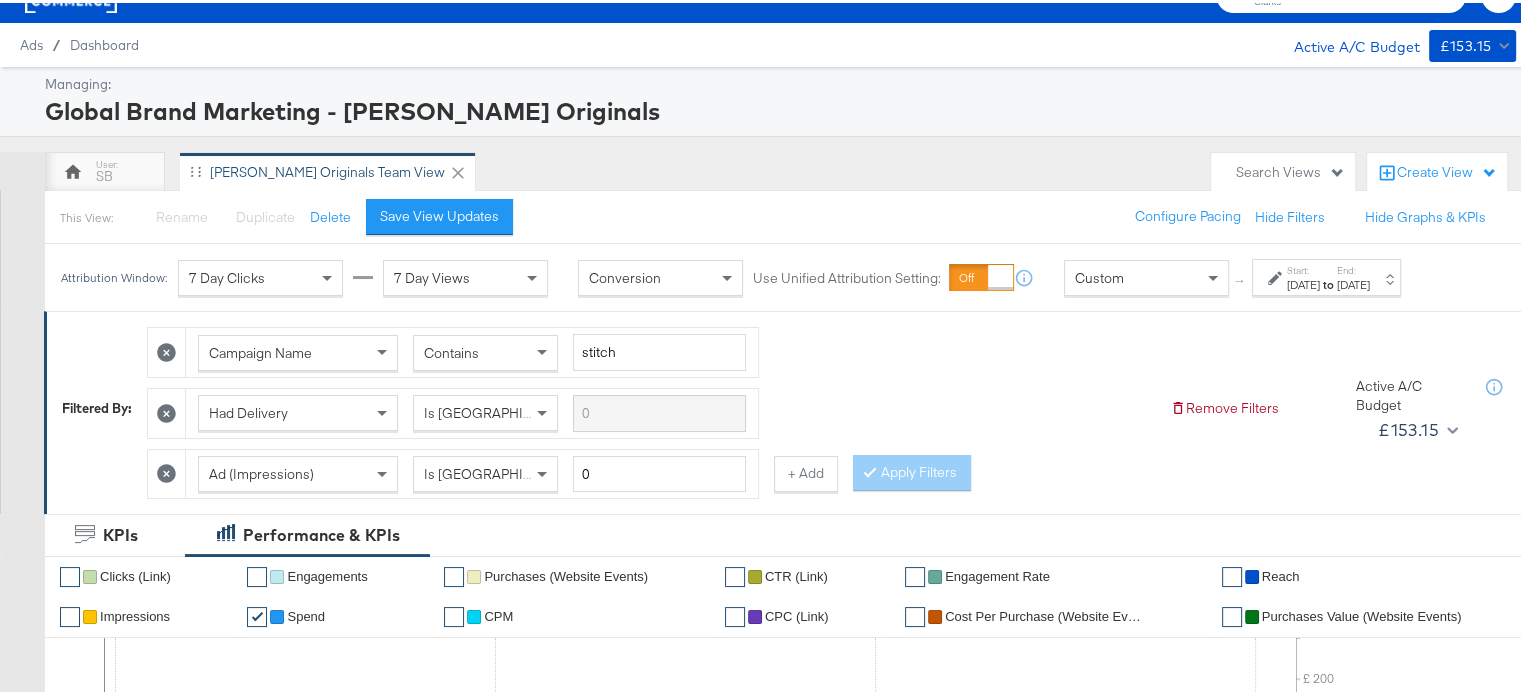 click on "KPIs Performance & KPIs" at bounding box center [768, 532] 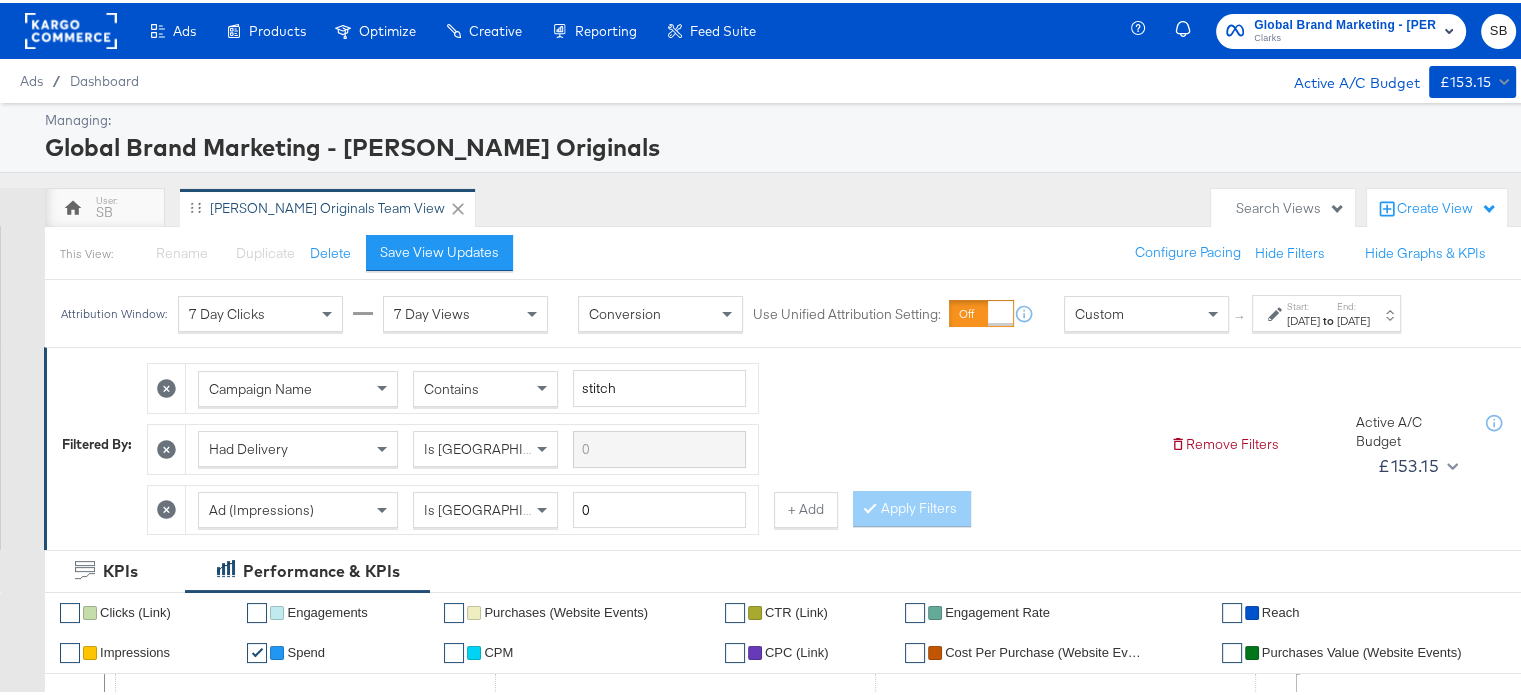 scroll, scrollTop: 0, scrollLeft: 0, axis: both 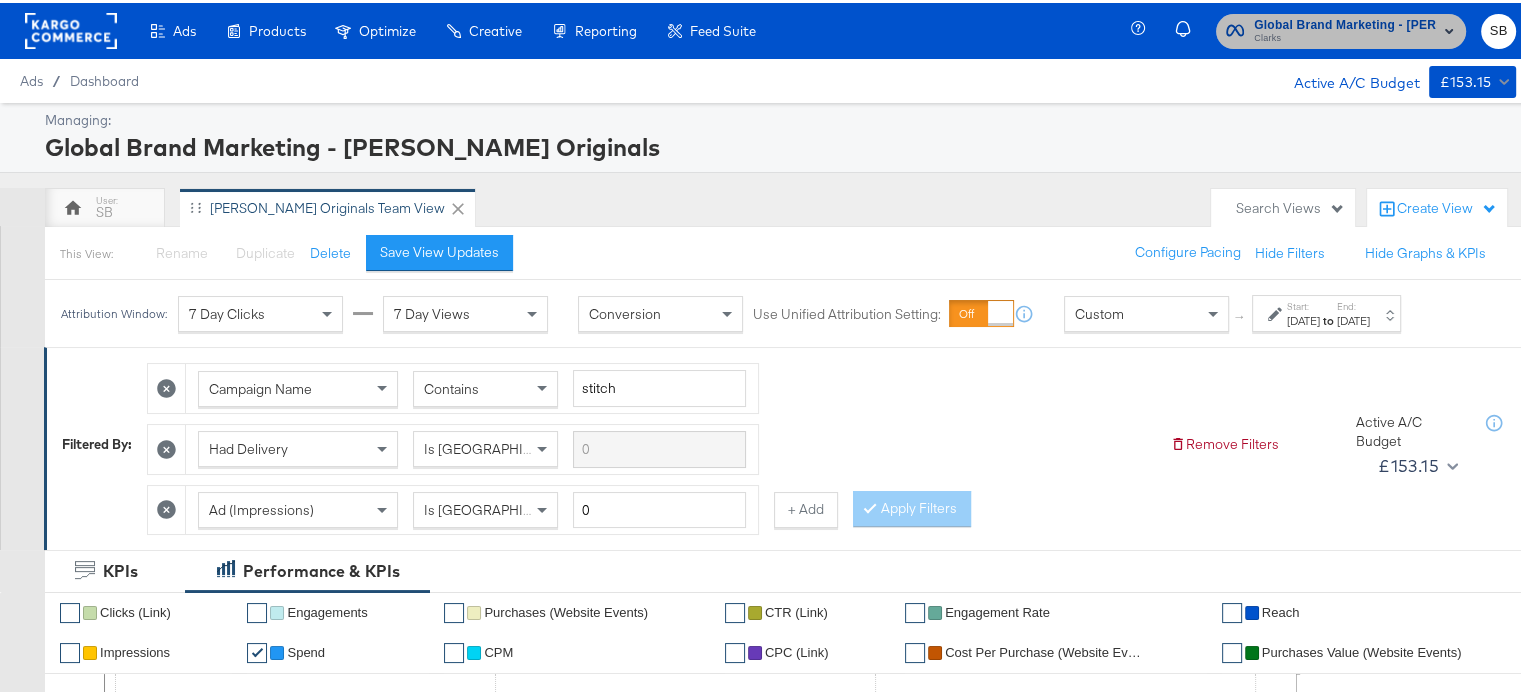 click on "Global Brand Marketing - [PERSON_NAME] Originals" at bounding box center (1345, 22) 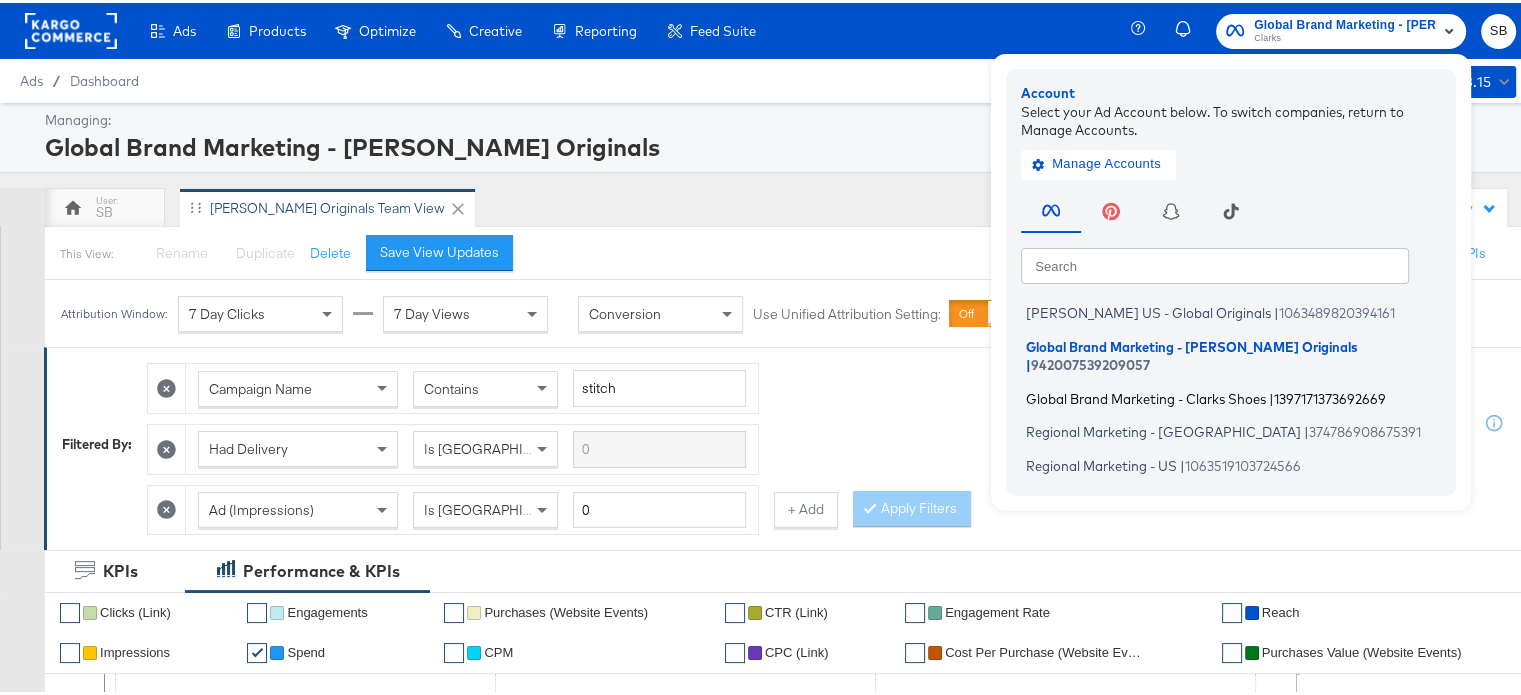 click on "Global Brand Marketing - Clarks Shoes" at bounding box center (1146, 395) 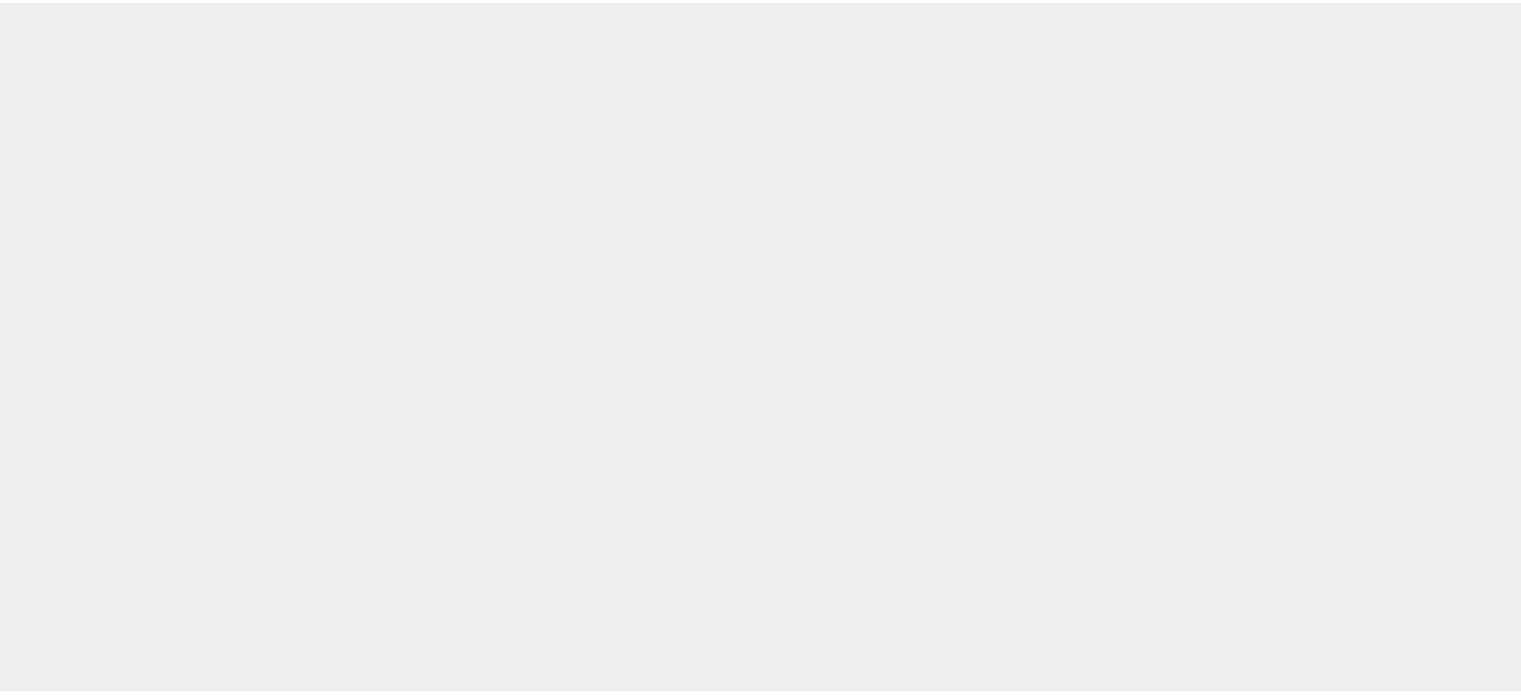 scroll, scrollTop: 0, scrollLeft: 0, axis: both 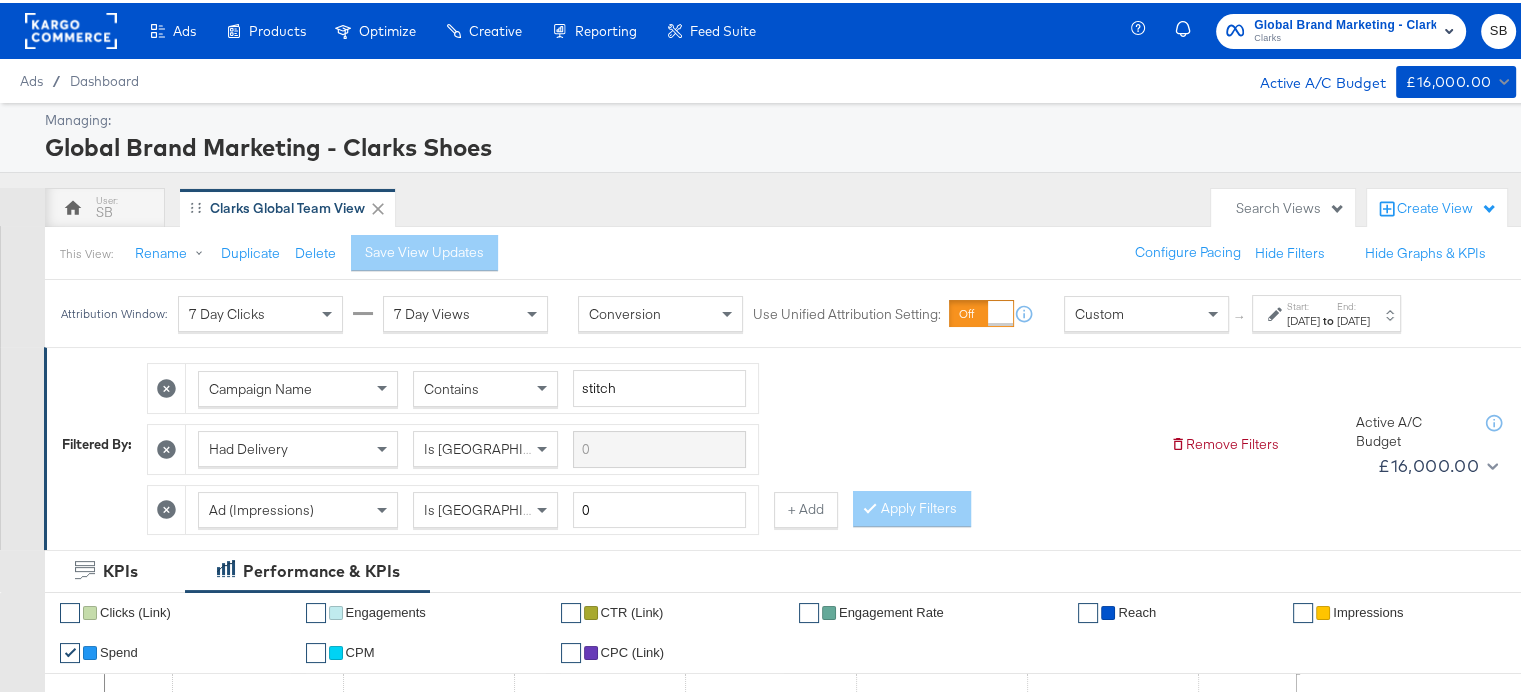click on "[DATE]" at bounding box center [1303, 318] 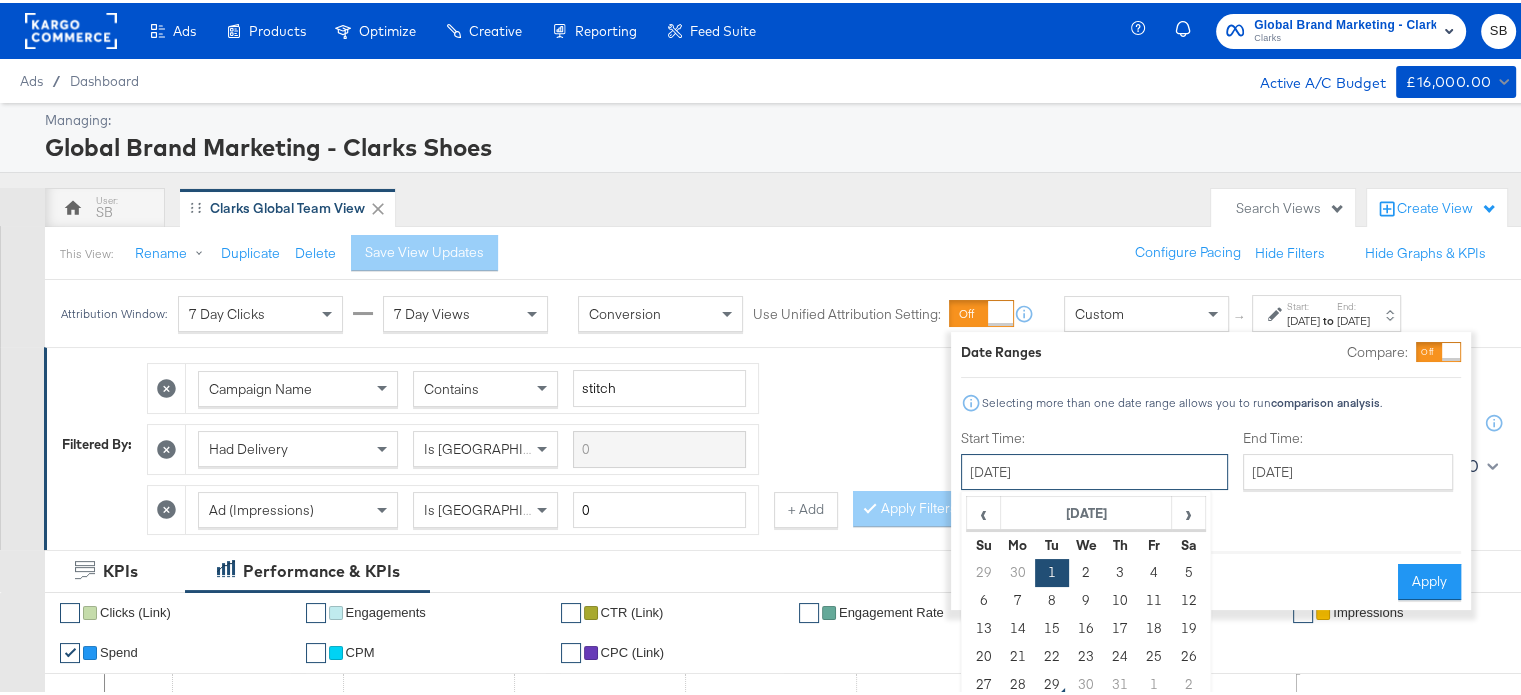 click on "[DATE]" at bounding box center [1094, 469] 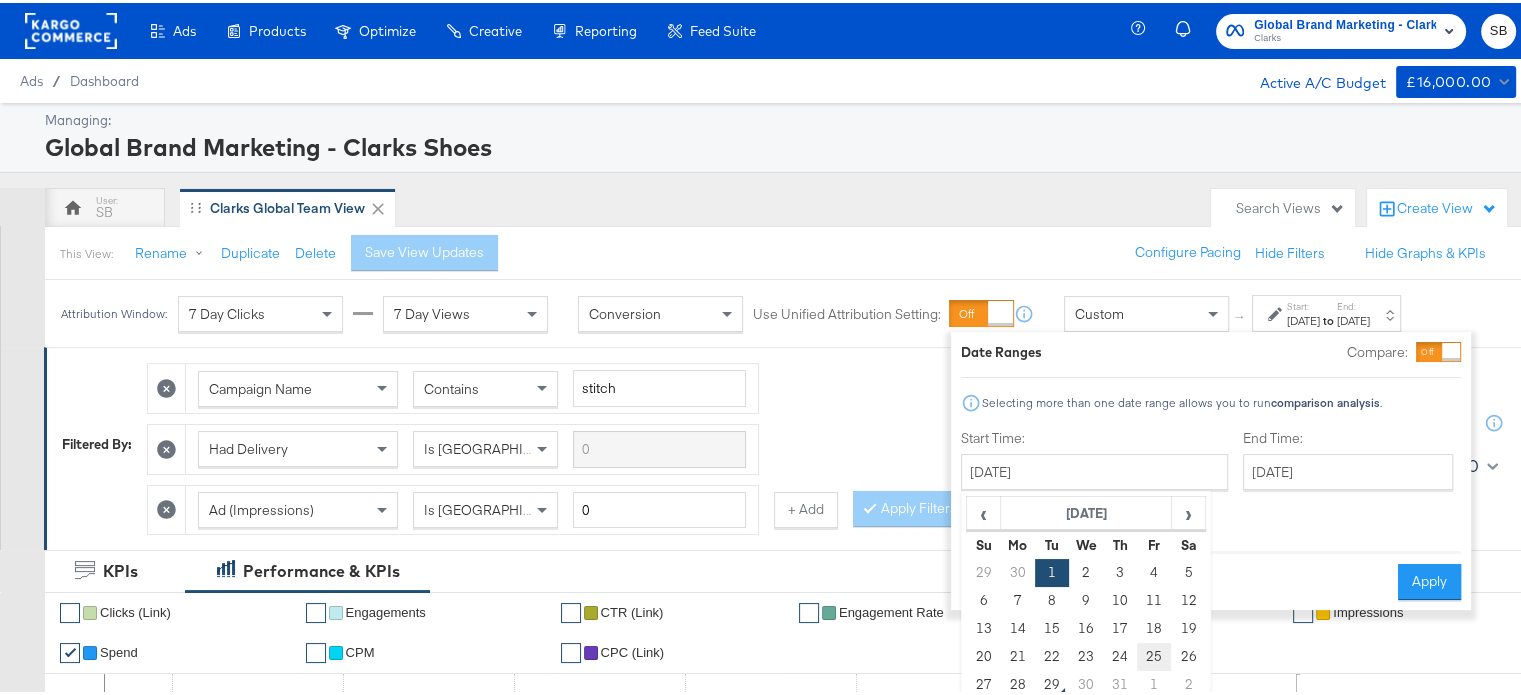 click on "25" at bounding box center [1154, 654] 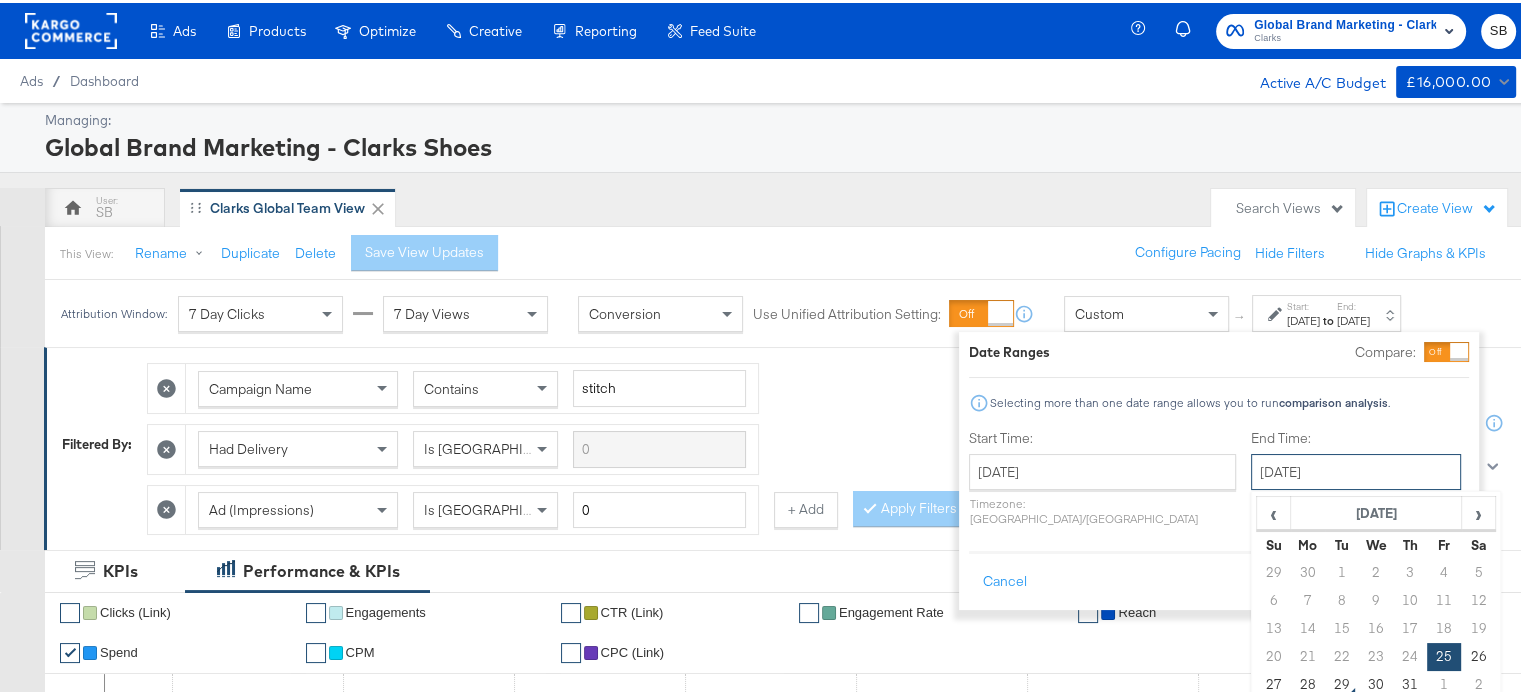 click on "[DATE]" at bounding box center [1356, 469] 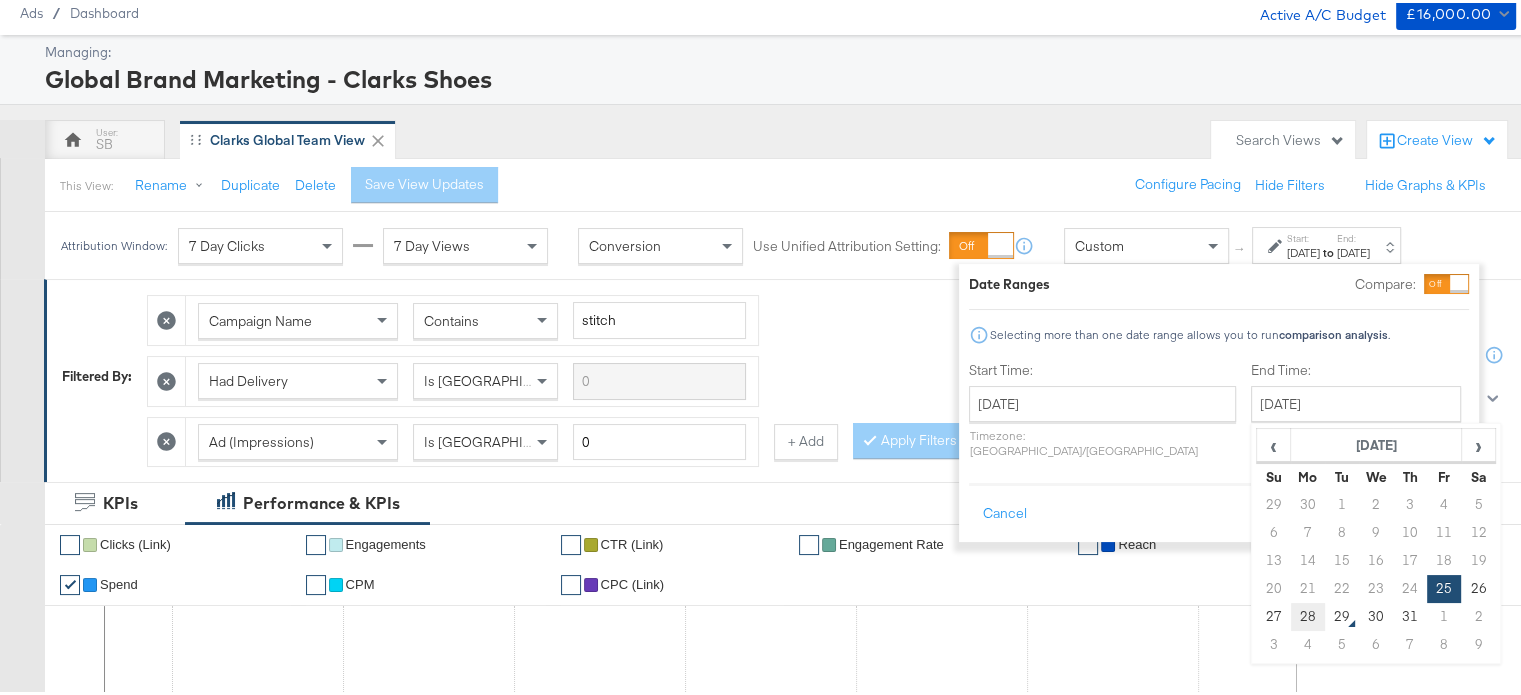click on "28" at bounding box center (1308, 614) 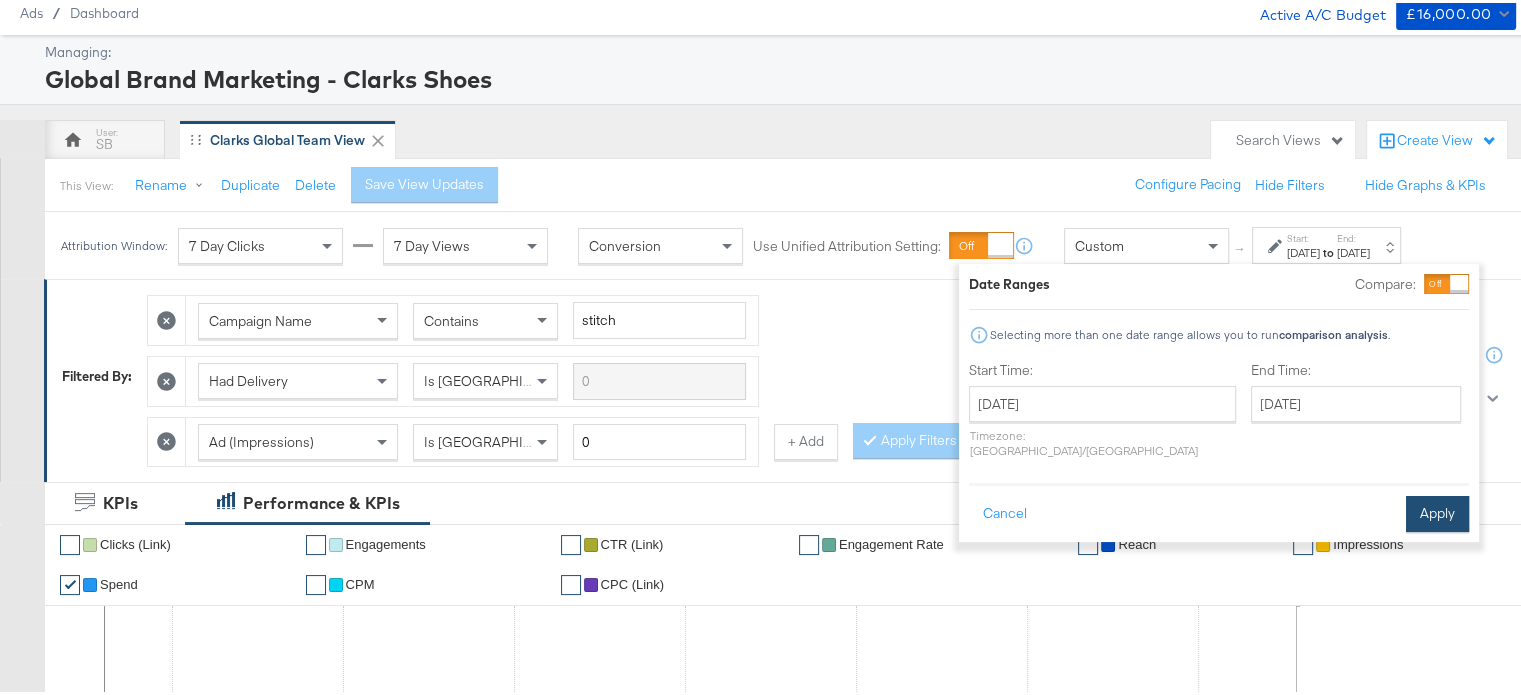 click on "Apply" at bounding box center (1437, 511) 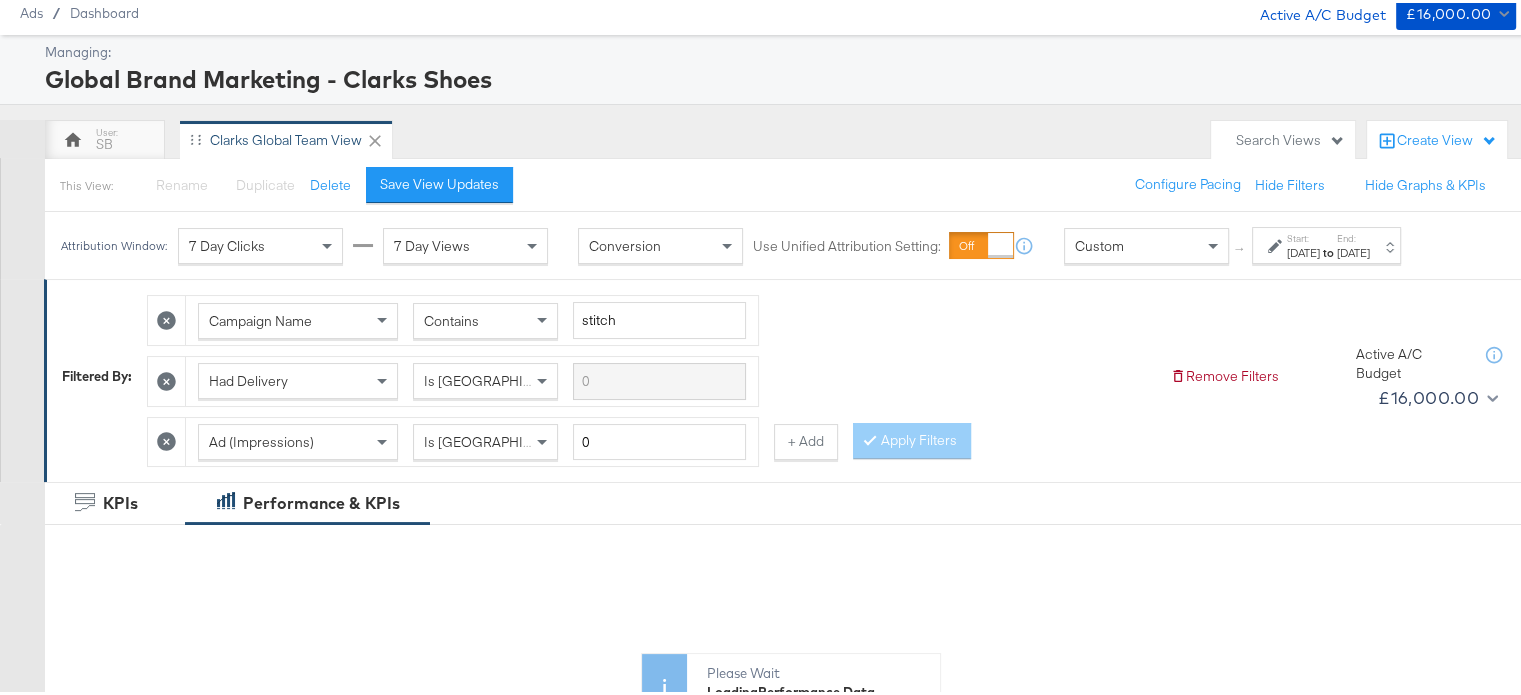 click on "KPIs Performance & KPIs" at bounding box center [768, 500] 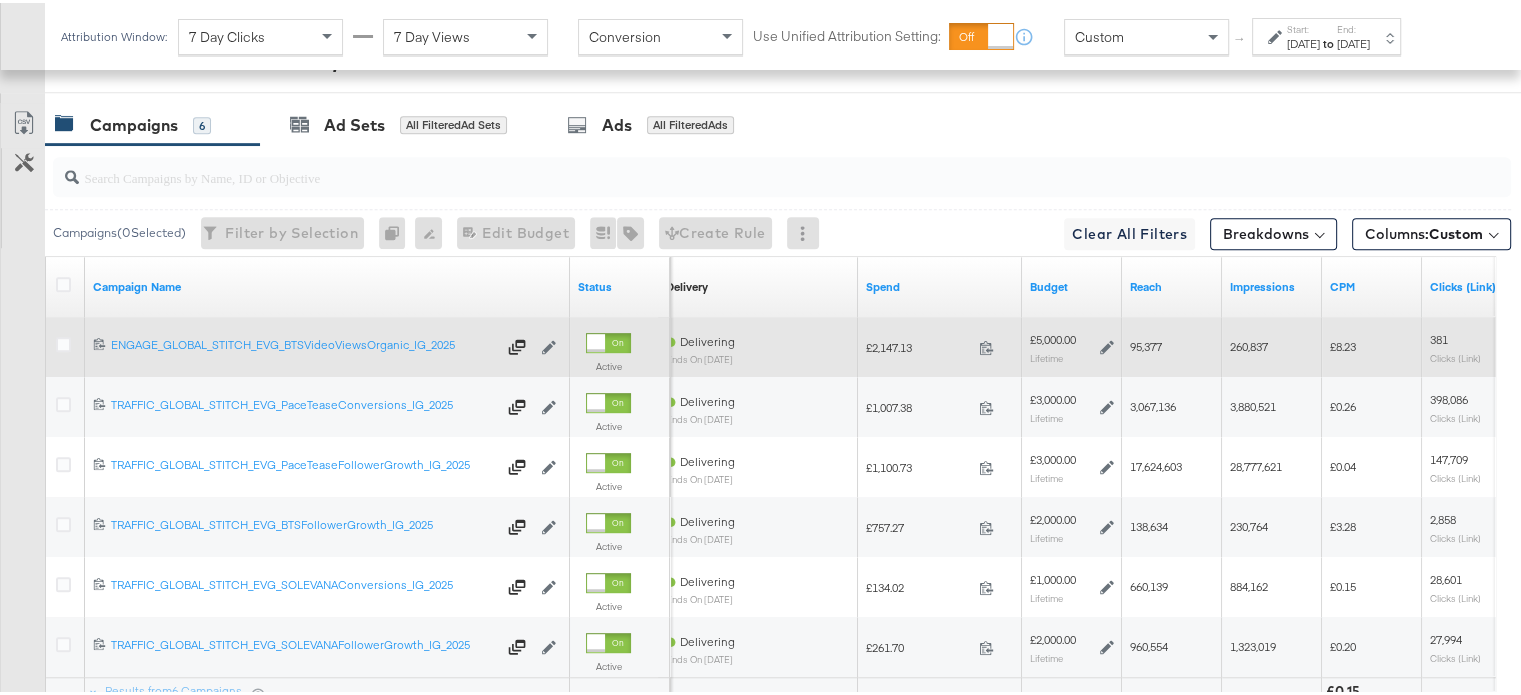scroll, scrollTop: 1265, scrollLeft: 0, axis: vertical 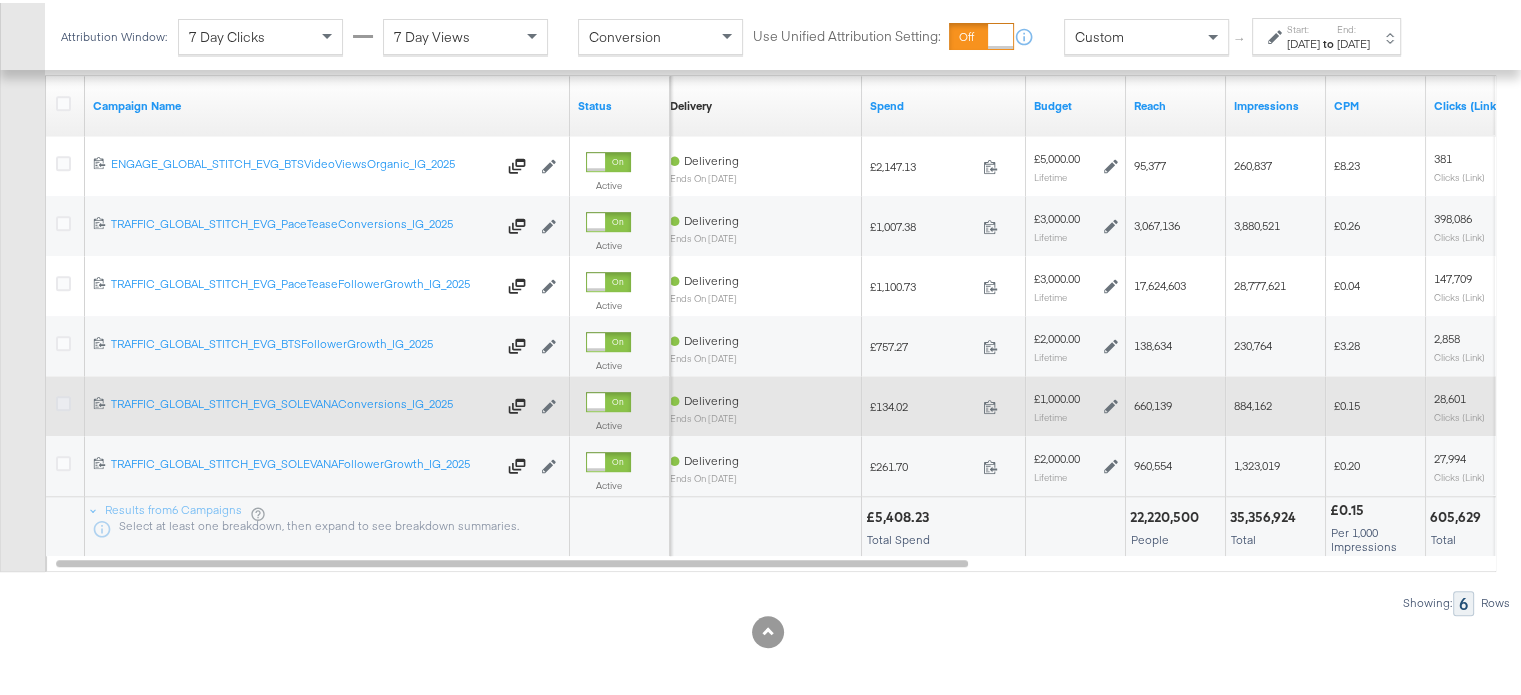 click at bounding box center (63, 400) 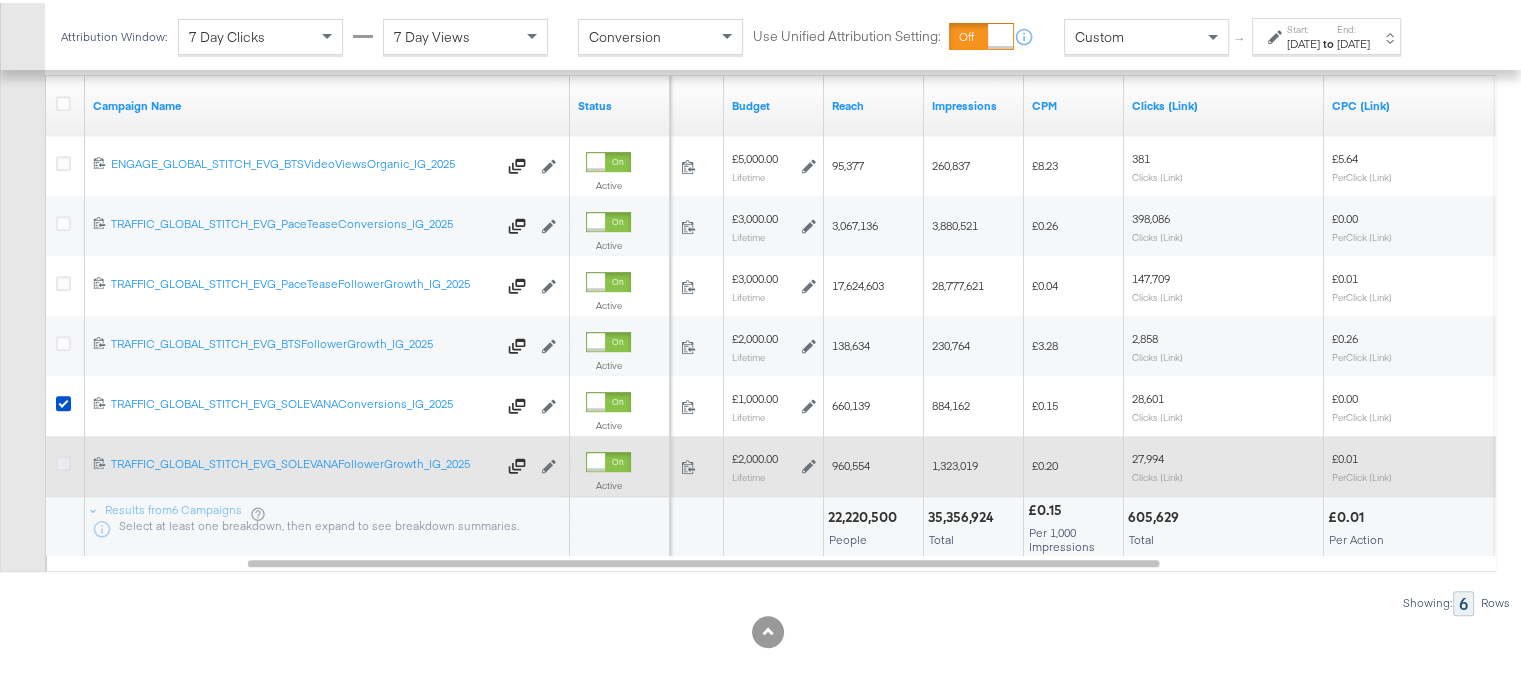 click at bounding box center [63, 460] 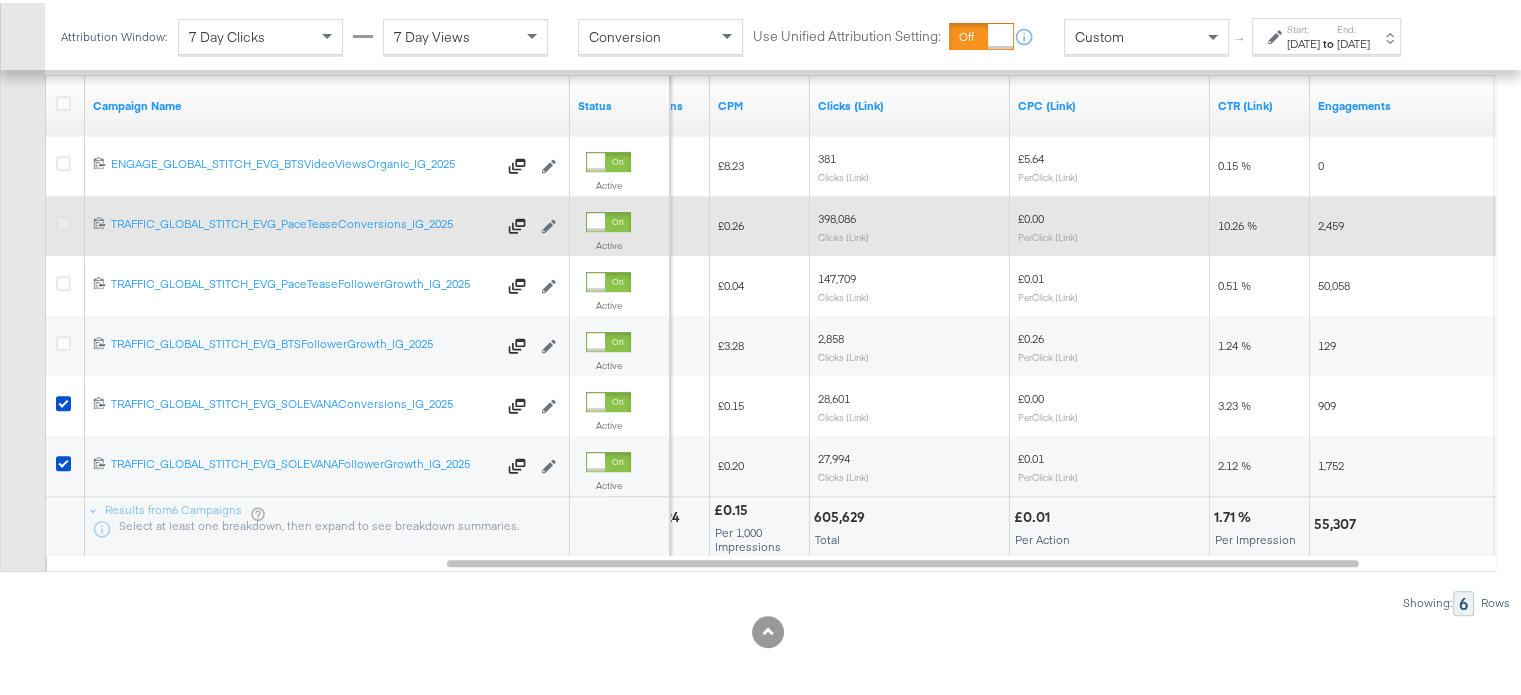 click at bounding box center [63, 220] 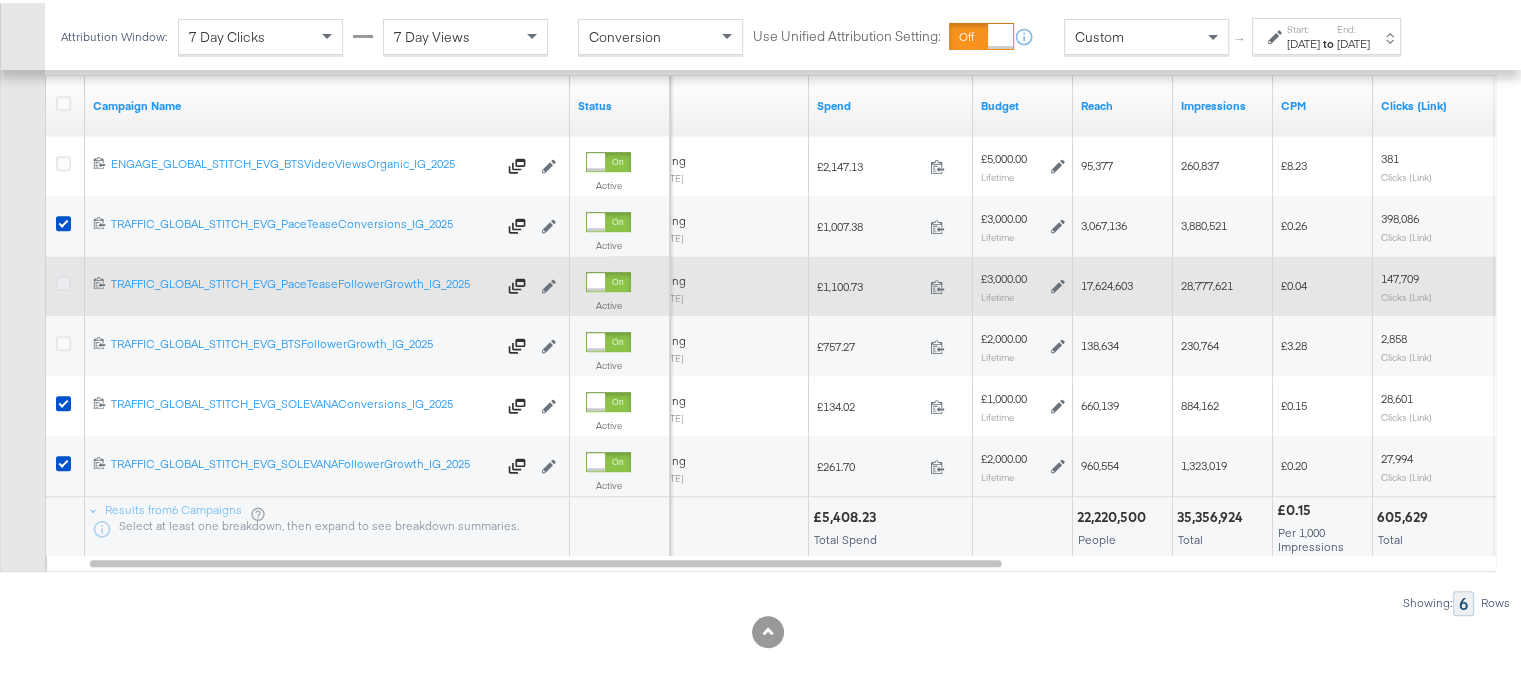 click at bounding box center [63, 280] 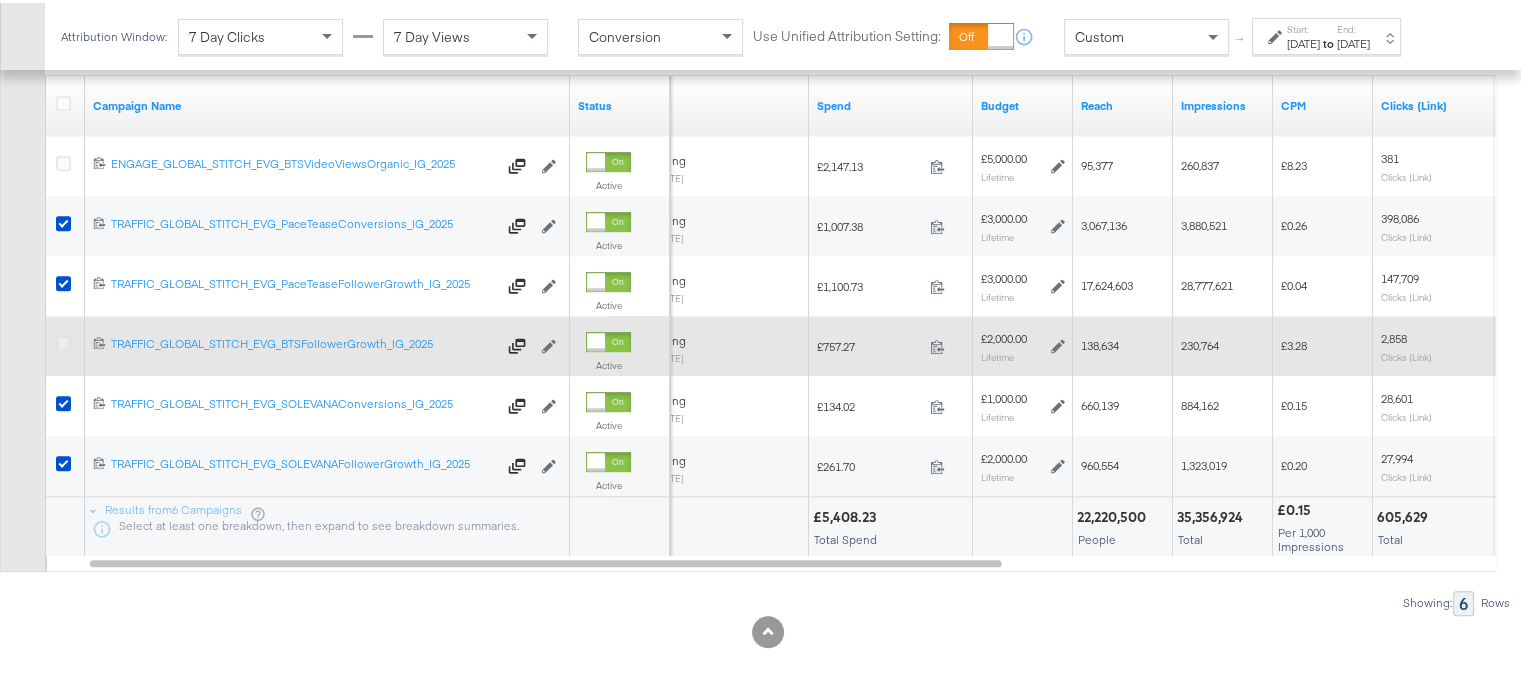 click at bounding box center (63, 340) 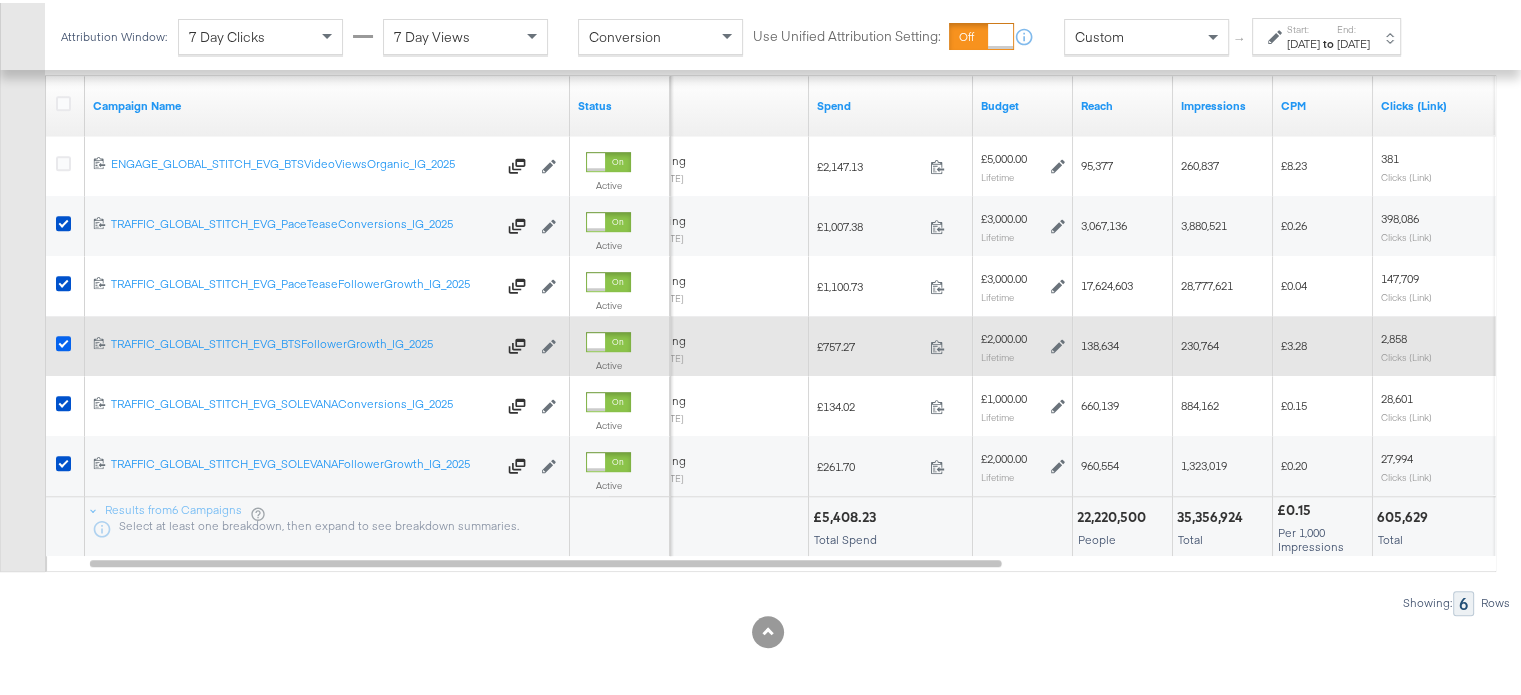 click at bounding box center [63, 340] 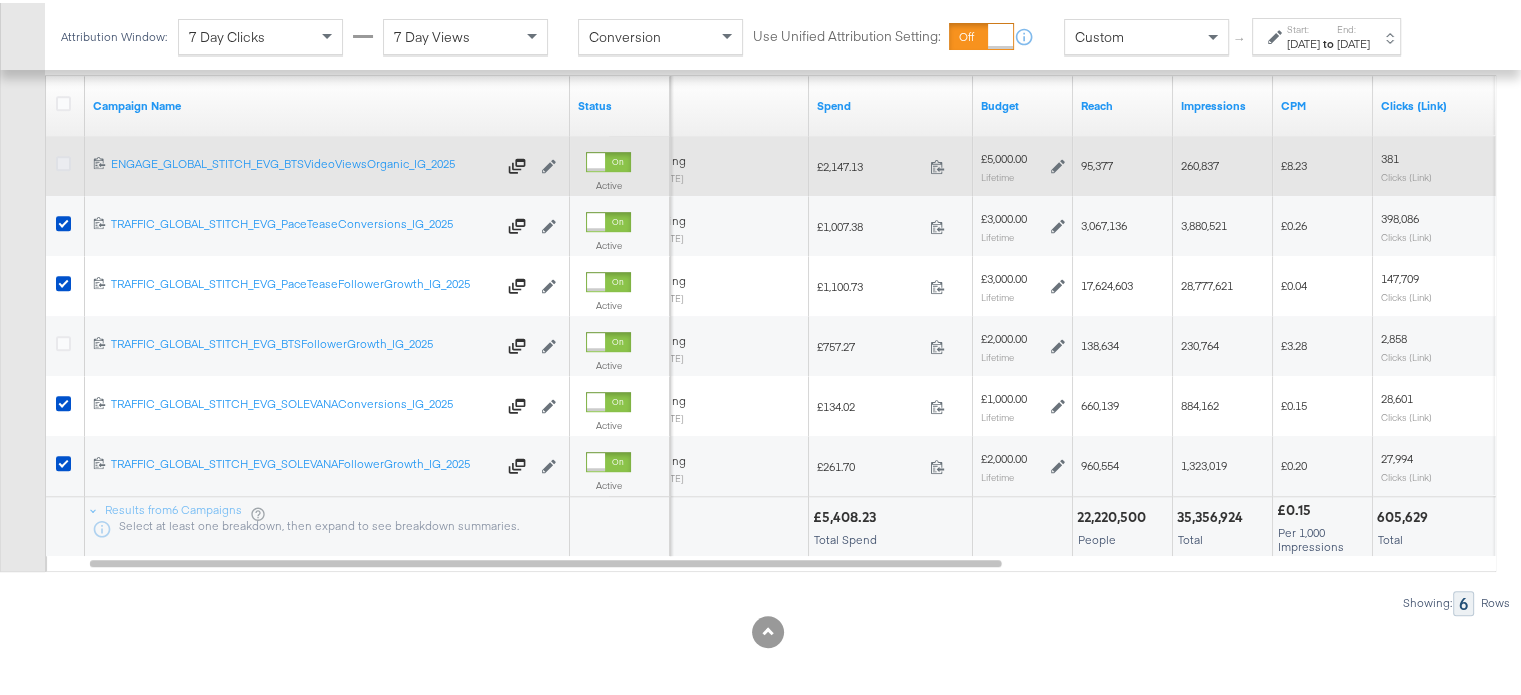 click at bounding box center (63, 160) 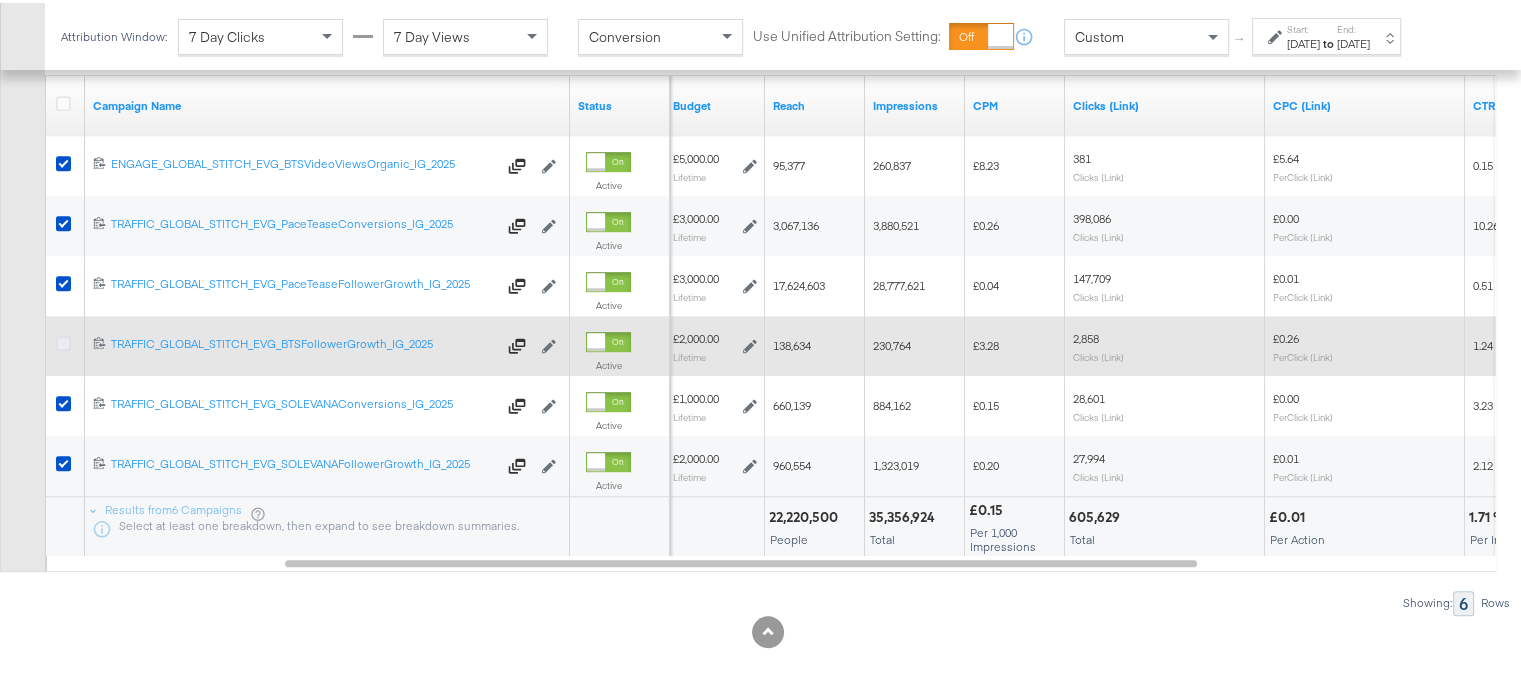 click at bounding box center [63, 340] 